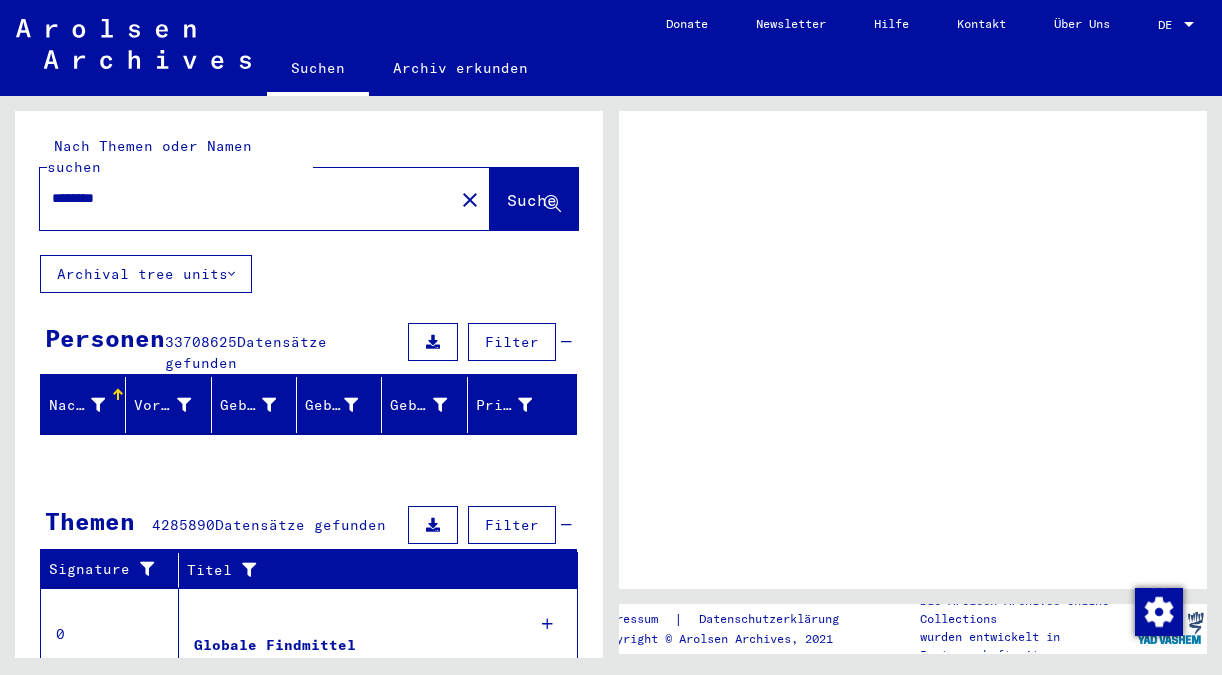 scroll, scrollTop: 0, scrollLeft: 0, axis: both 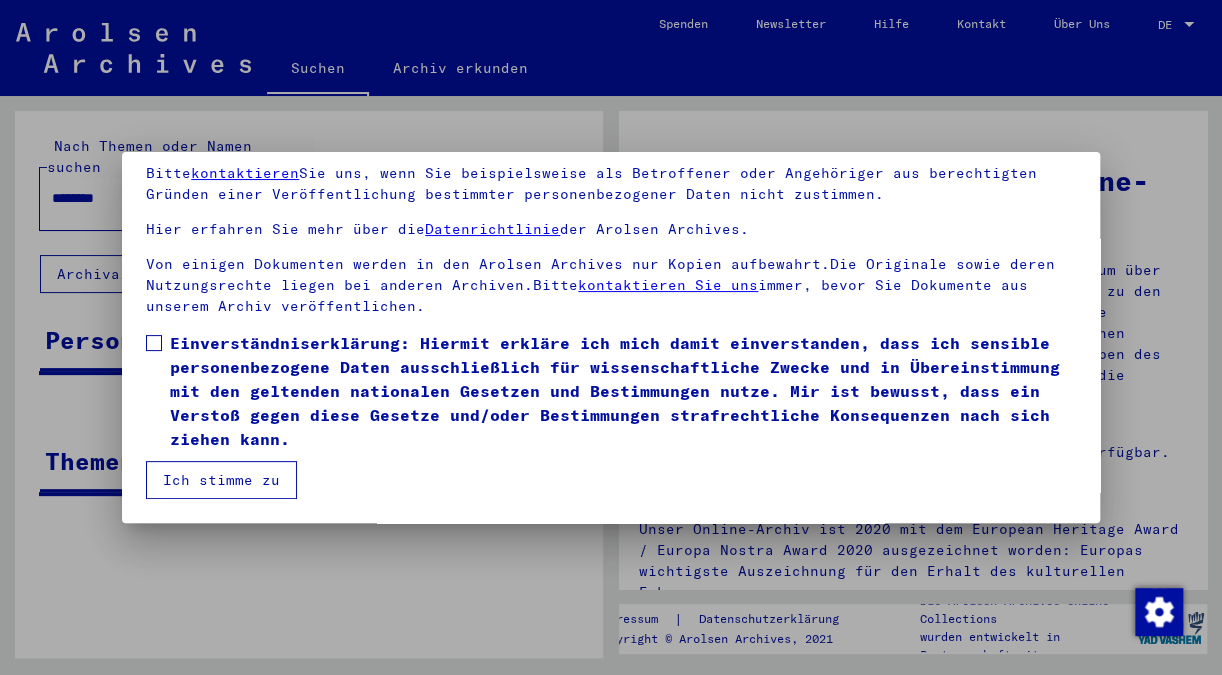 click at bounding box center [154, 343] 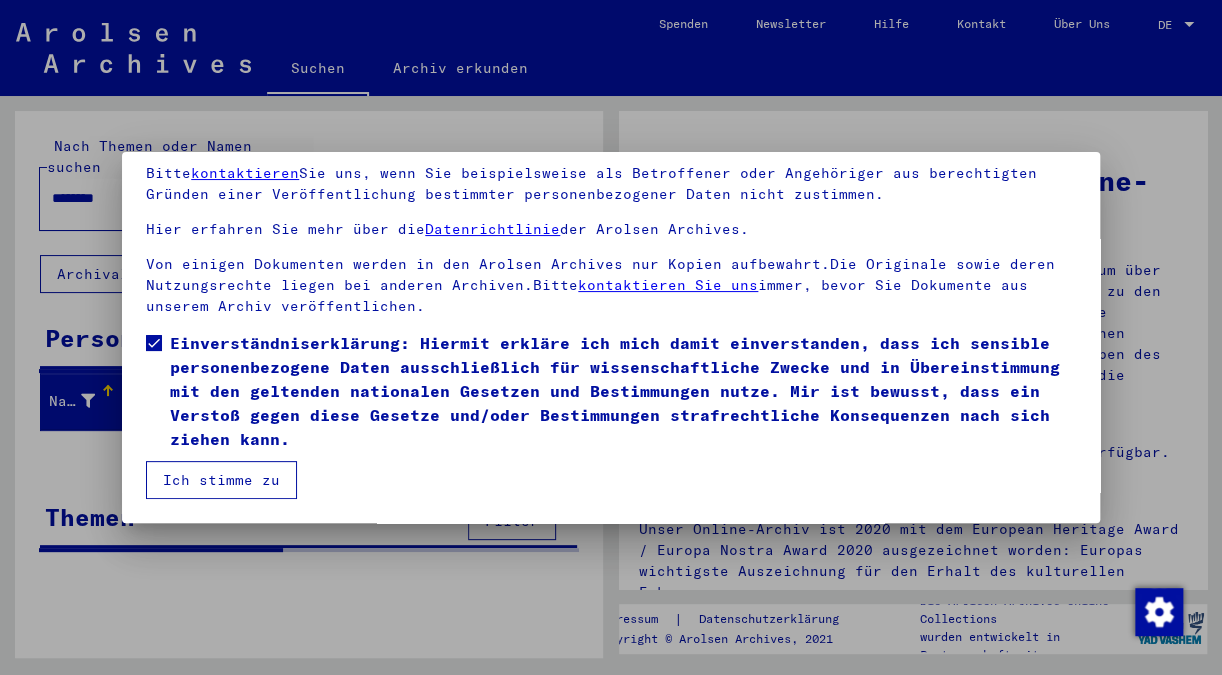 click on "Ich stimme zu" at bounding box center [221, 480] 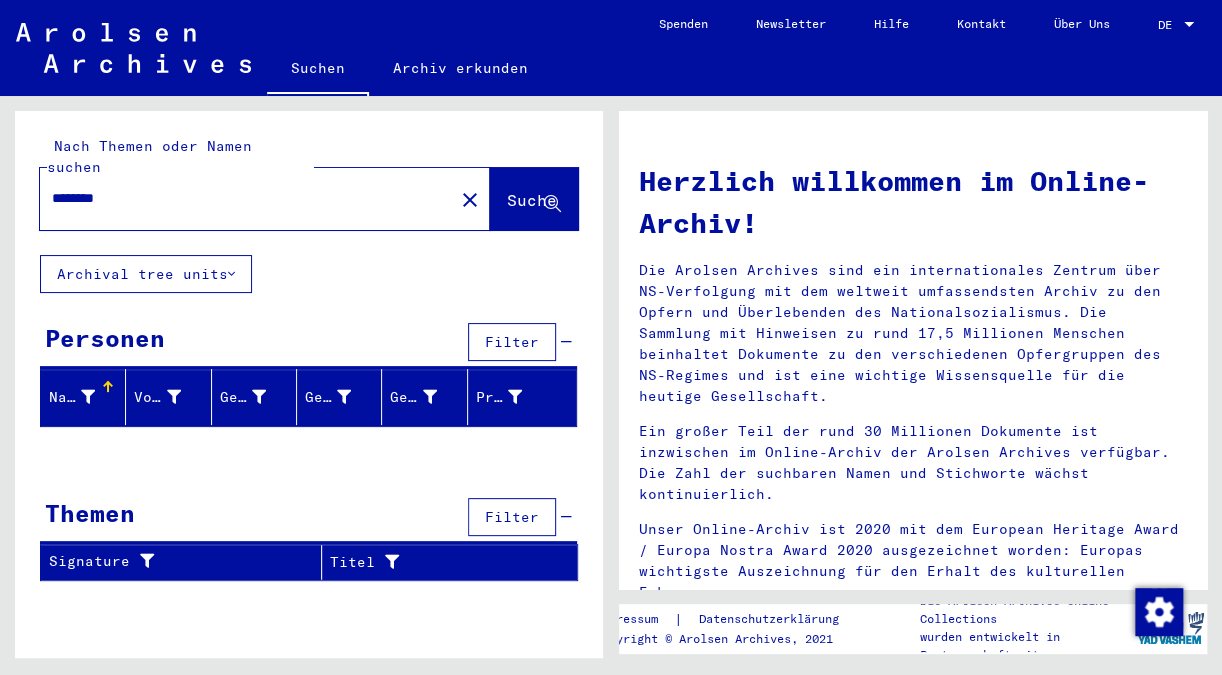 click on "DE" at bounding box center (1169, 25) 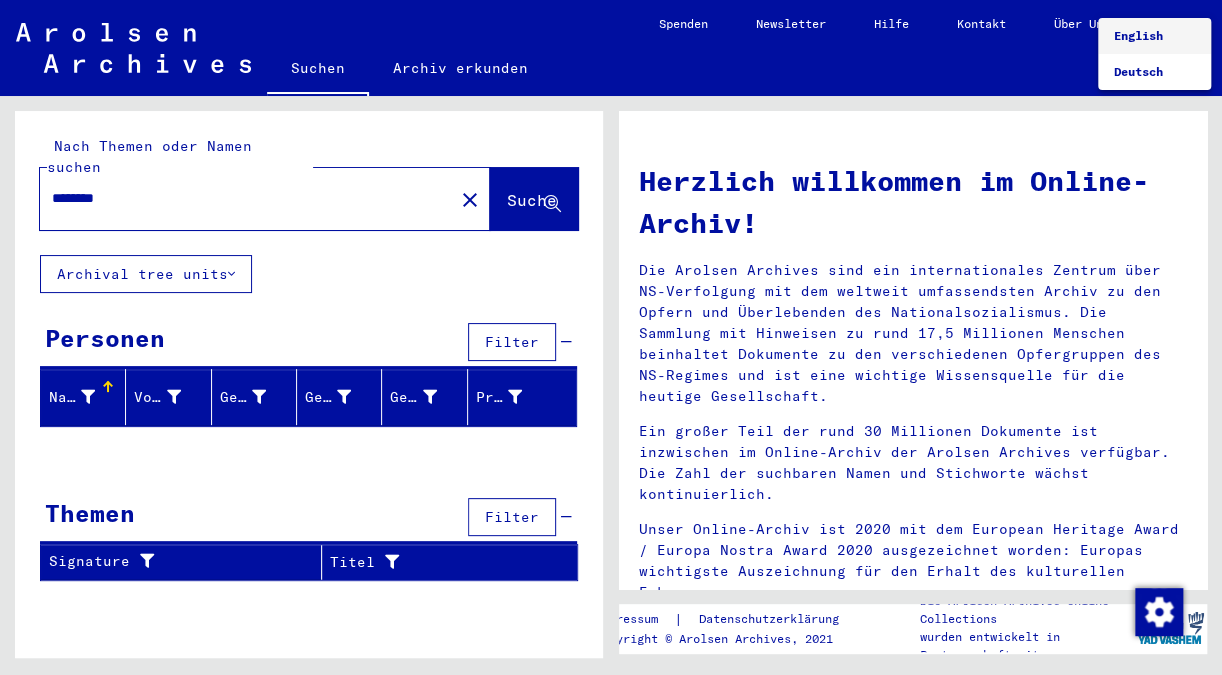 click on "English" at bounding box center [1138, 35] 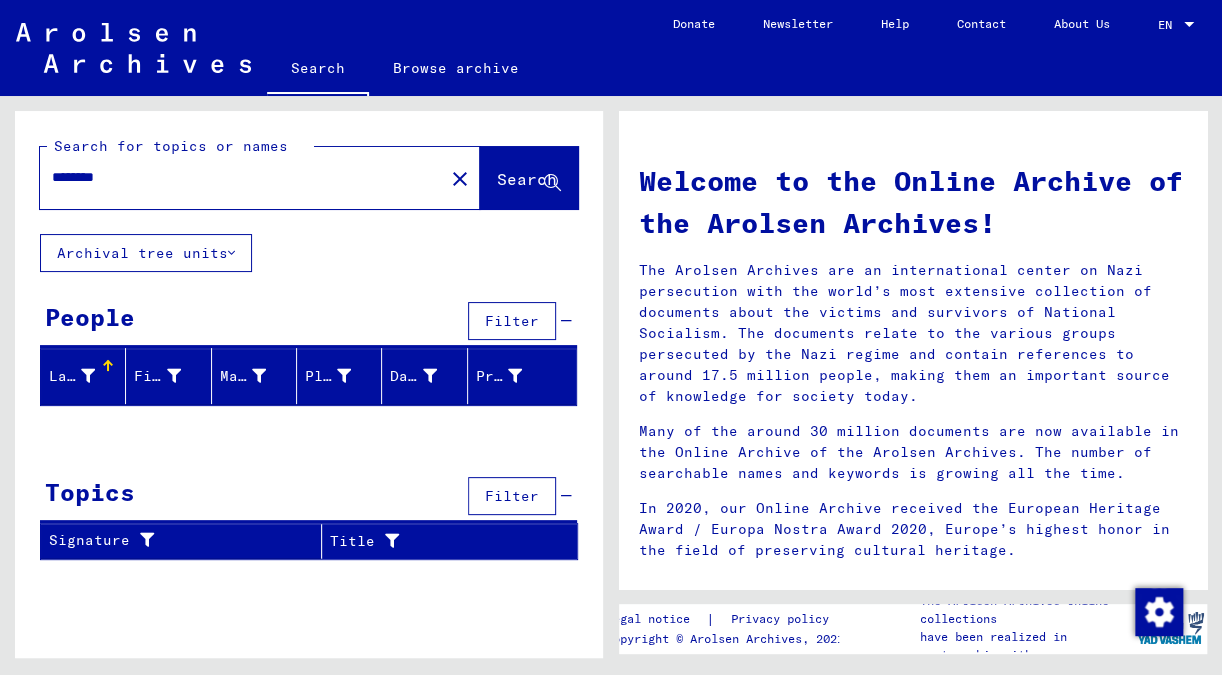 click on "Search" 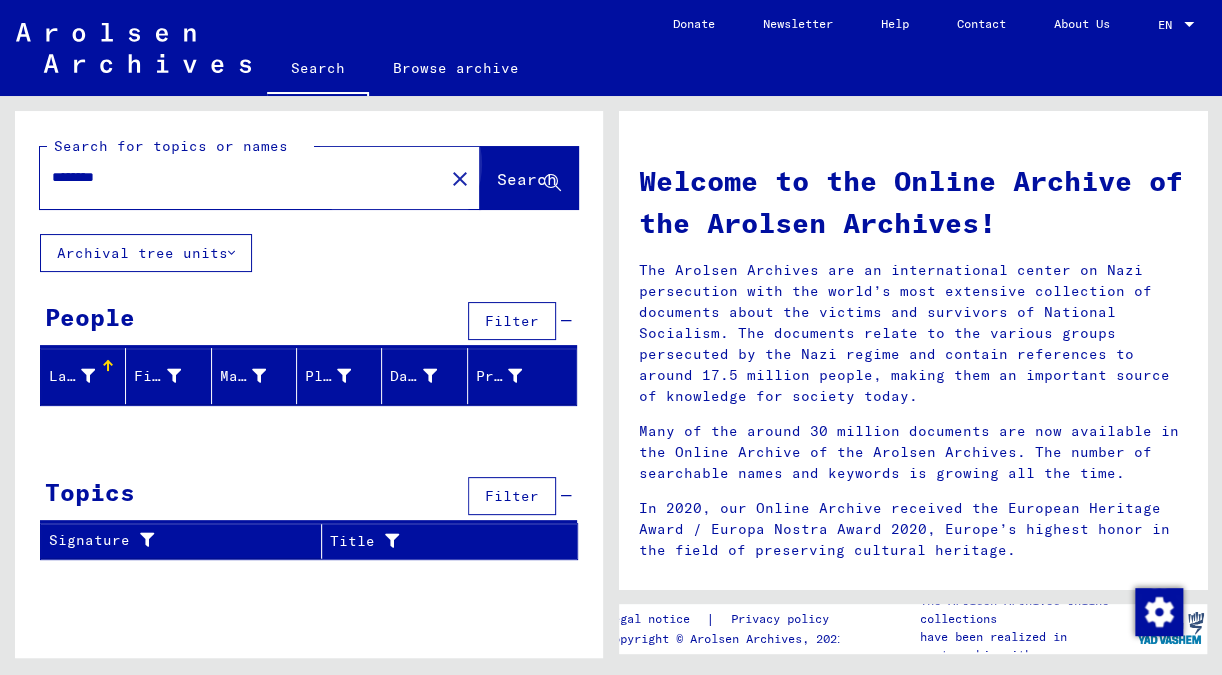 click on "Search" 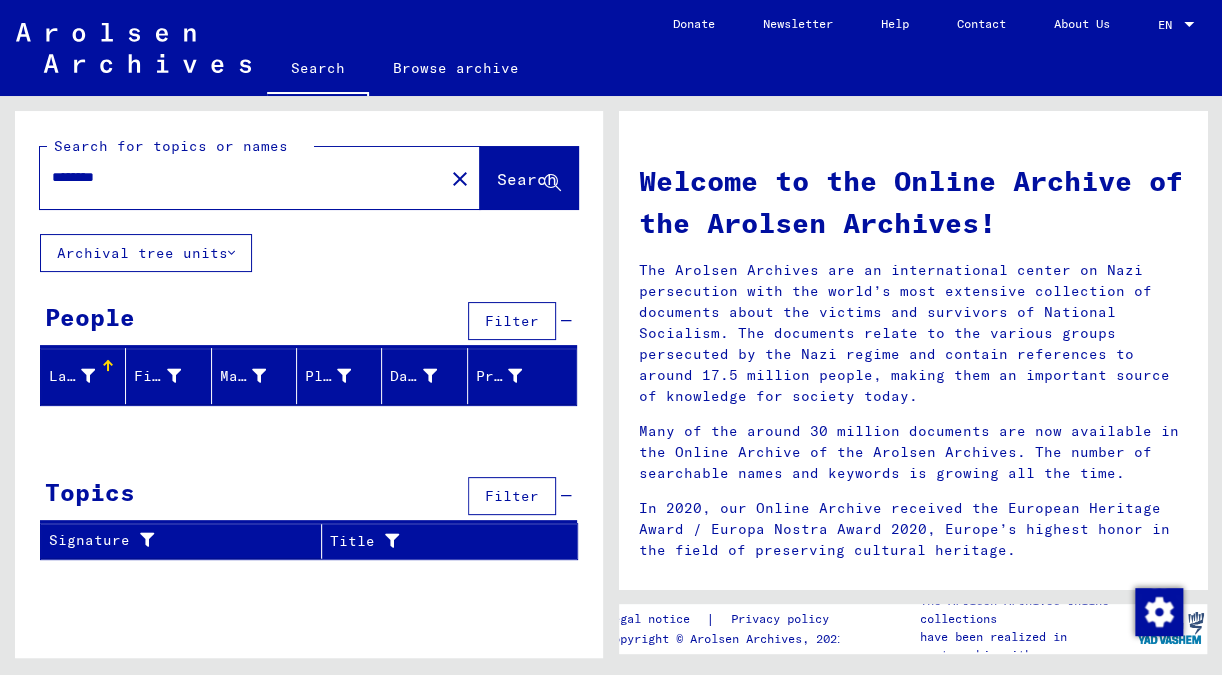 drag, startPoint x: 157, startPoint y: 169, endPoint x: -50, endPoint y: 203, distance: 209.77368 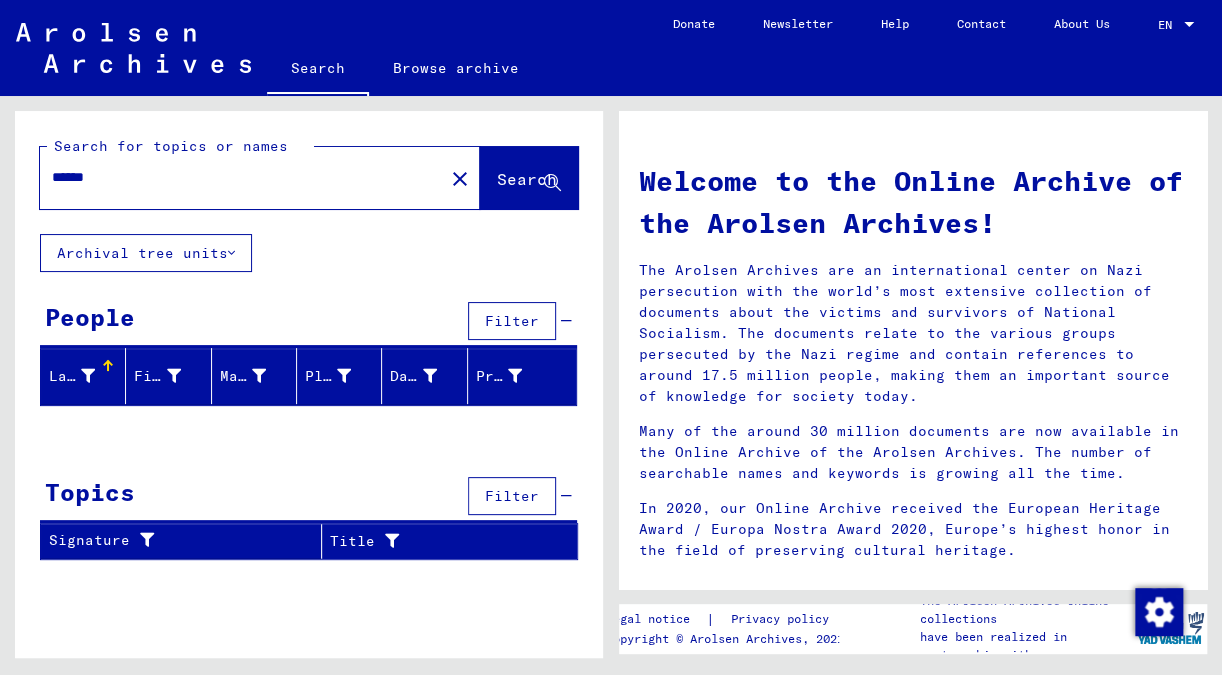 click on "Search" 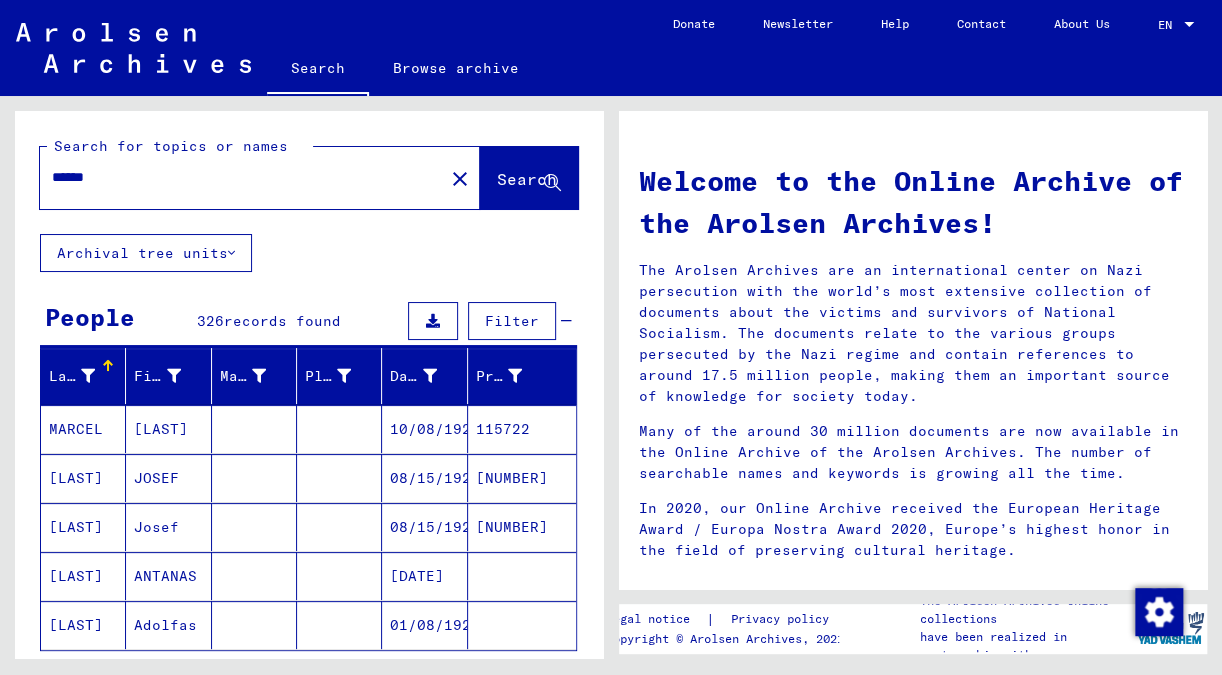 drag, startPoint x: 119, startPoint y: 178, endPoint x: -50, endPoint y: 222, distance: 174.6339 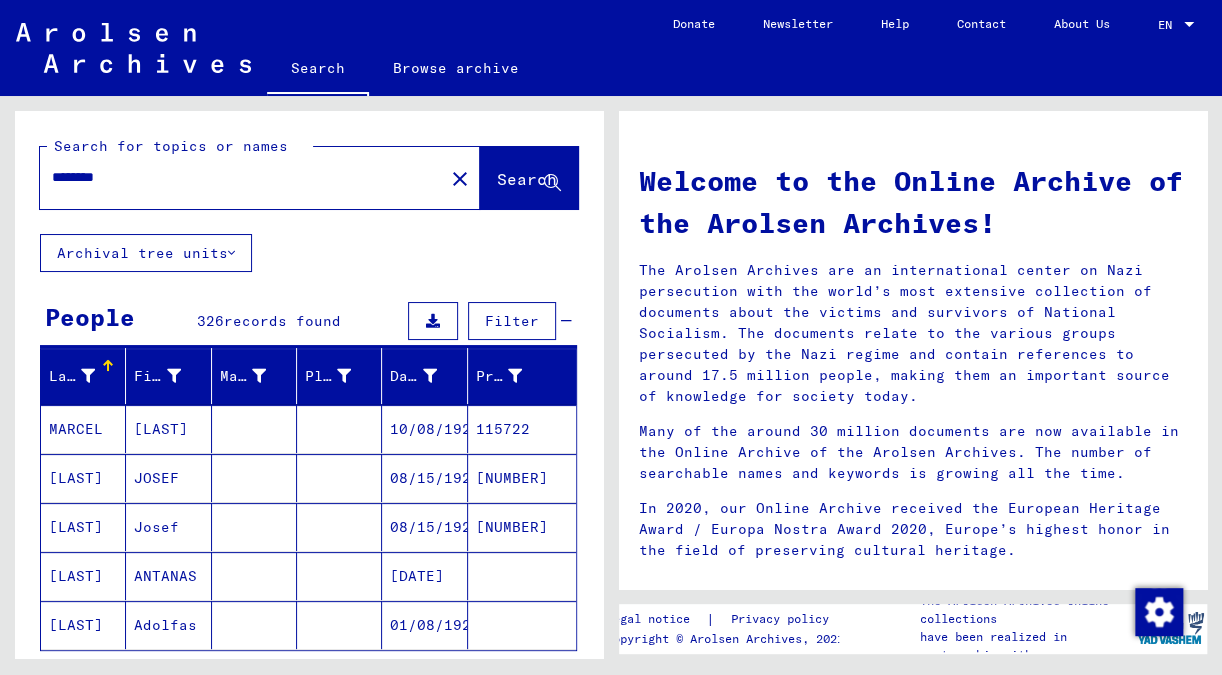 click on "Search" 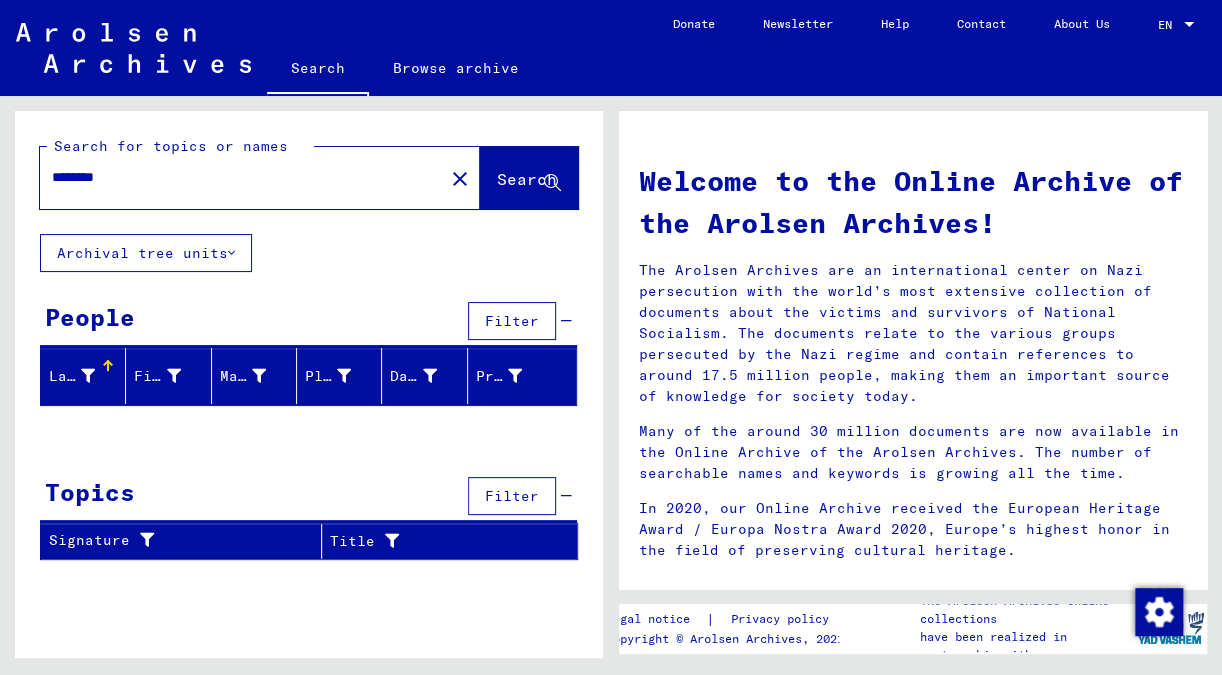 drag, startPoint x: 110, startPoint y: 181, endPoint x: -50, endPoint y: 197, distance: 160.798 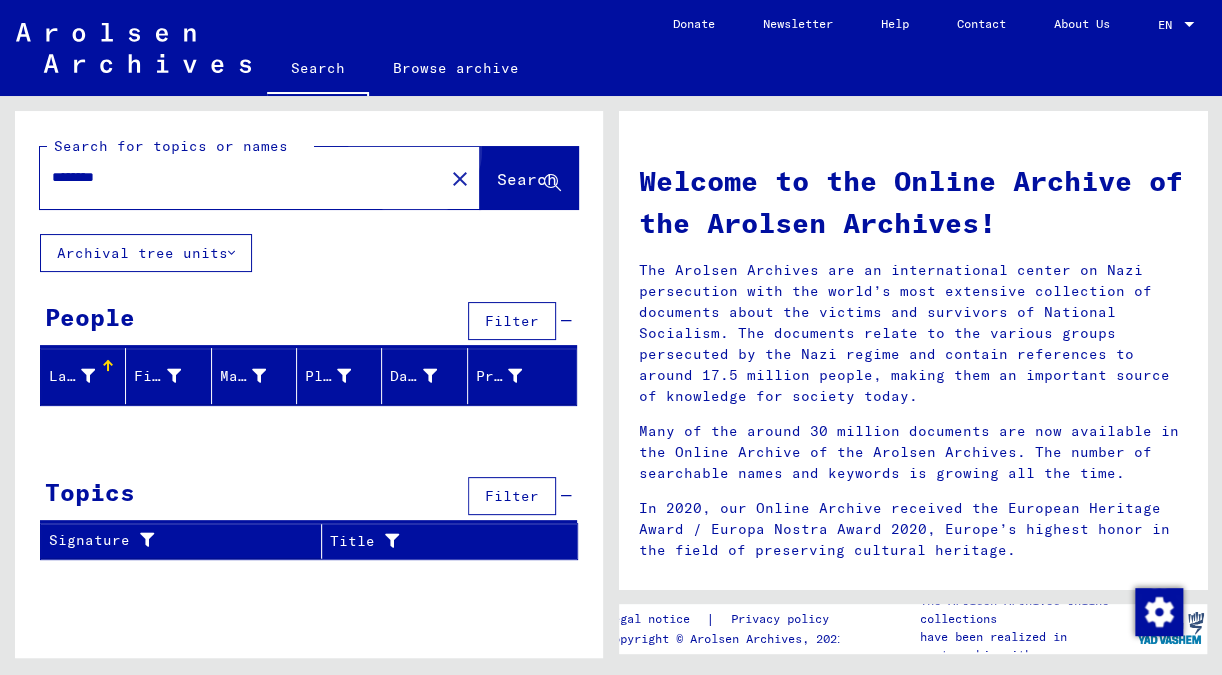 click on "Search" 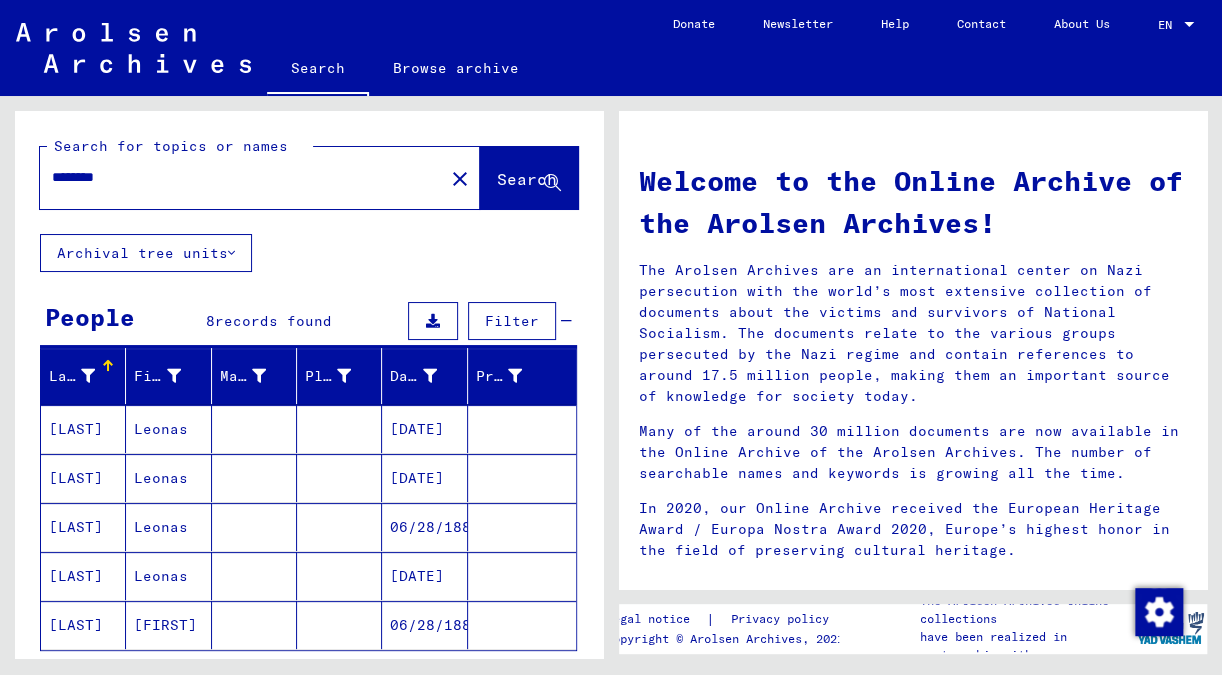 click on "Leonas" at bounding box center [168, 478] 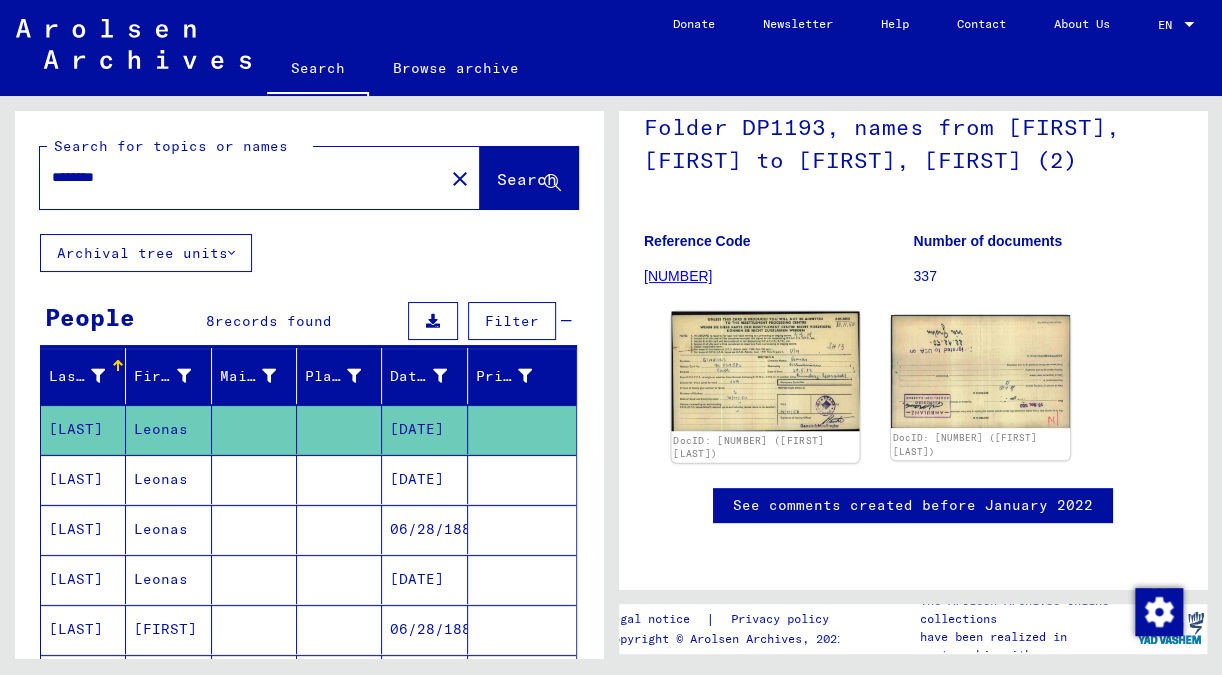 scroll, scrollTop: 193, scrollLeft: 0, axis: vertical 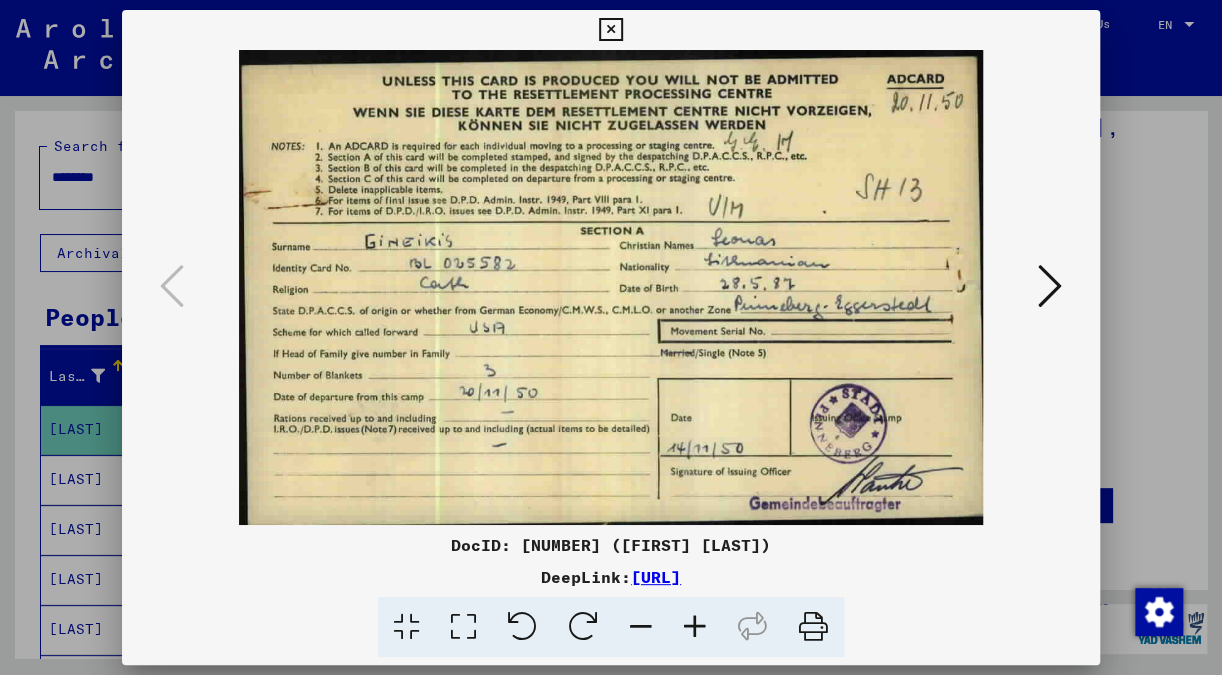 click at bounding box center [1050, 286] 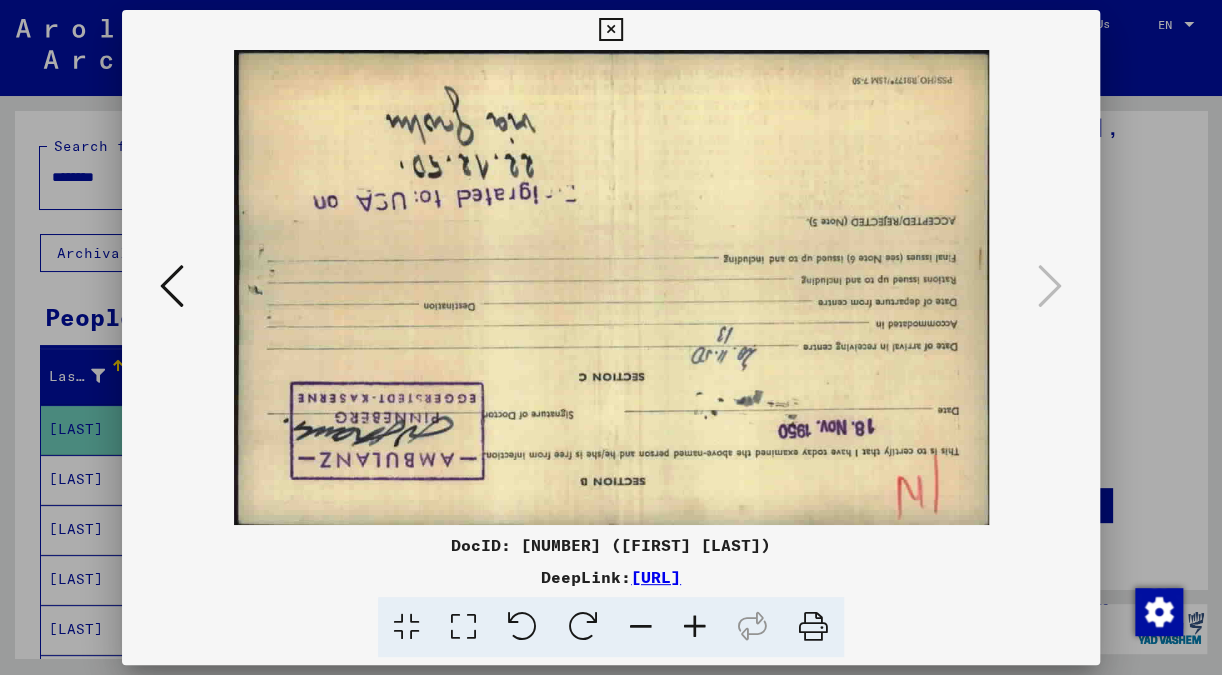 click at bounding box center (610, 30) 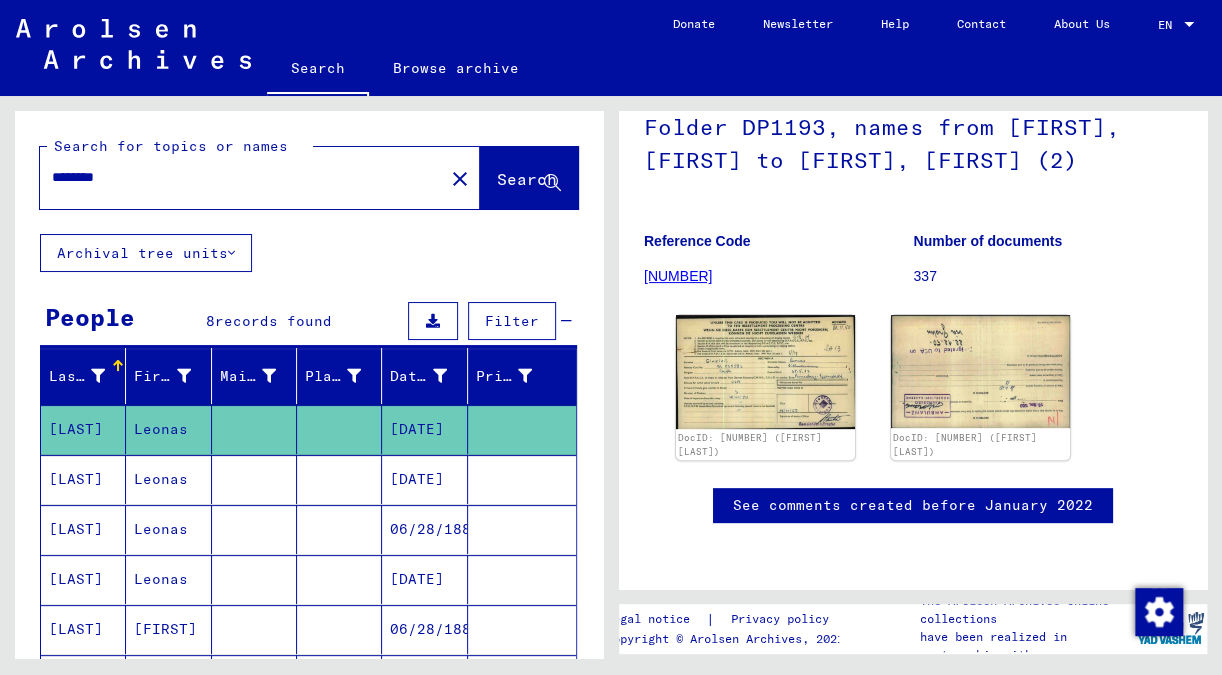 scroll, scrollTop: 106, scrollLeft: 0, axis: vertical 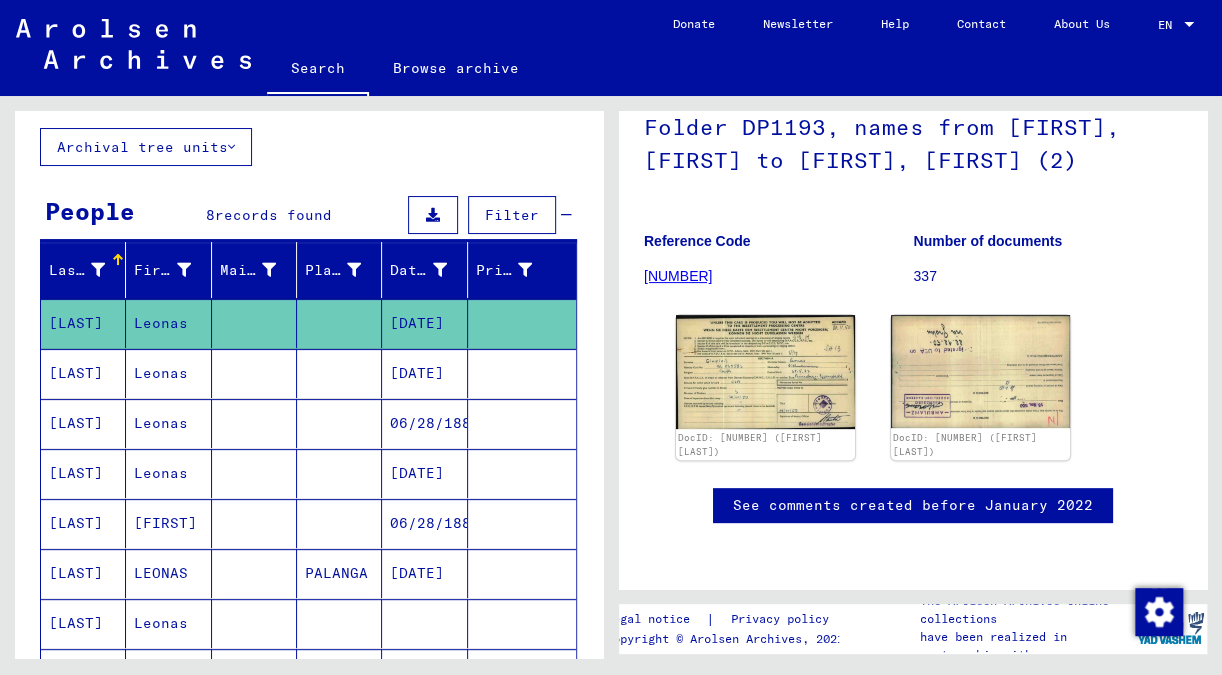 click on "LEONAS" at bounding box center [168, 623] 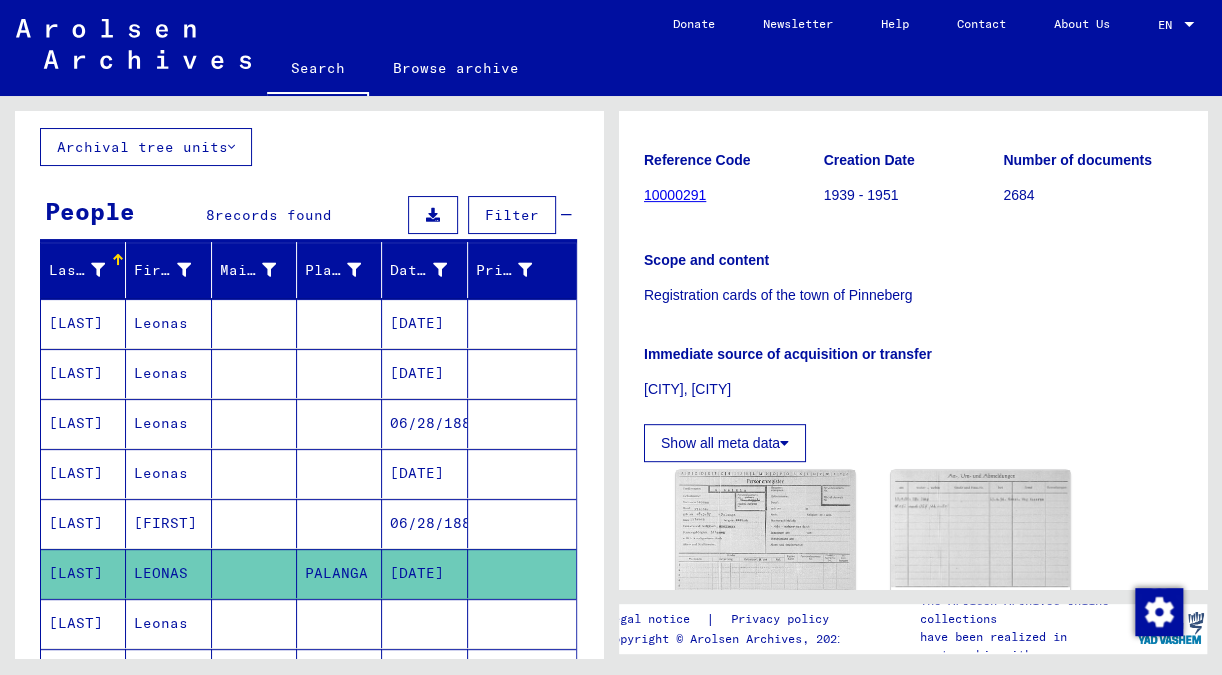 scroll, scrollTop: 424, scrollLeft: 0, axis: vertical 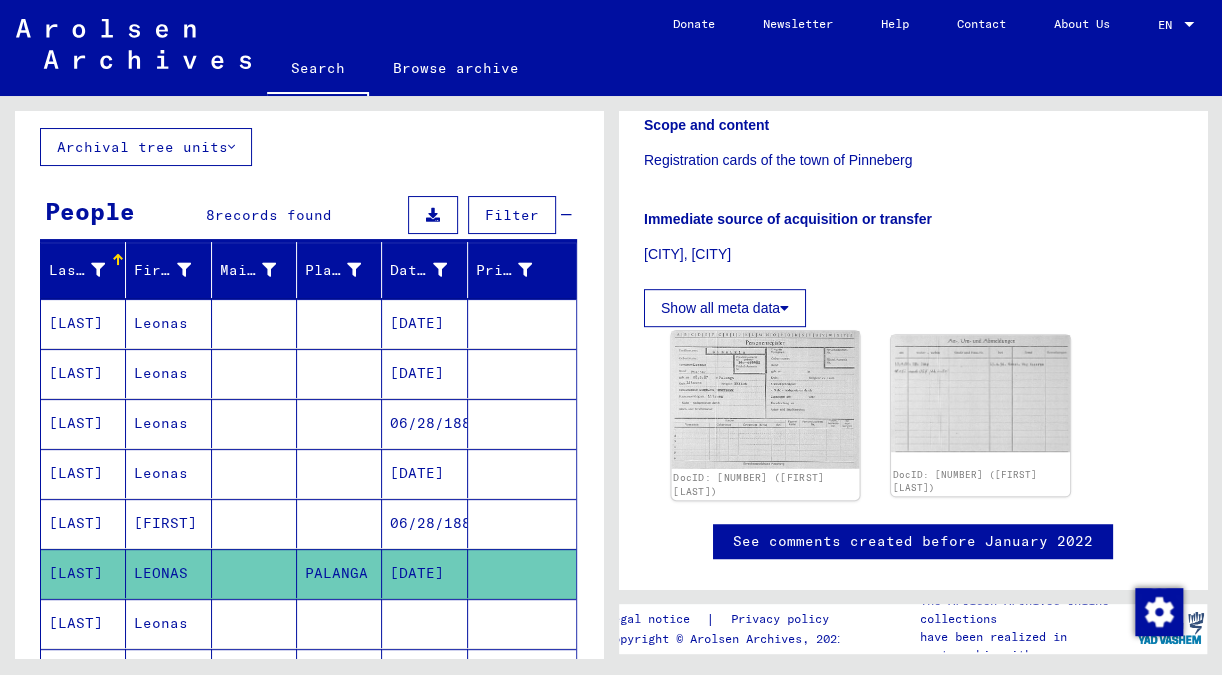 click 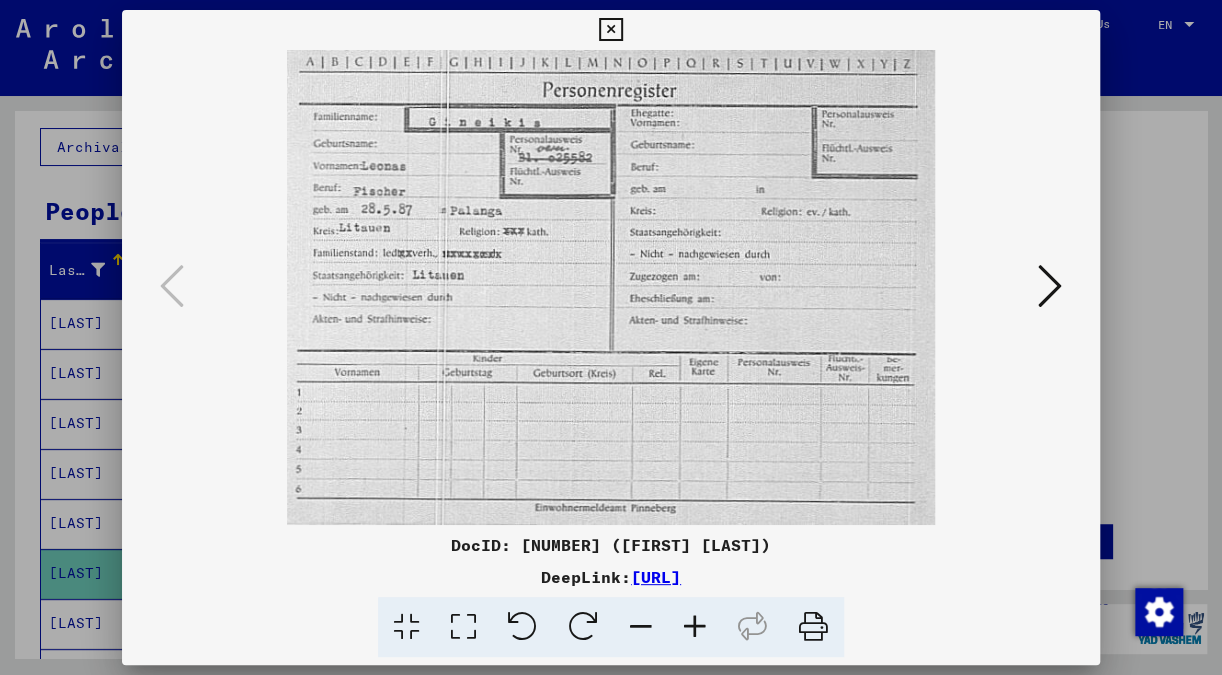 click at bounding box center [610, 30] 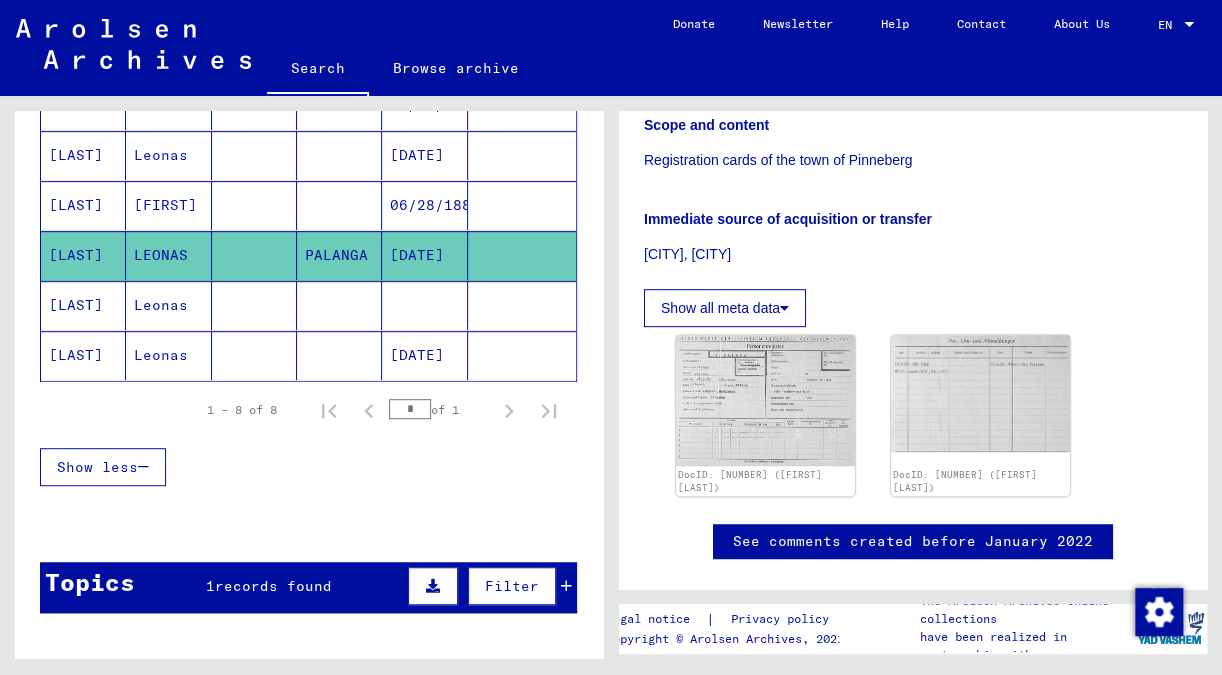 scroll, scrollTop: 318, scrollLeft: 0, axis: vertical 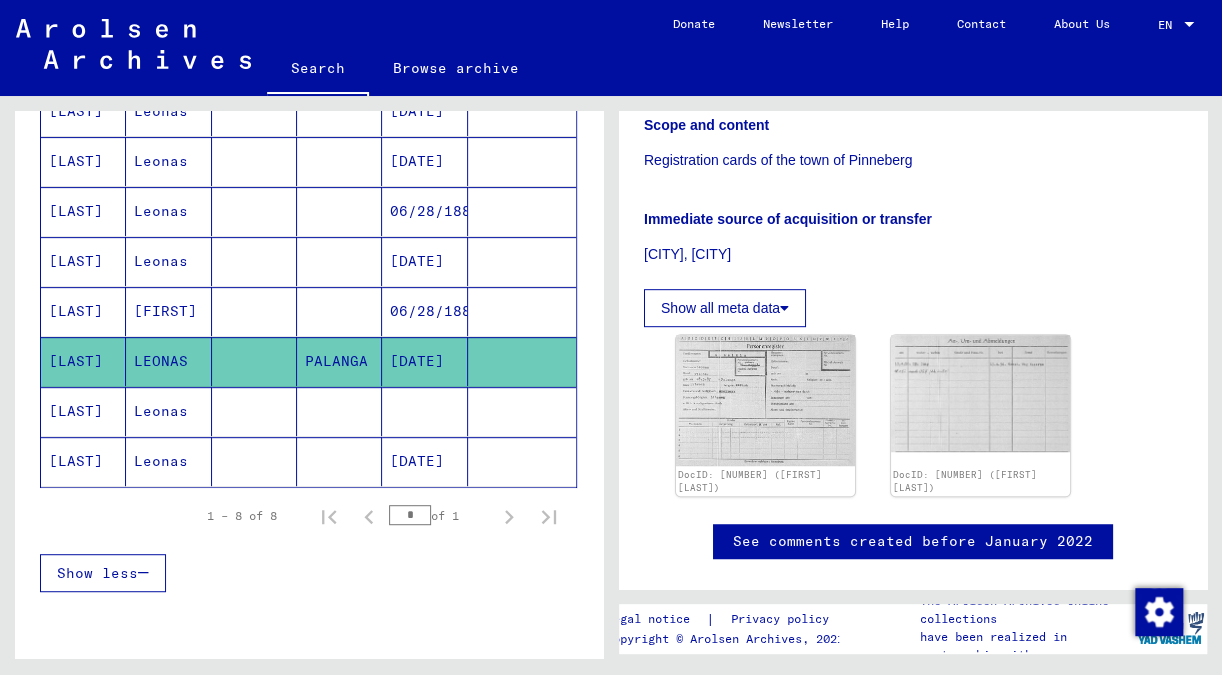 click on "Leonas" 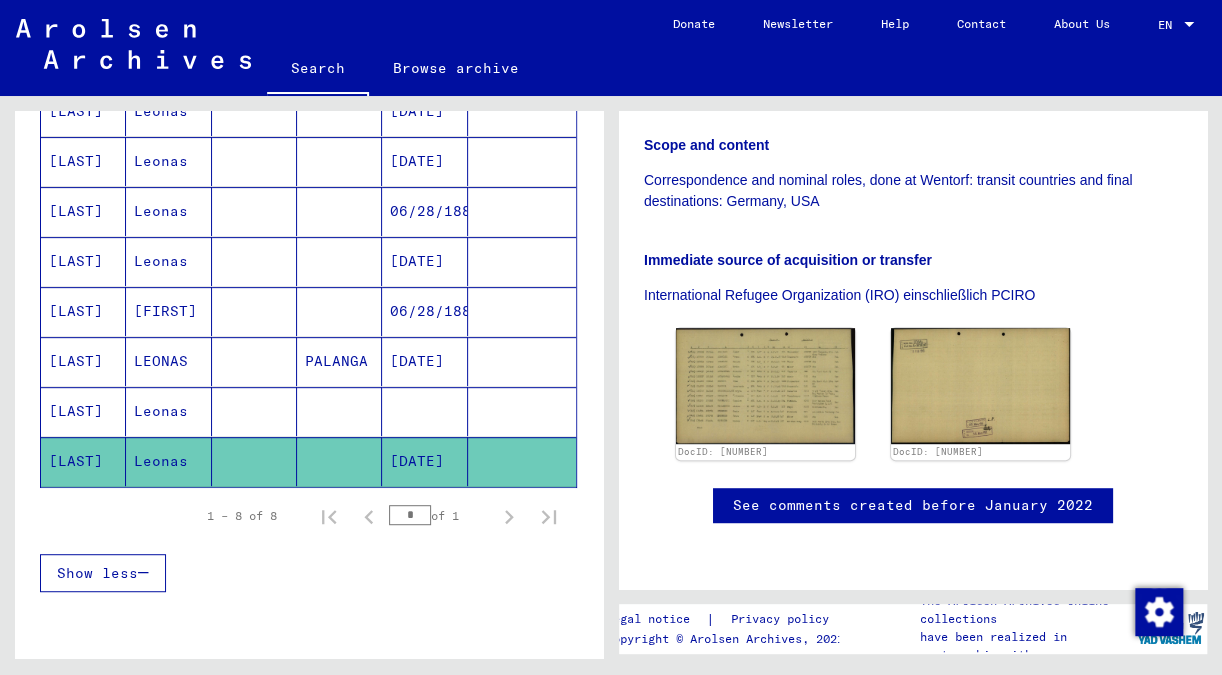 scroll, scrollTop: 424, scrollLeft: 0, axis: vertical 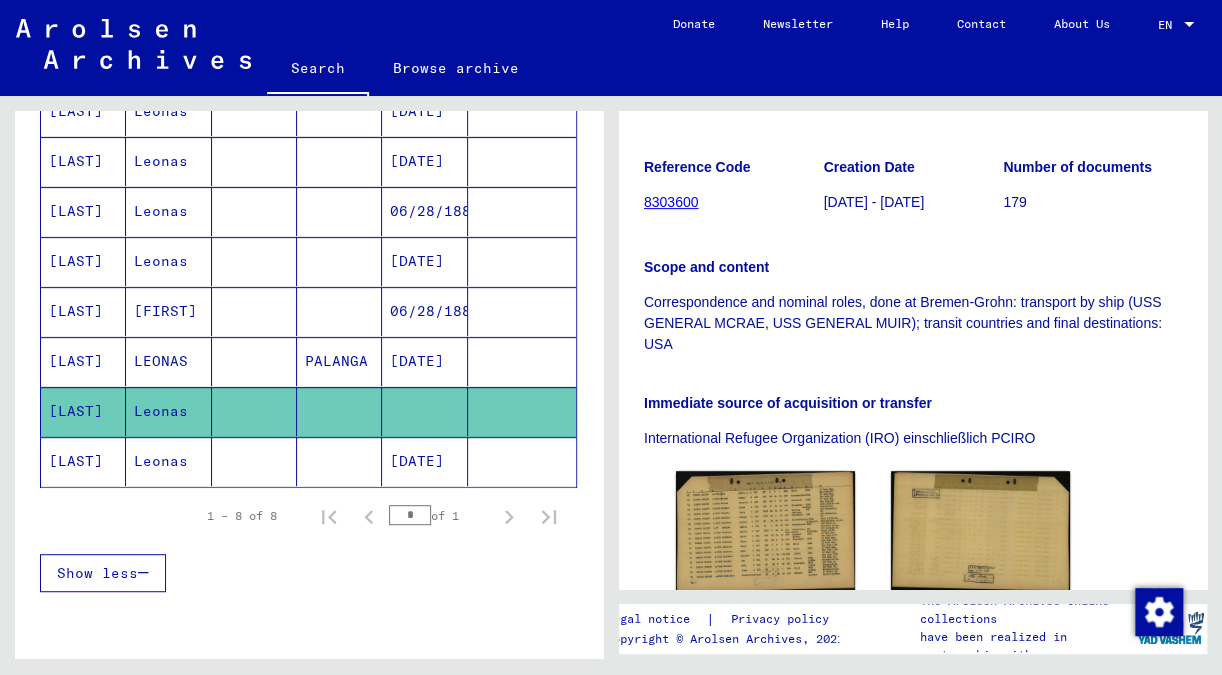 click on "[FIRST]" at bounding box center [168, 361] 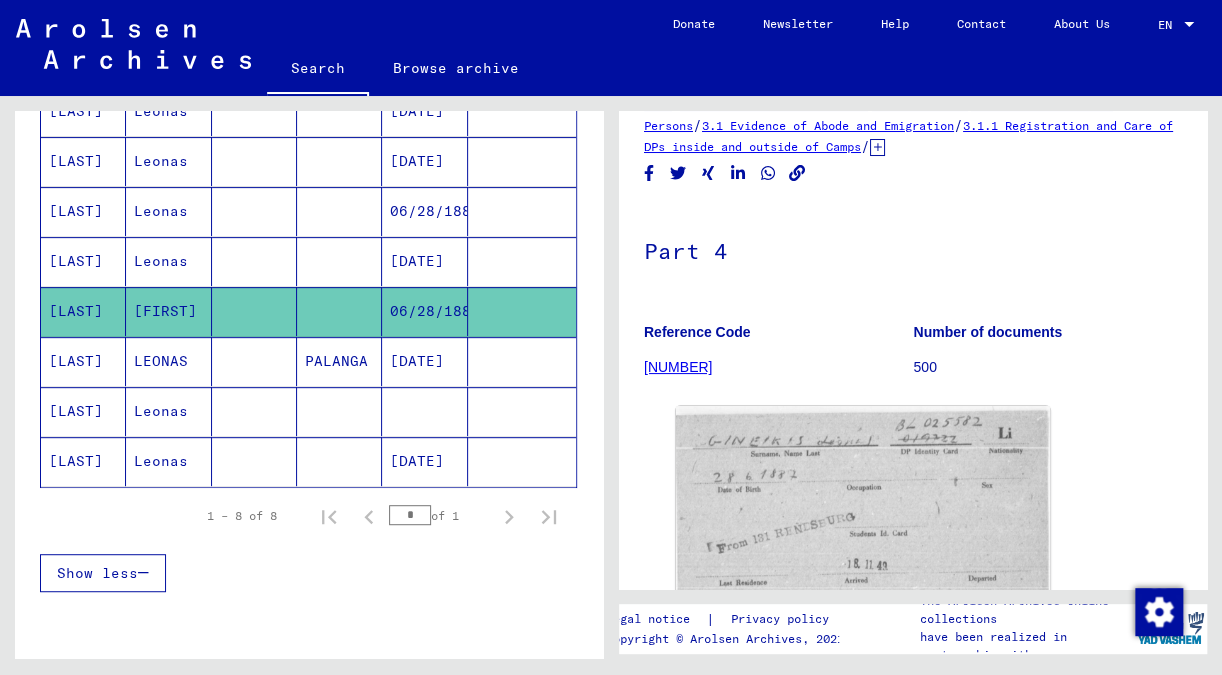 scroll, scrollTop: 0, scrollLeft: 0, axis: both 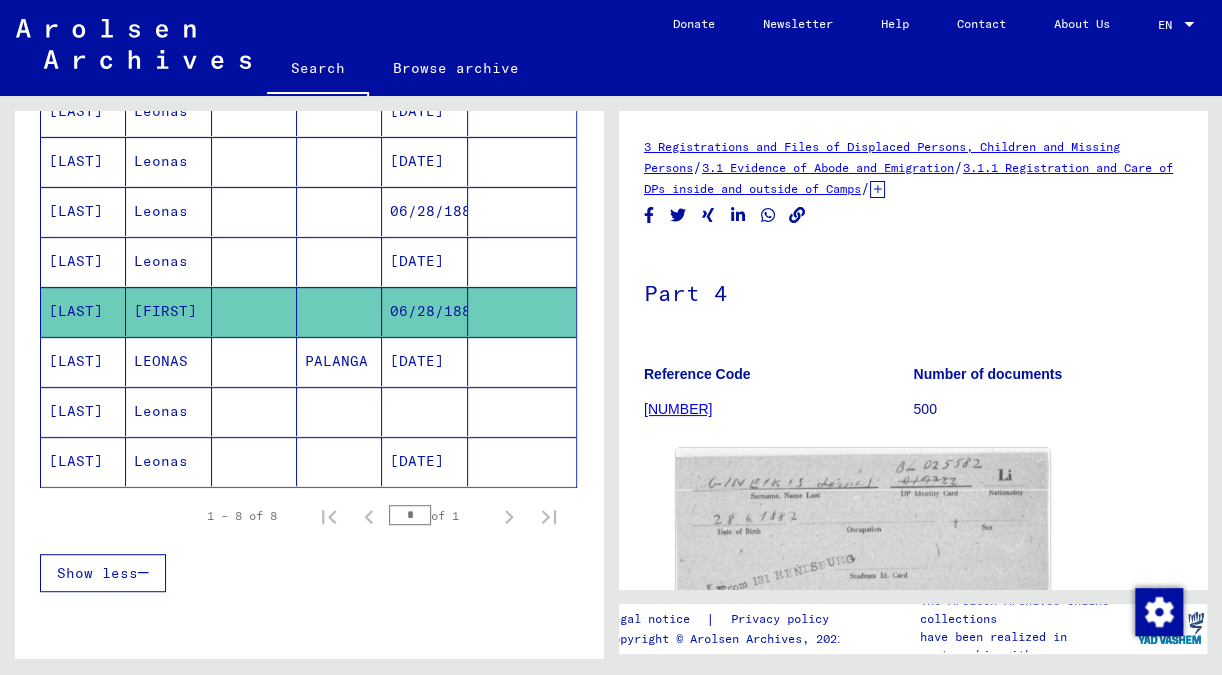 click on "Leonas" at bounding box center [168, 311] 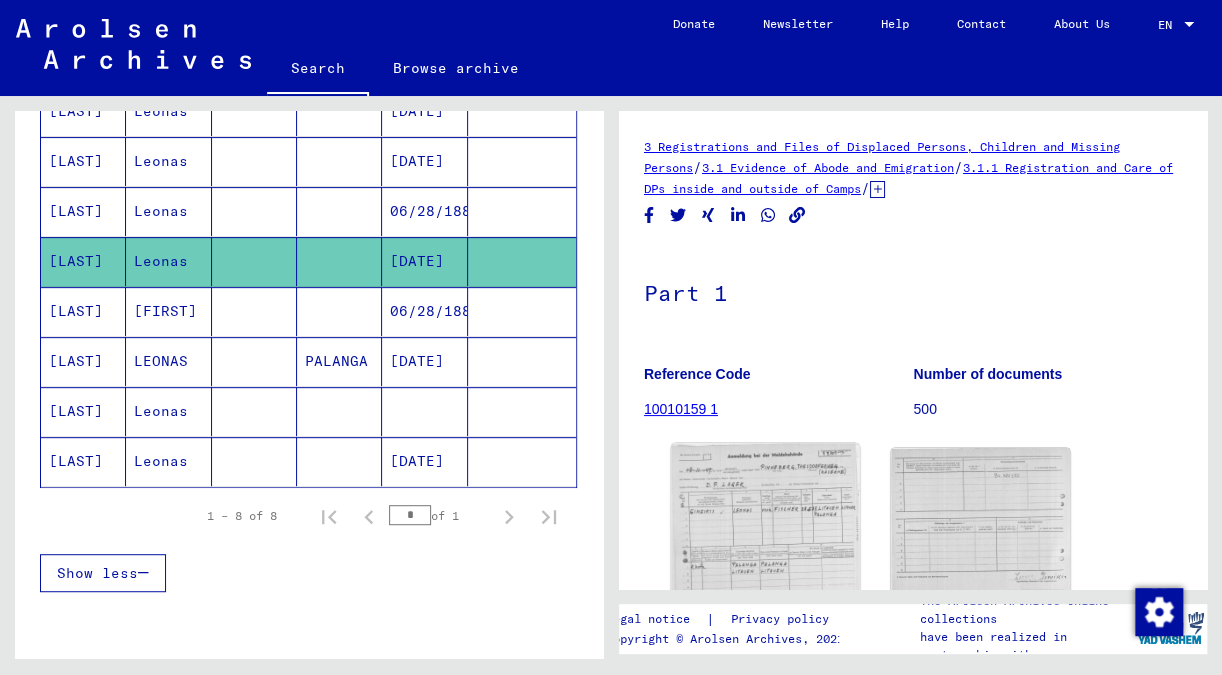 click 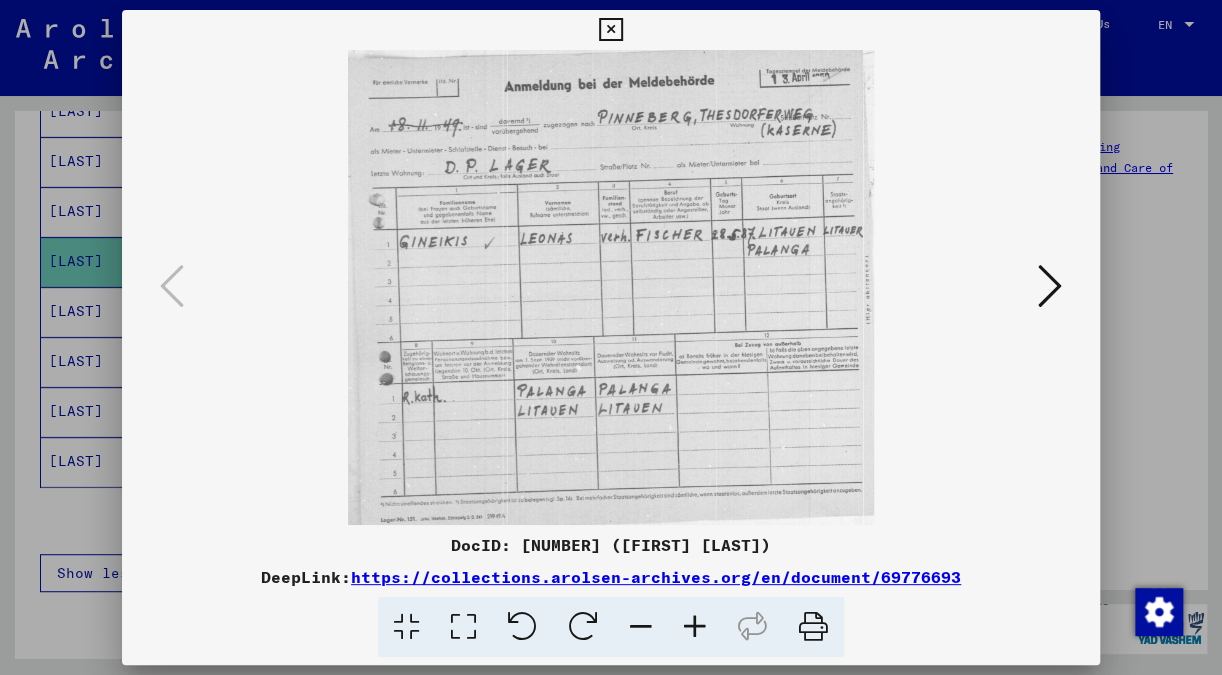 click at bounding box center [610, 30] 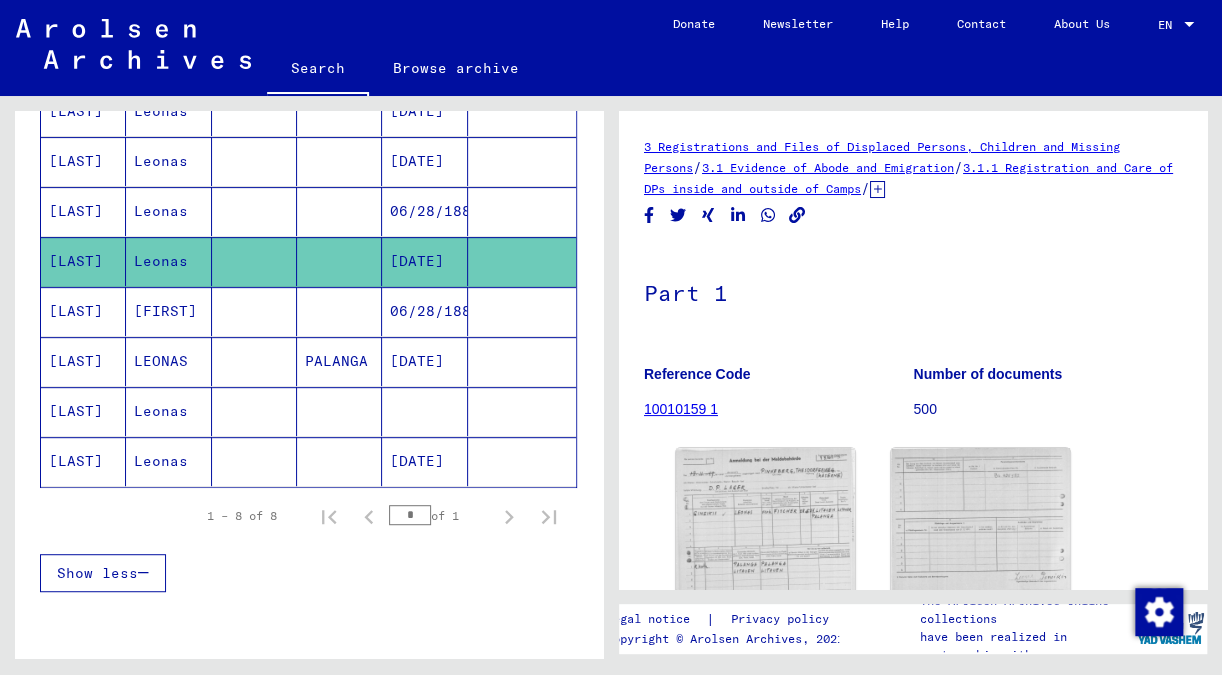 click on "Leonas" at bounding box center (168, 261) 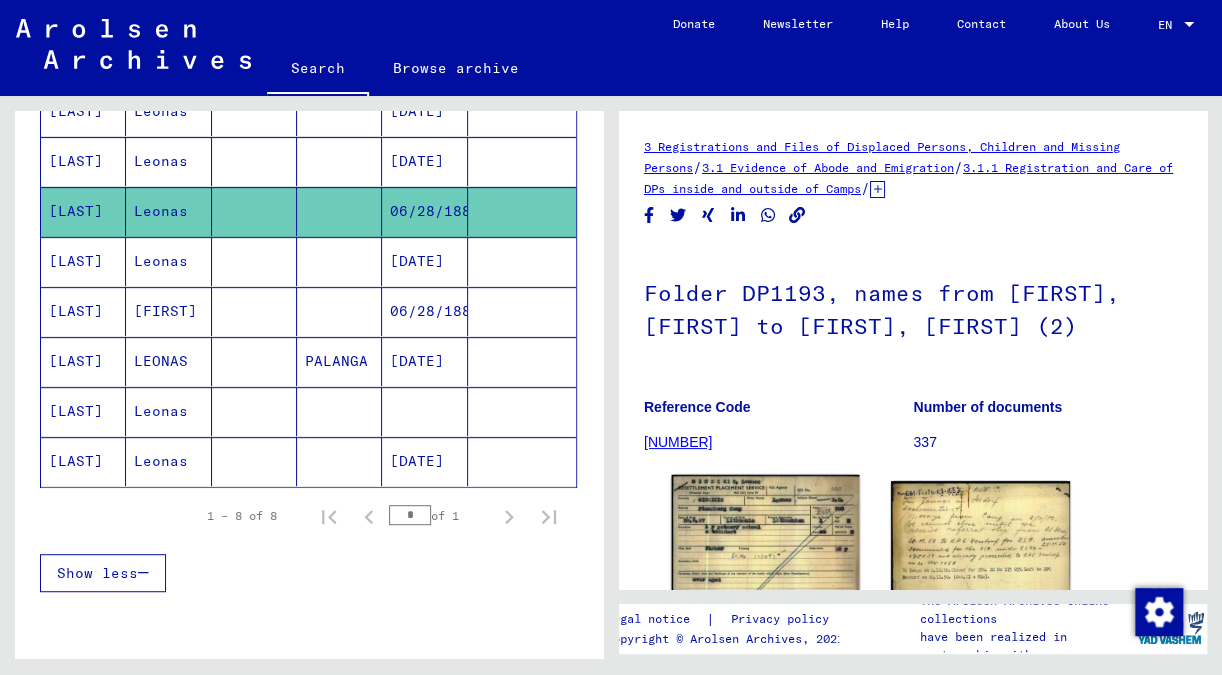 click 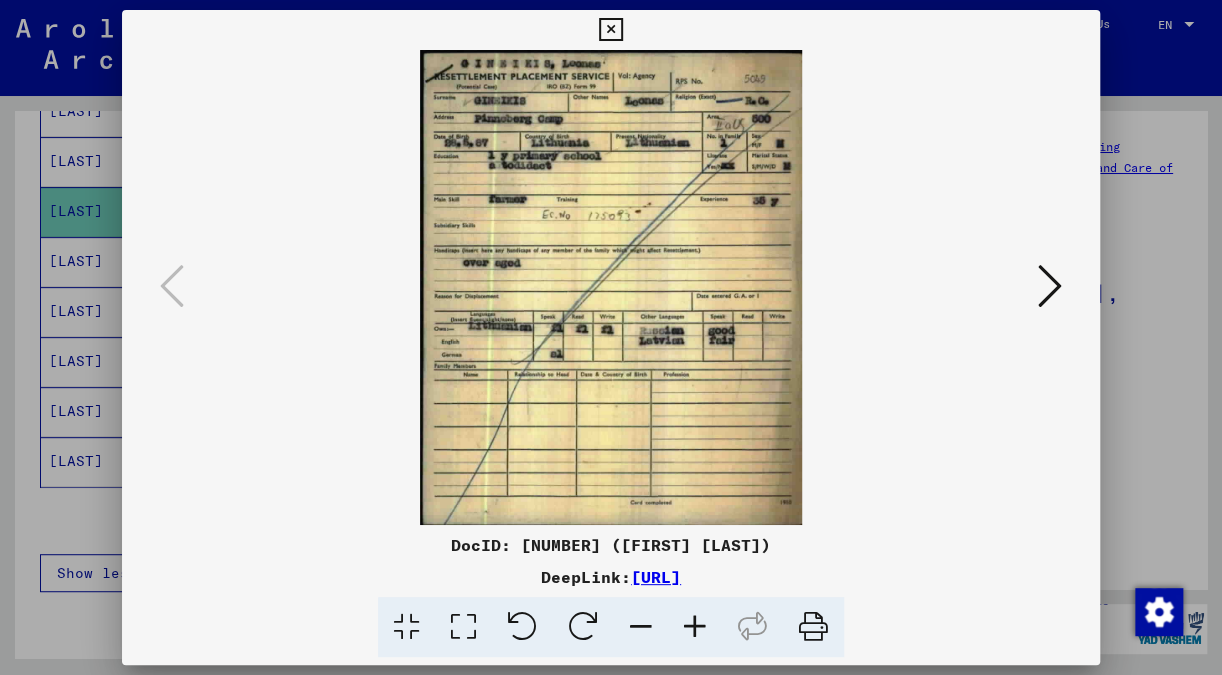 click at bounding box center (695, 627) 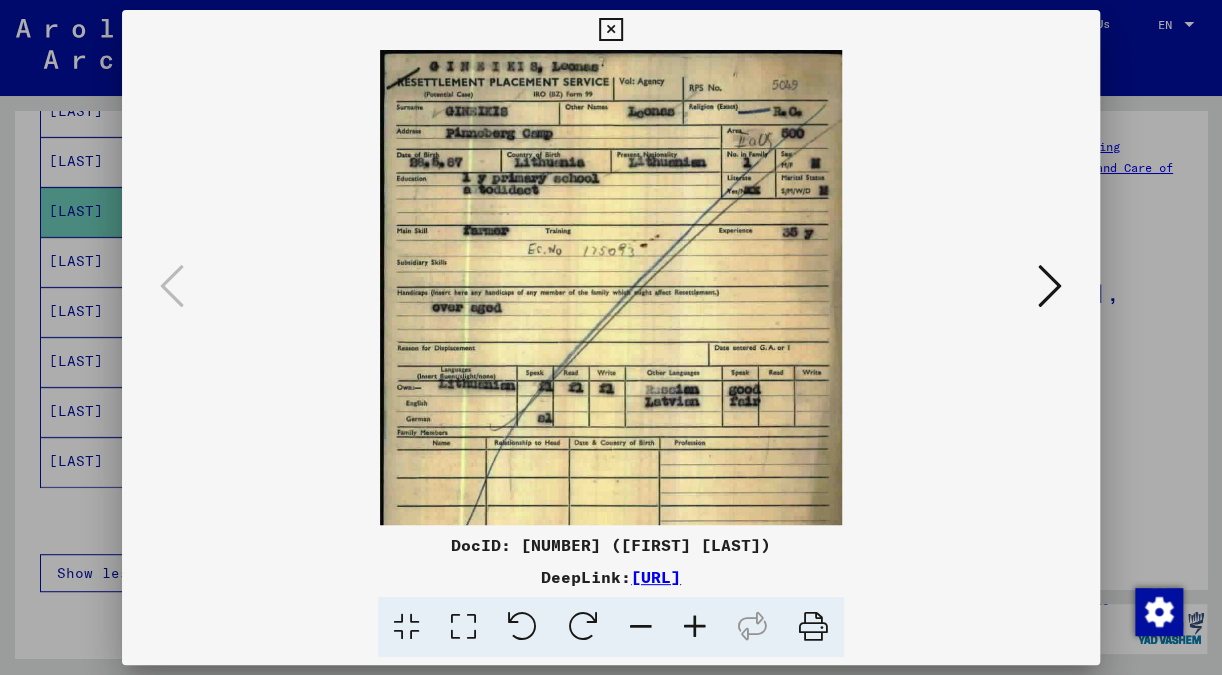 click at bounding box center [695, 627] 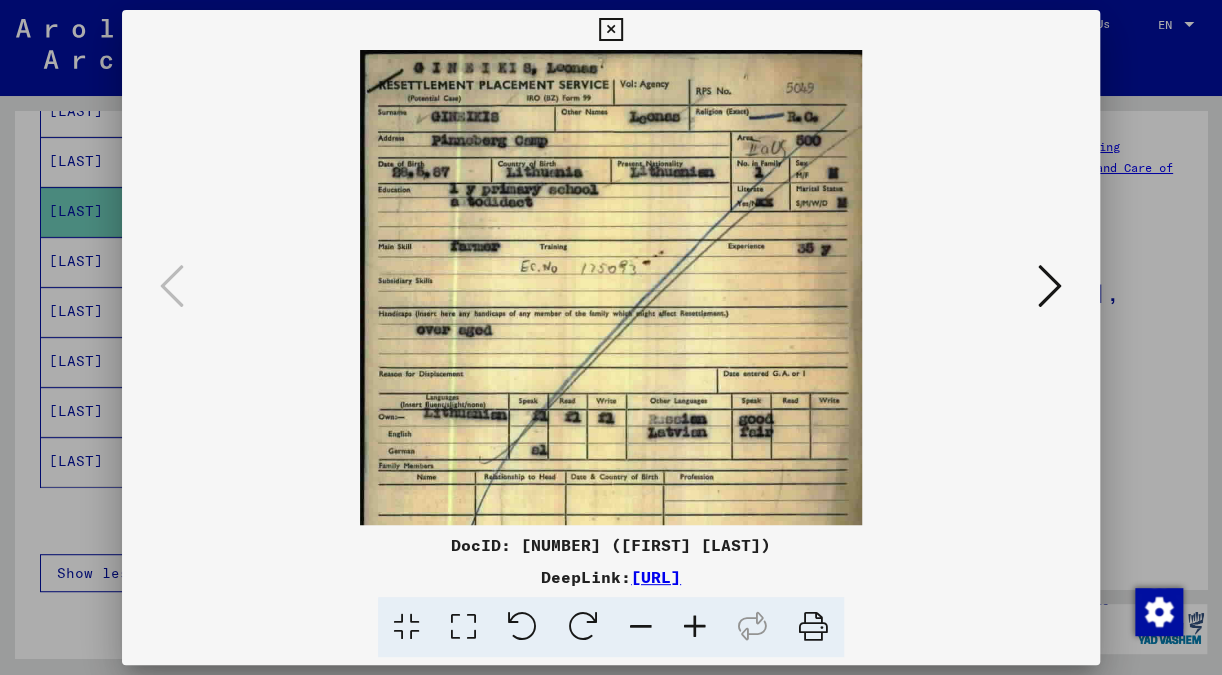 click at bounding box center [695, 627] 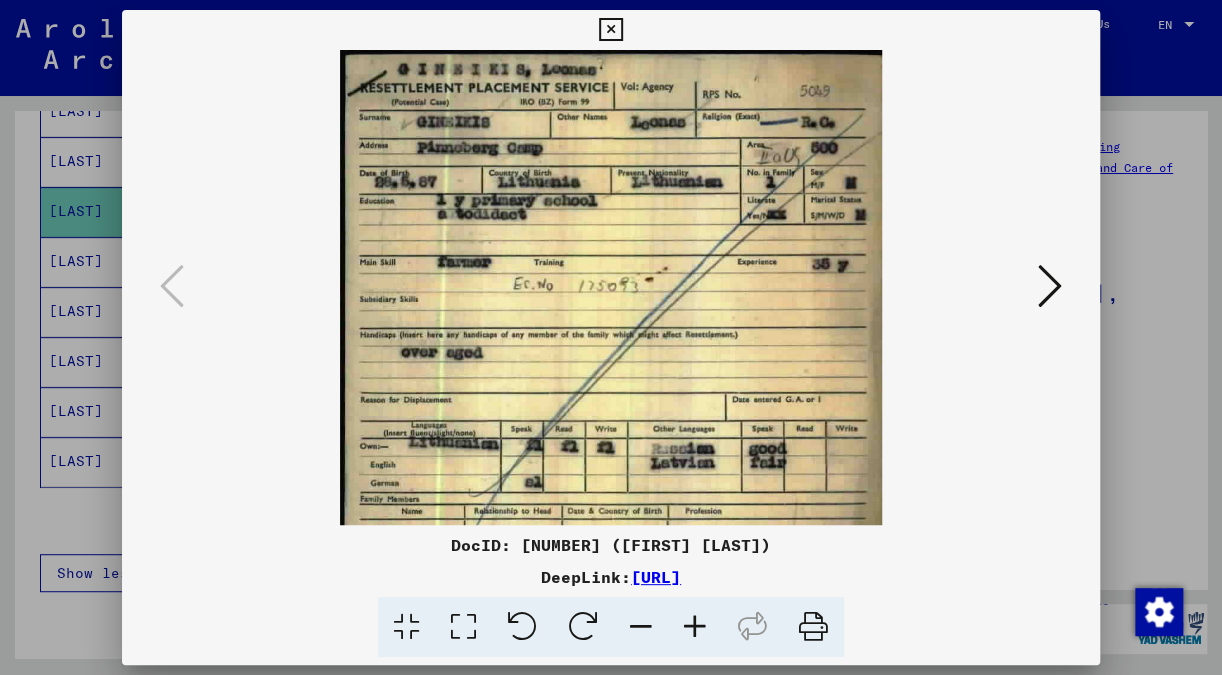 click at bounding box center (695, 627) 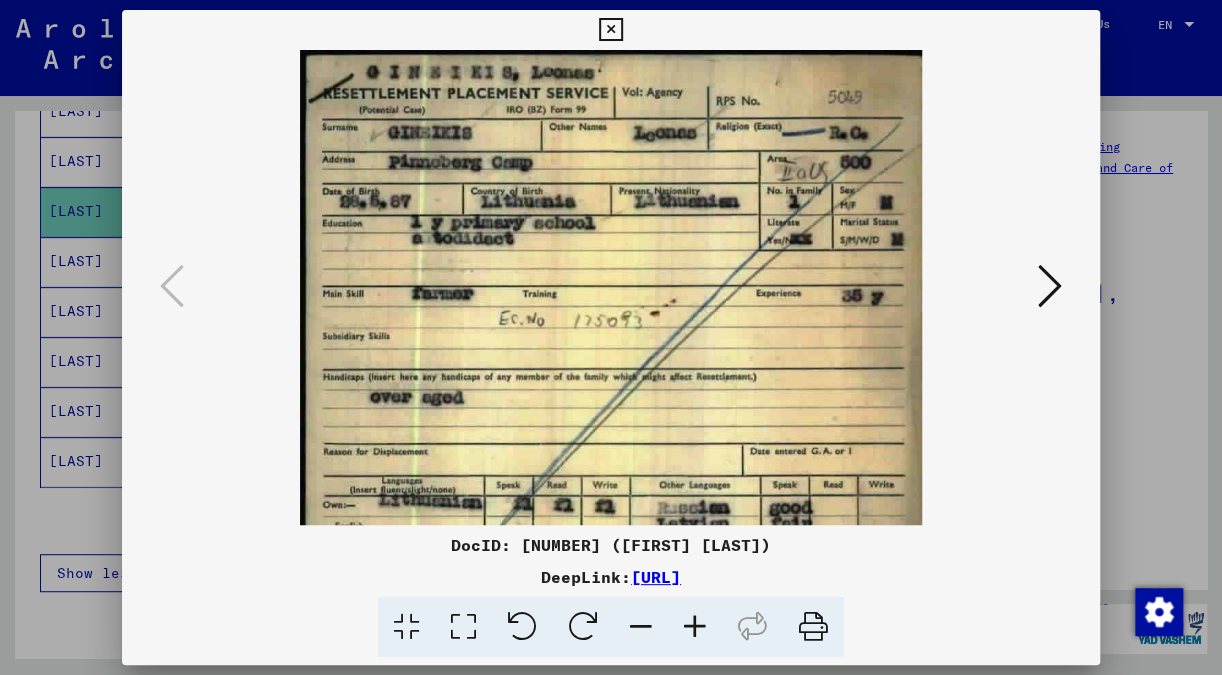 click at bounding box center (695, 627) 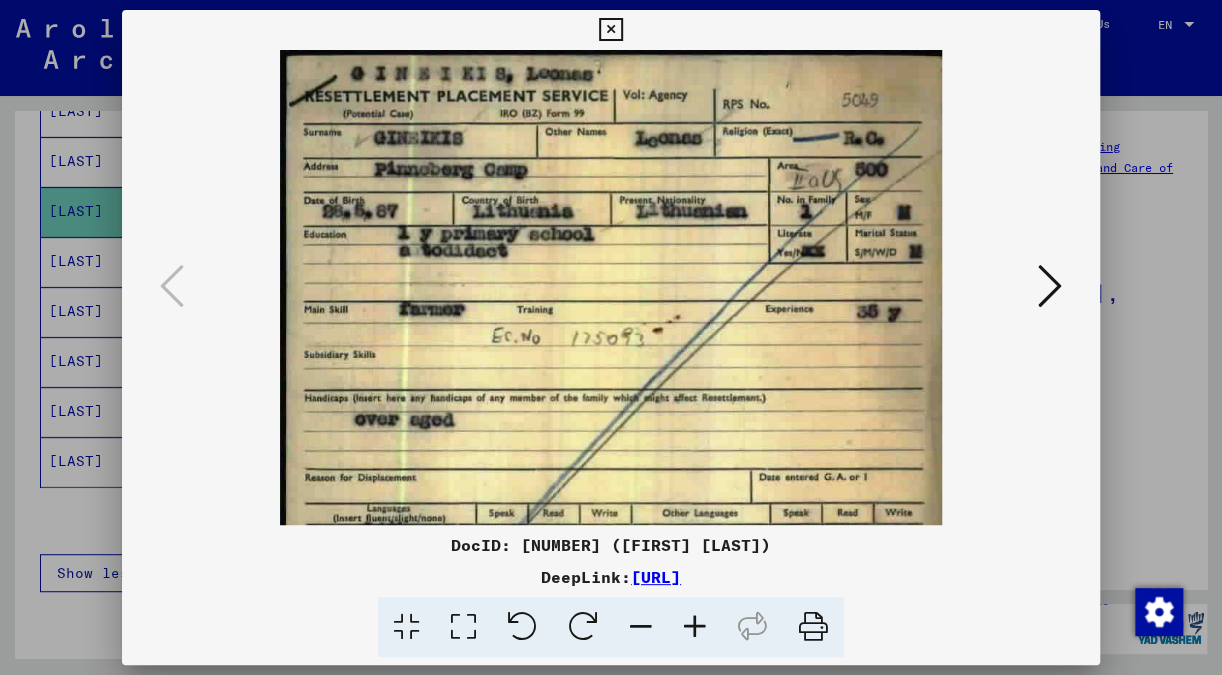 click at bounding box center (610, 30) 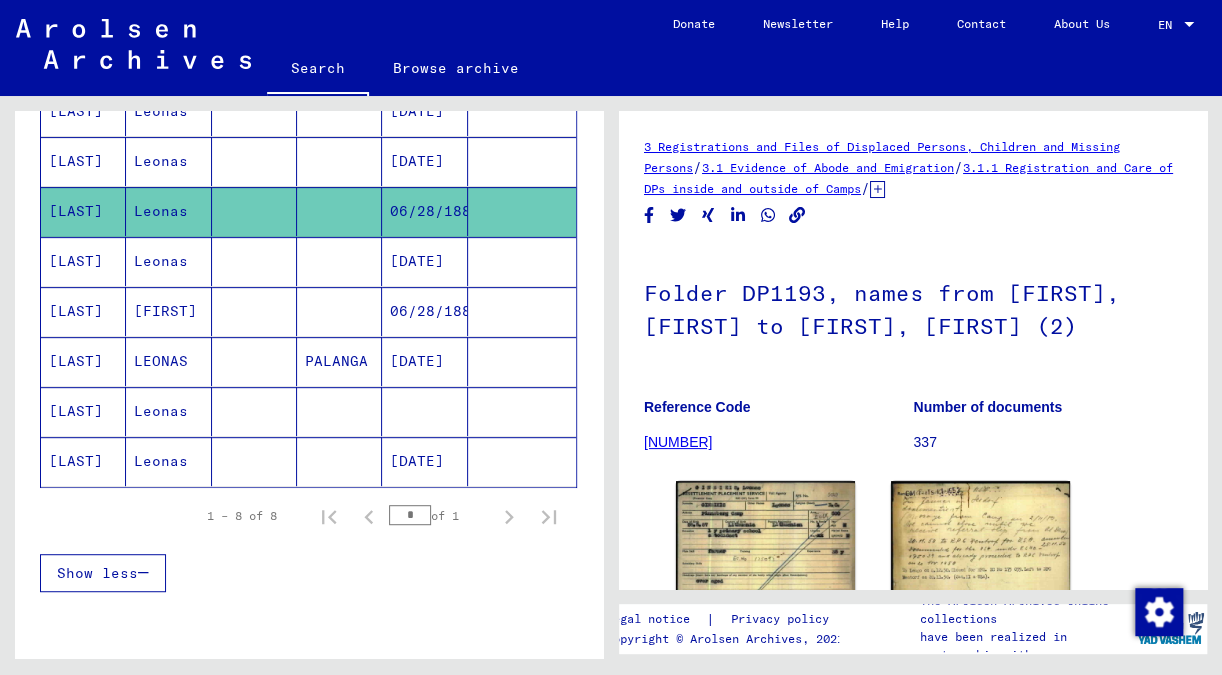click on "Leonas" at bounding box center [168, 211] 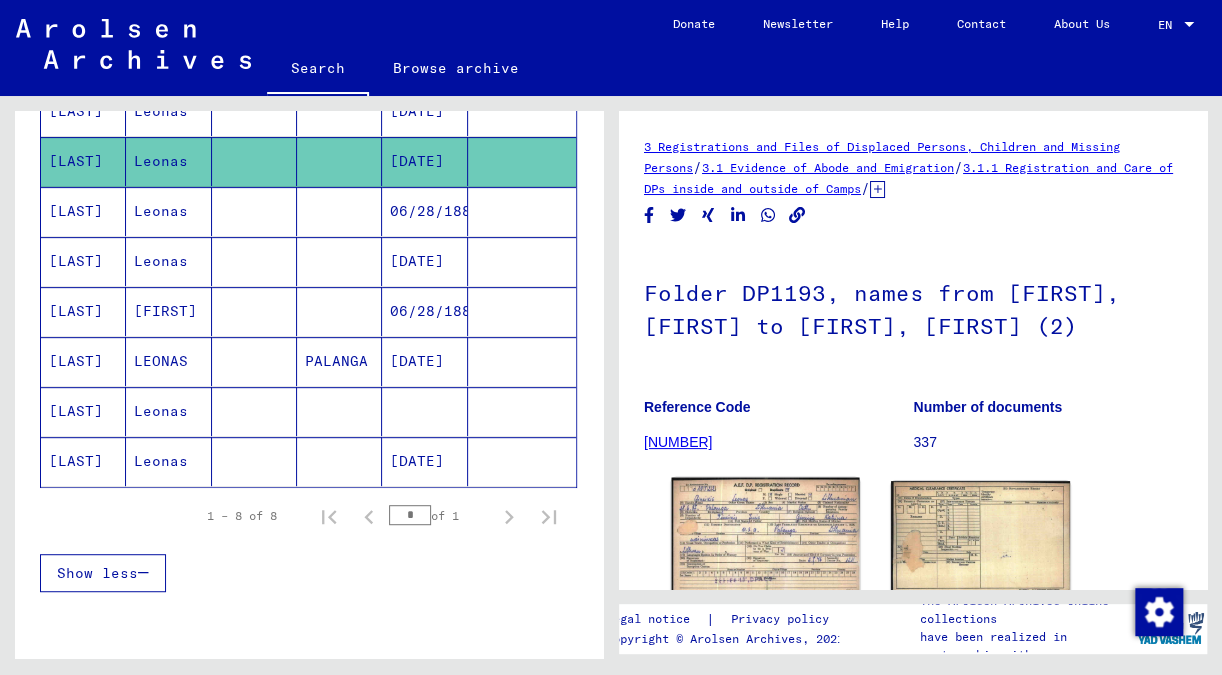 click 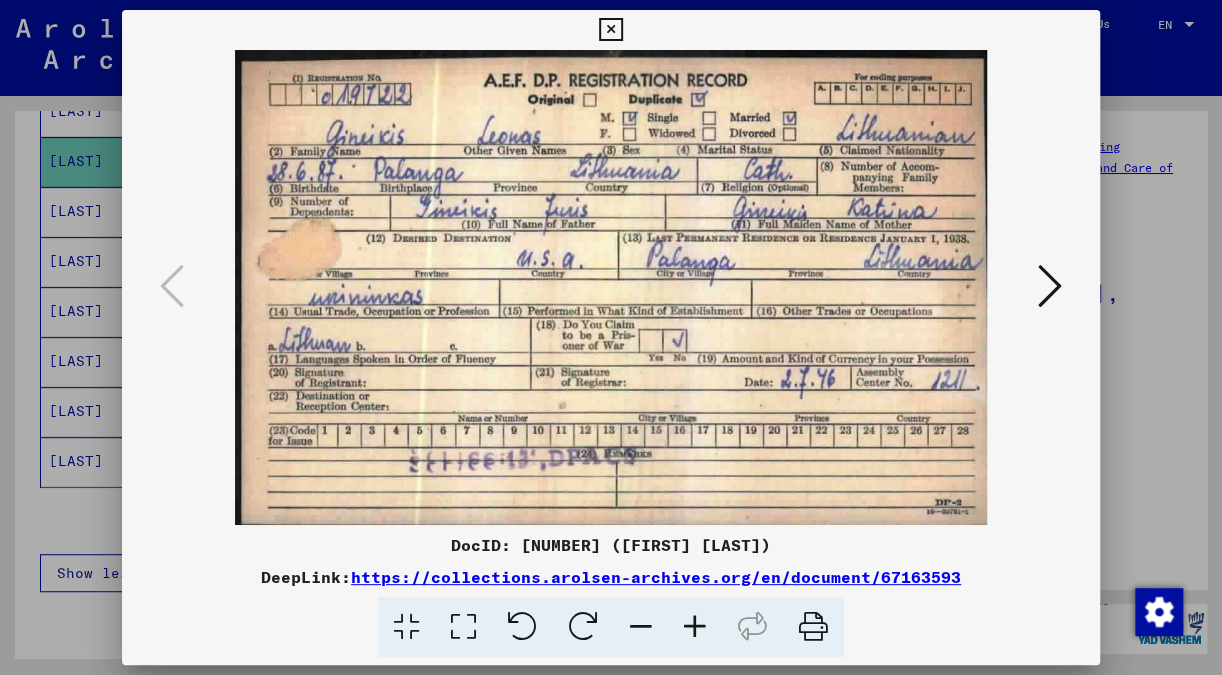 click at bounding box center [695, 627] 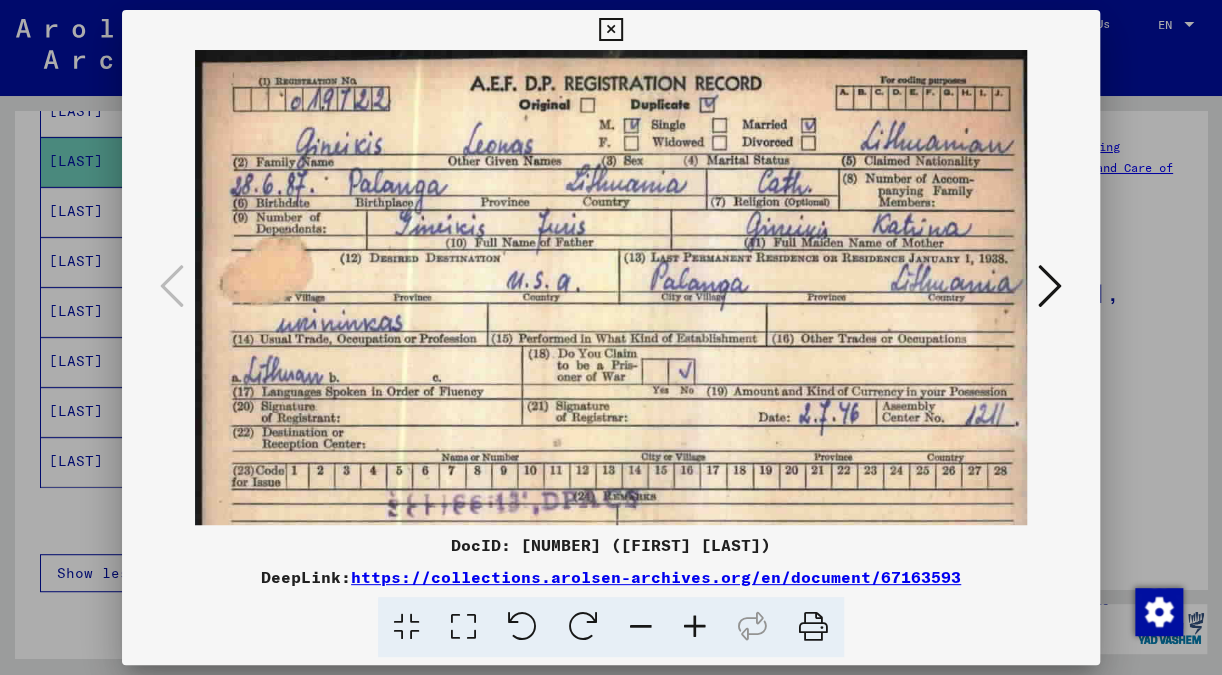 click at bounding box center [695, 627] 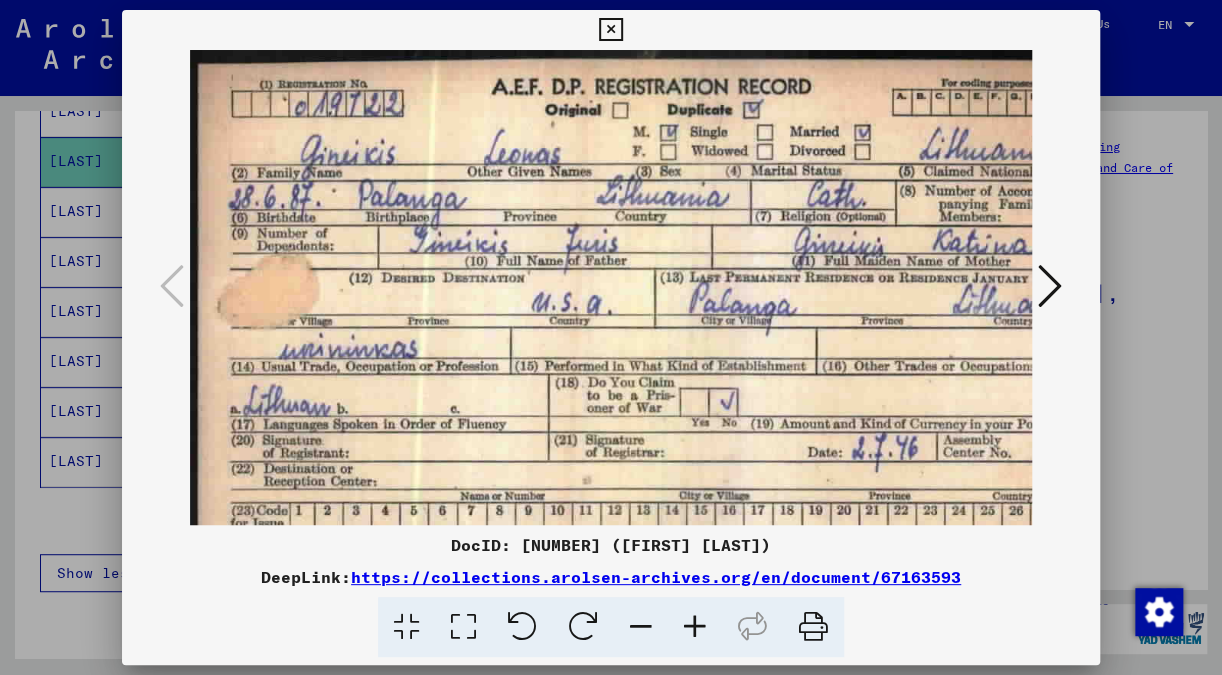 click at bounding box center (695, 627) 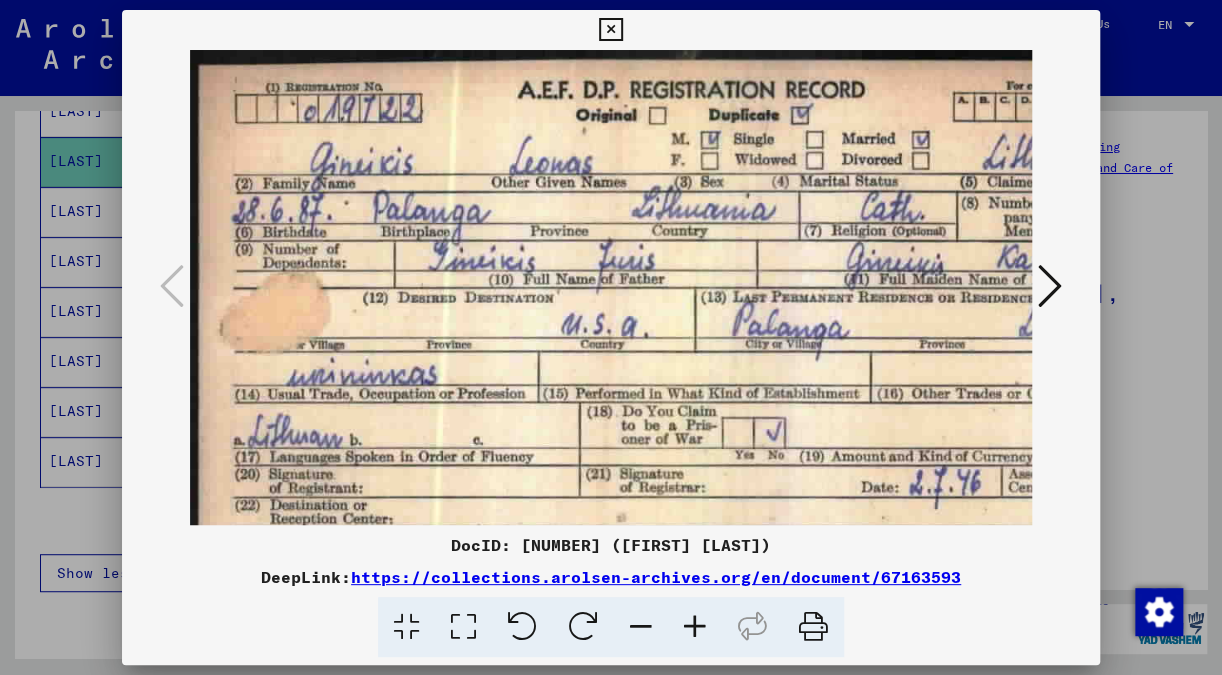click at bounding box center [695, 627] 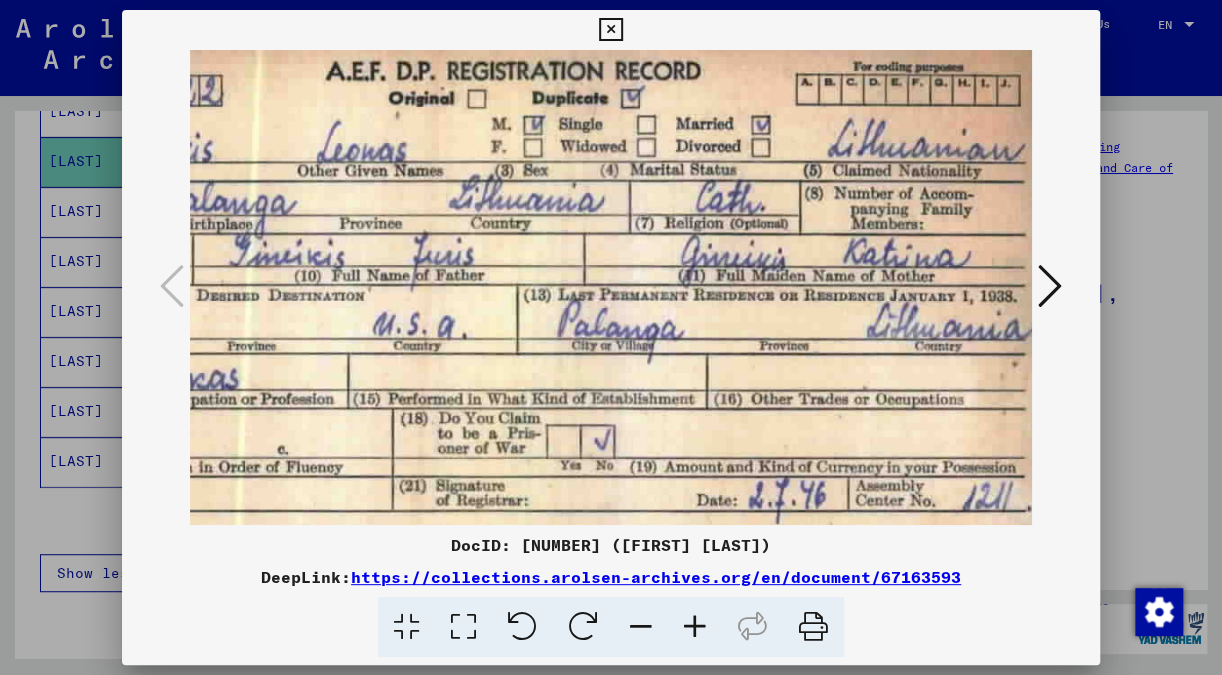 scroll, scrollTop: 23, scrollLeft: 221, axis: both 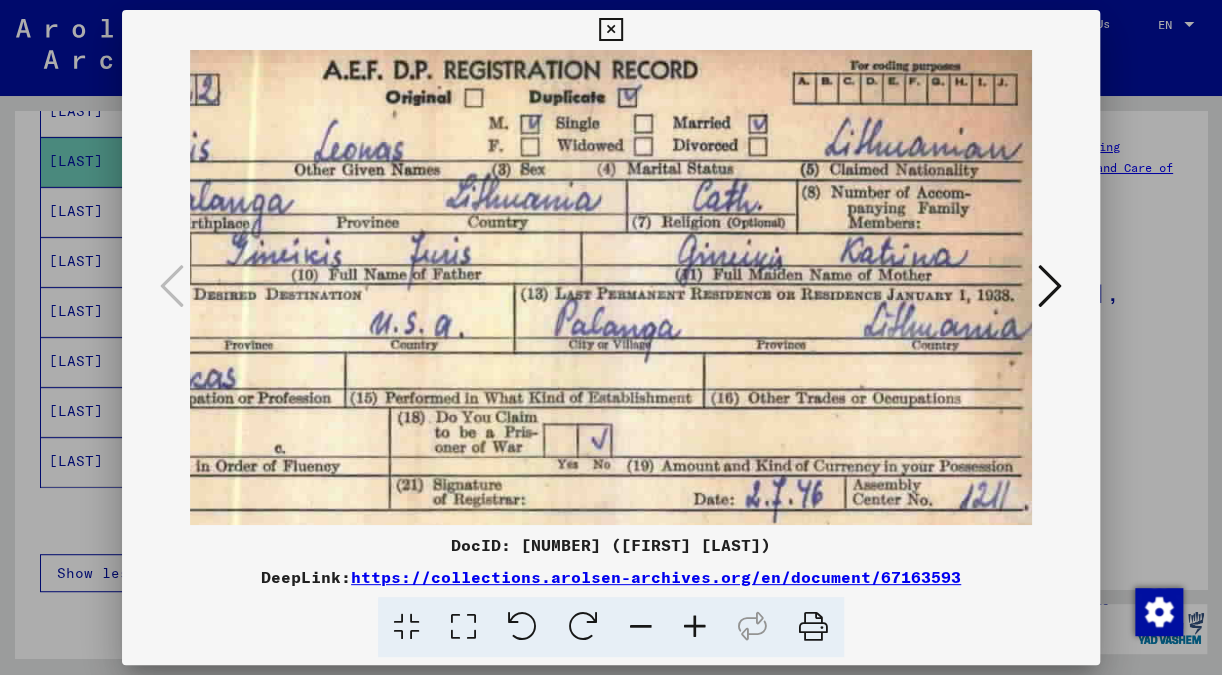 drag, startPoint x: 861, startPoint y: 390, endPoint x: 595, endPoint y: 367, distance: 266.99252 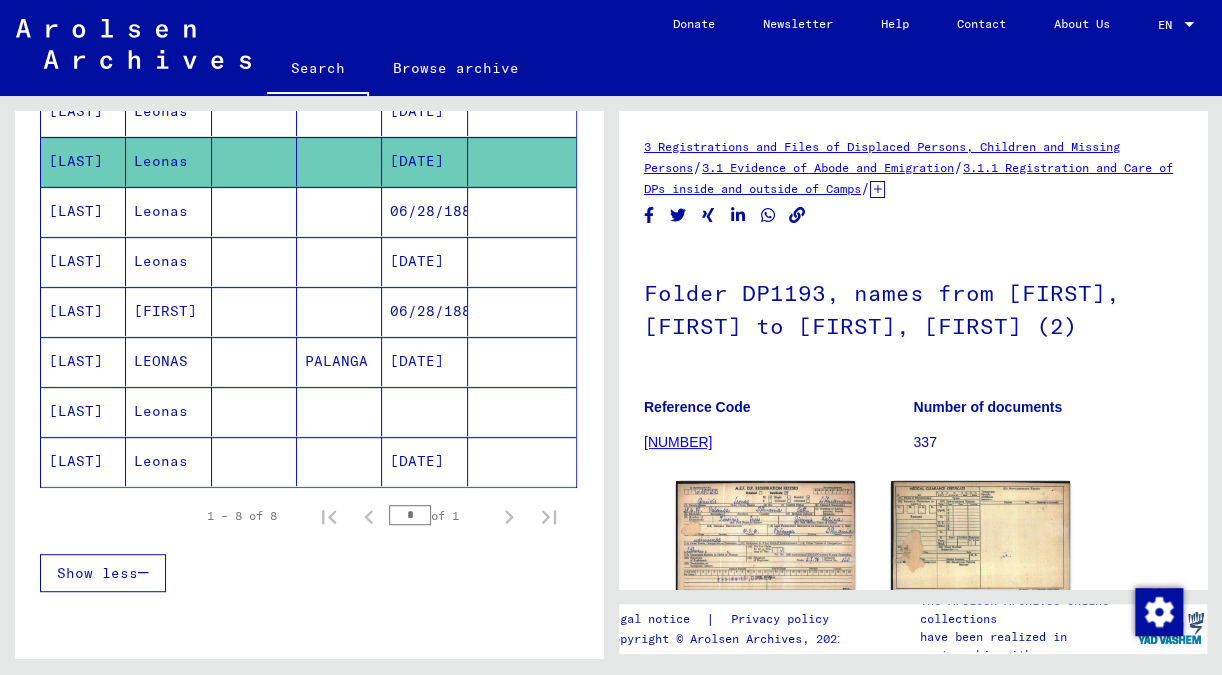 scroll, scrollTop: 212, scrollLeft: 0, axis: vertical 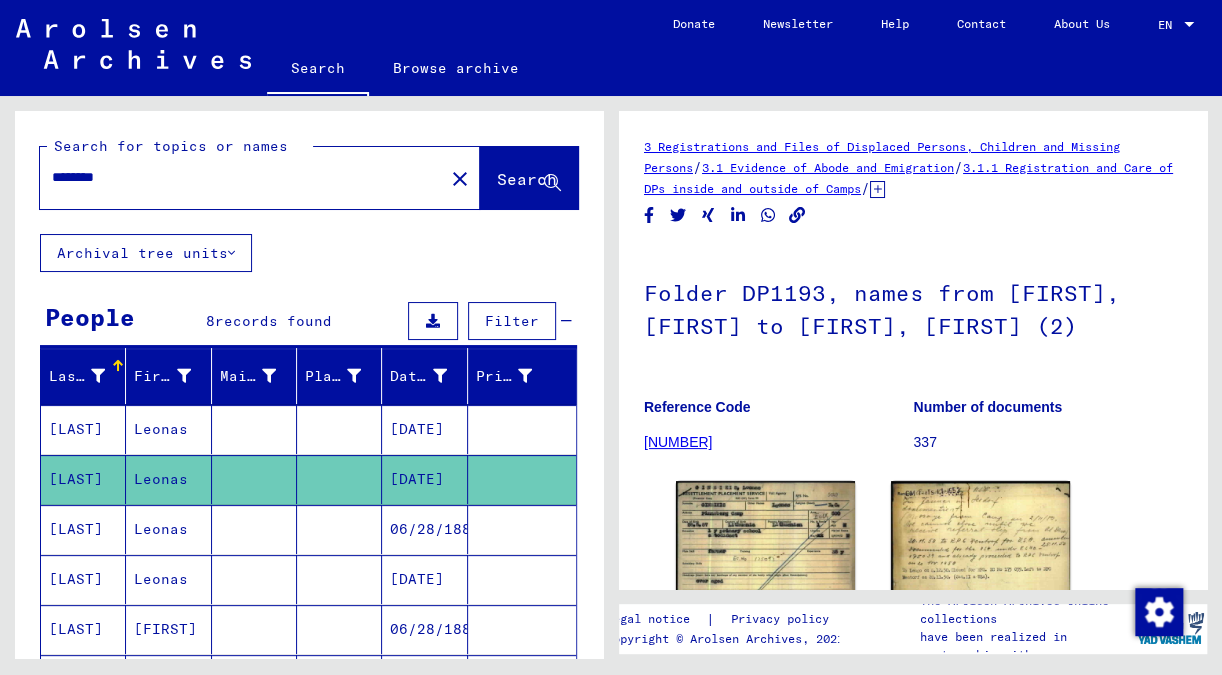 drag, startPoint x: 140, startPoint y: 178, endPoint x: -50, endPoint y: 188, distance: 190.26297 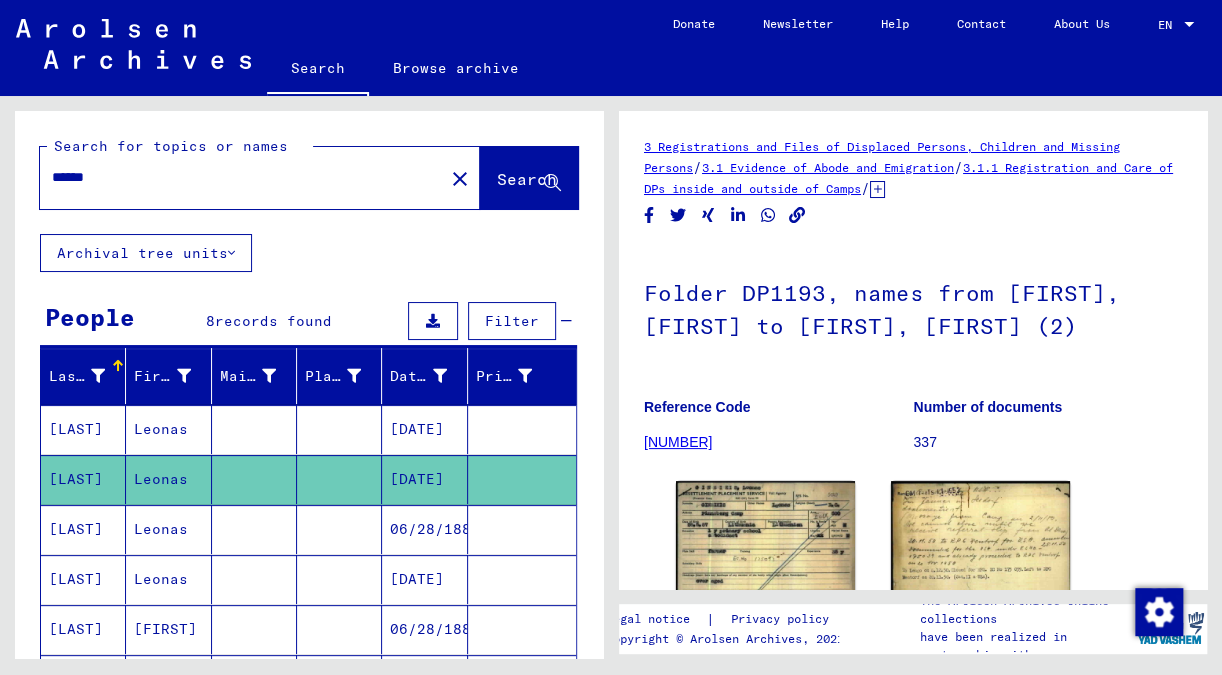 click on "Search" 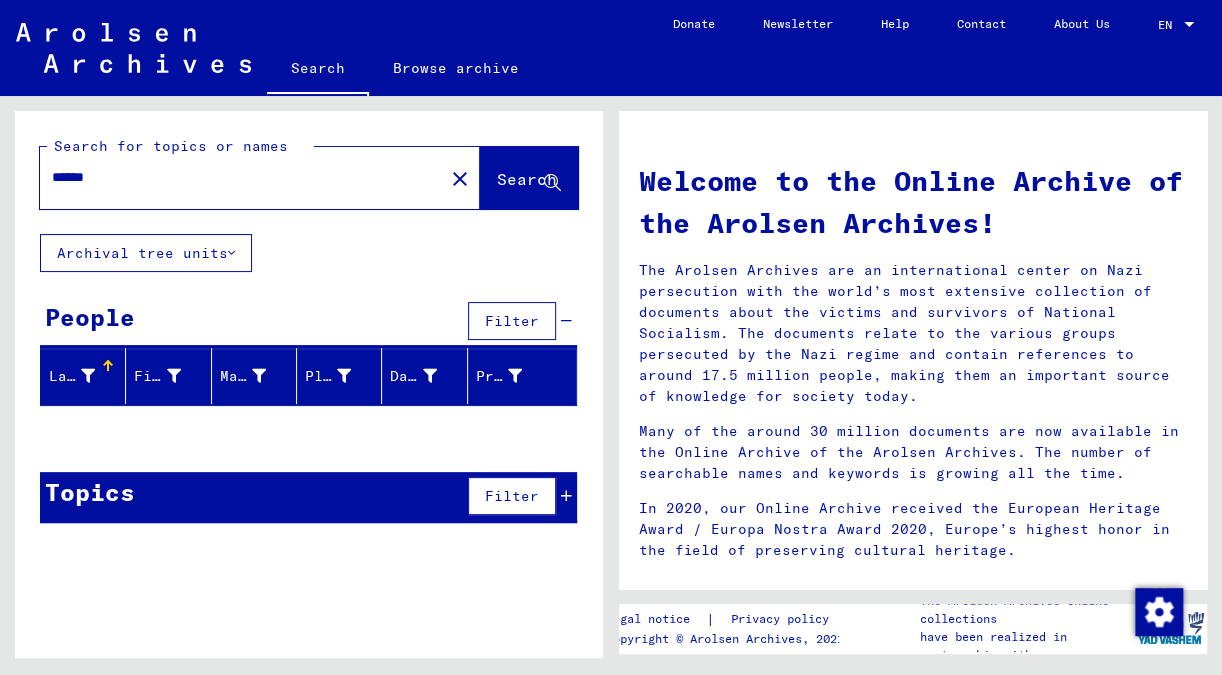 drag, startPoint x: 136, startPoint y: 175, endPoint x: -50, endPoint y: 201, distance: 187.80841 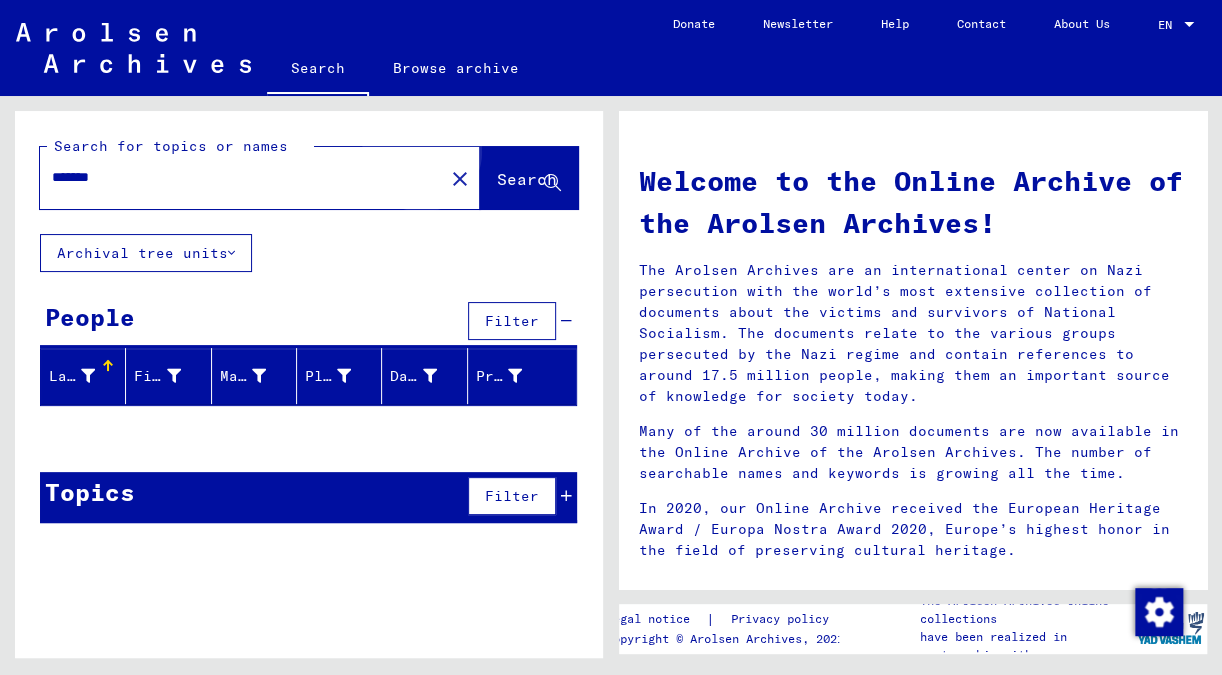 click on "Search" 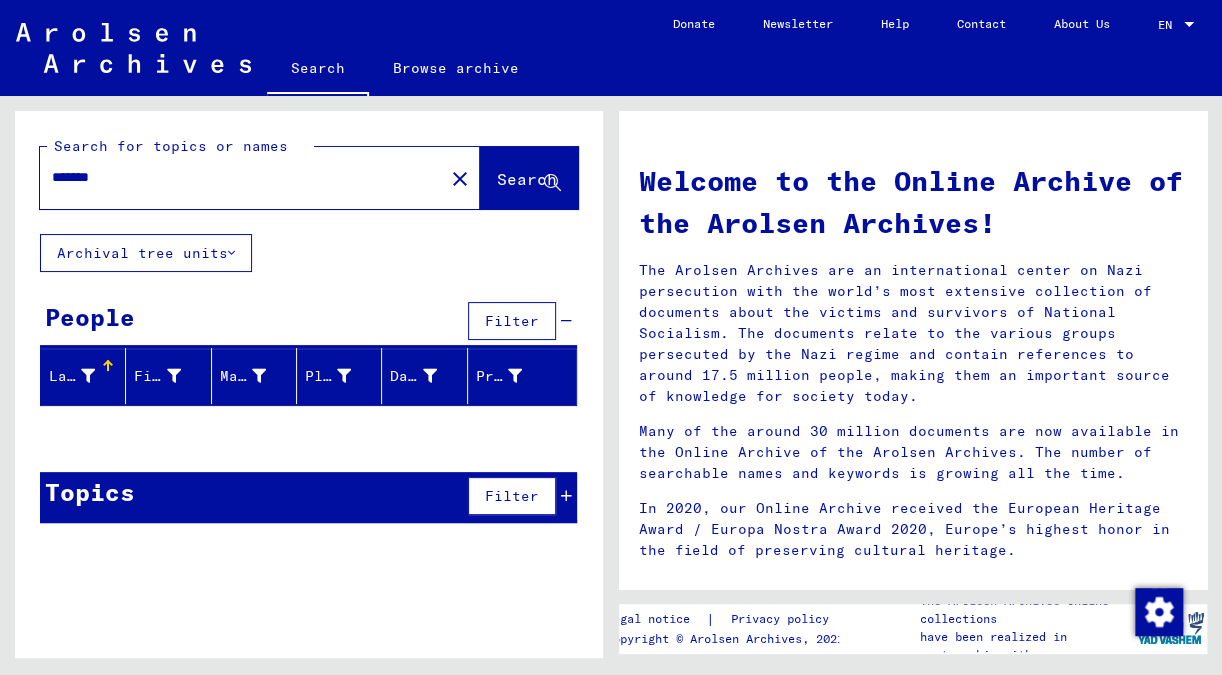 drag, startPoint x: 140, startPoint y: 180, endPoint x: -21, endPoint y: 206, distance: 163.08586 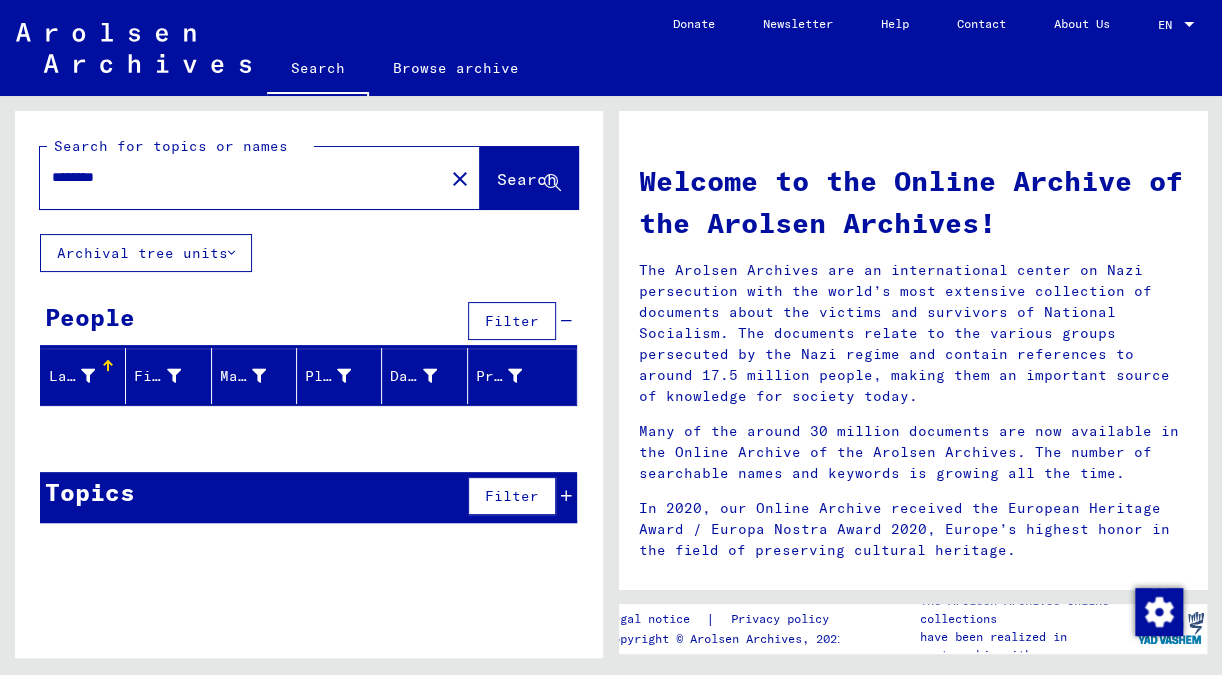 type on "********" 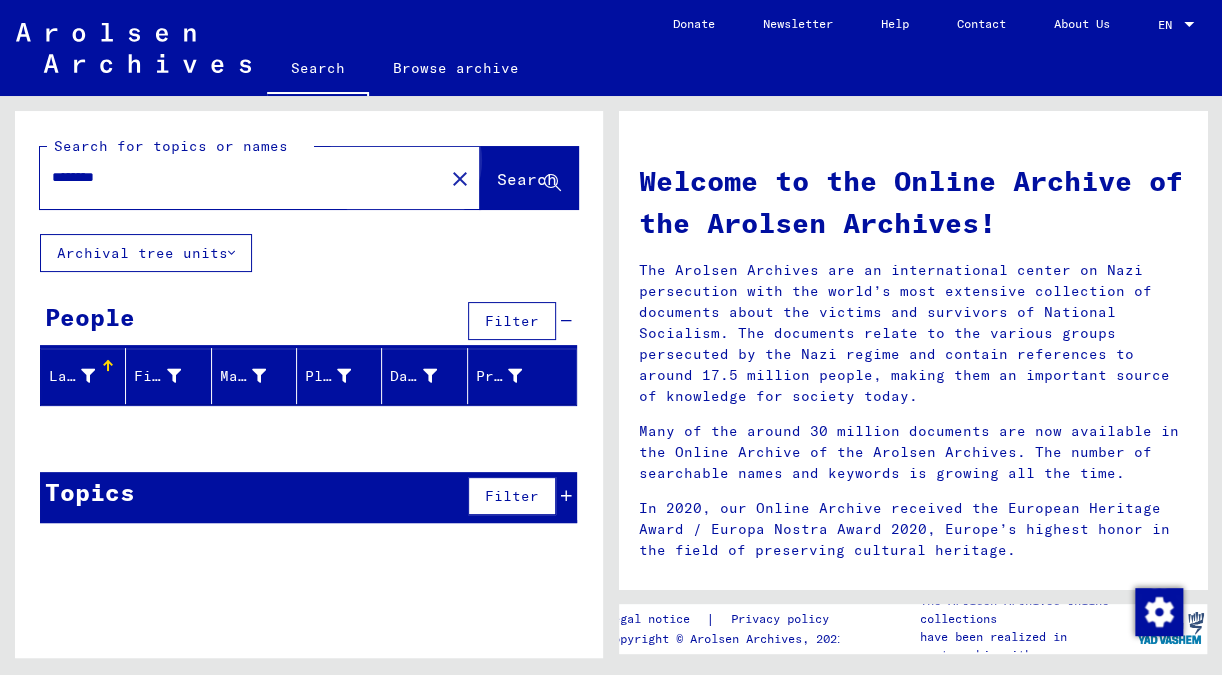 click on "Search" 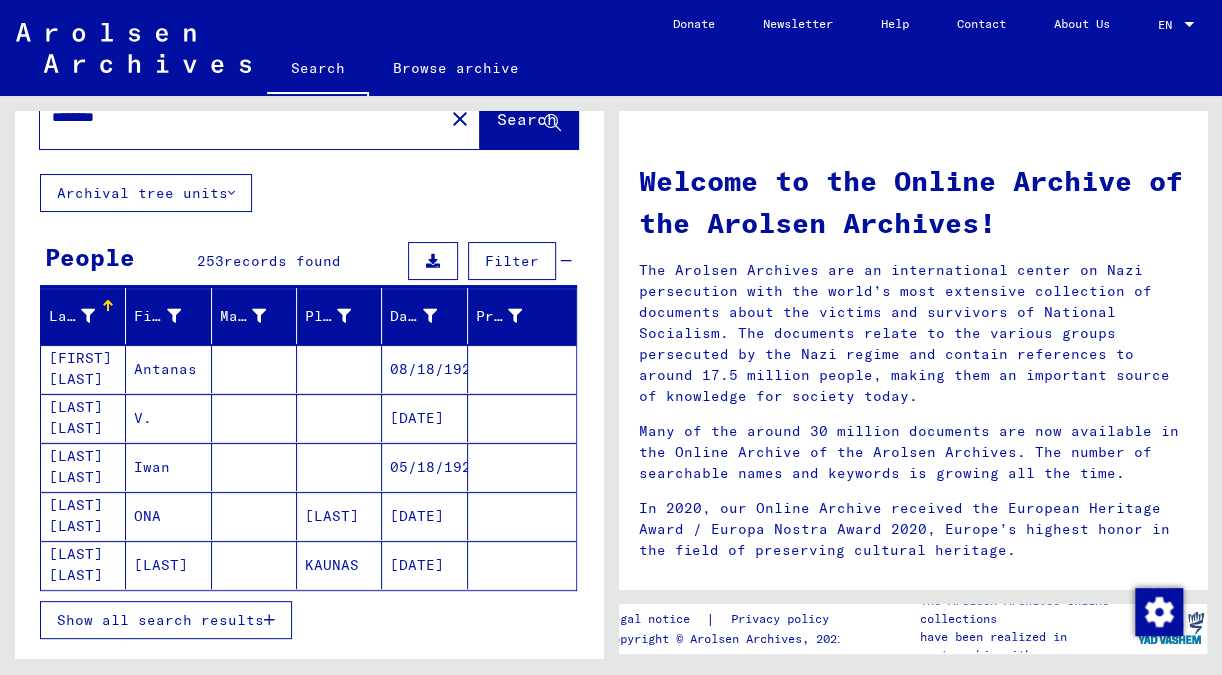 scroll, scrollTop: 106, scrollLeft: 0, axis: vertical 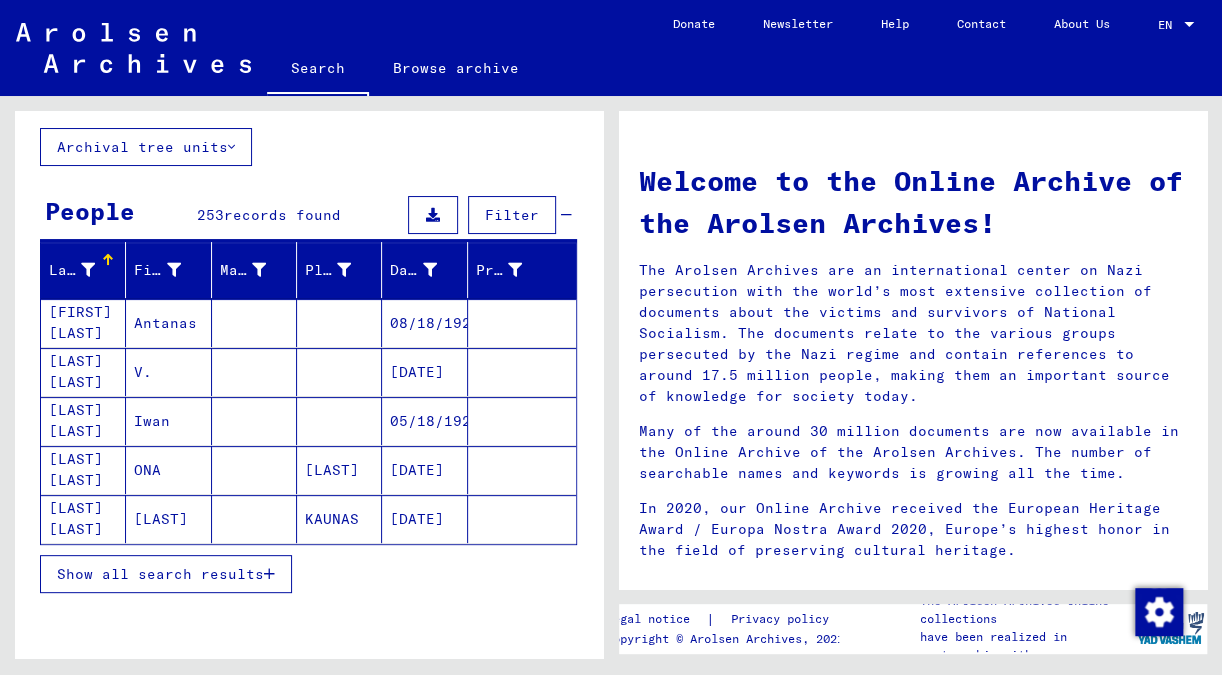 click on "Show all search results" at bounding box center [160, 574] 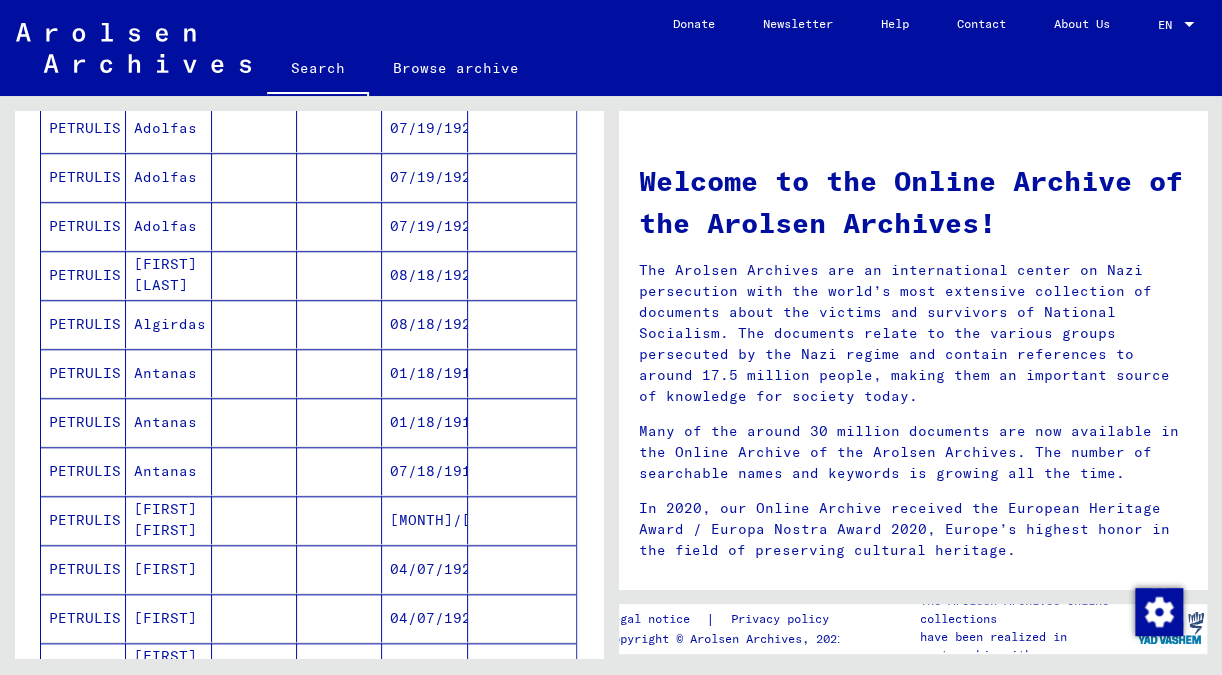 scroll, scrollTop: 1166, scrollLeft: 0, axis: vertical 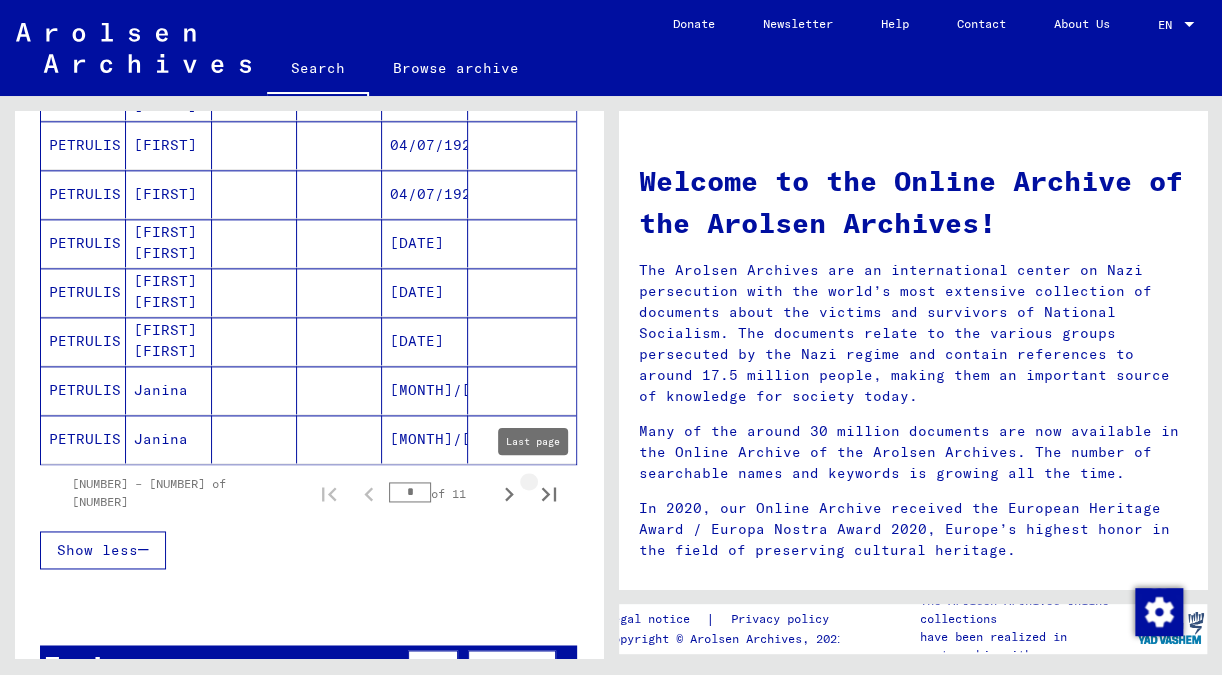 click 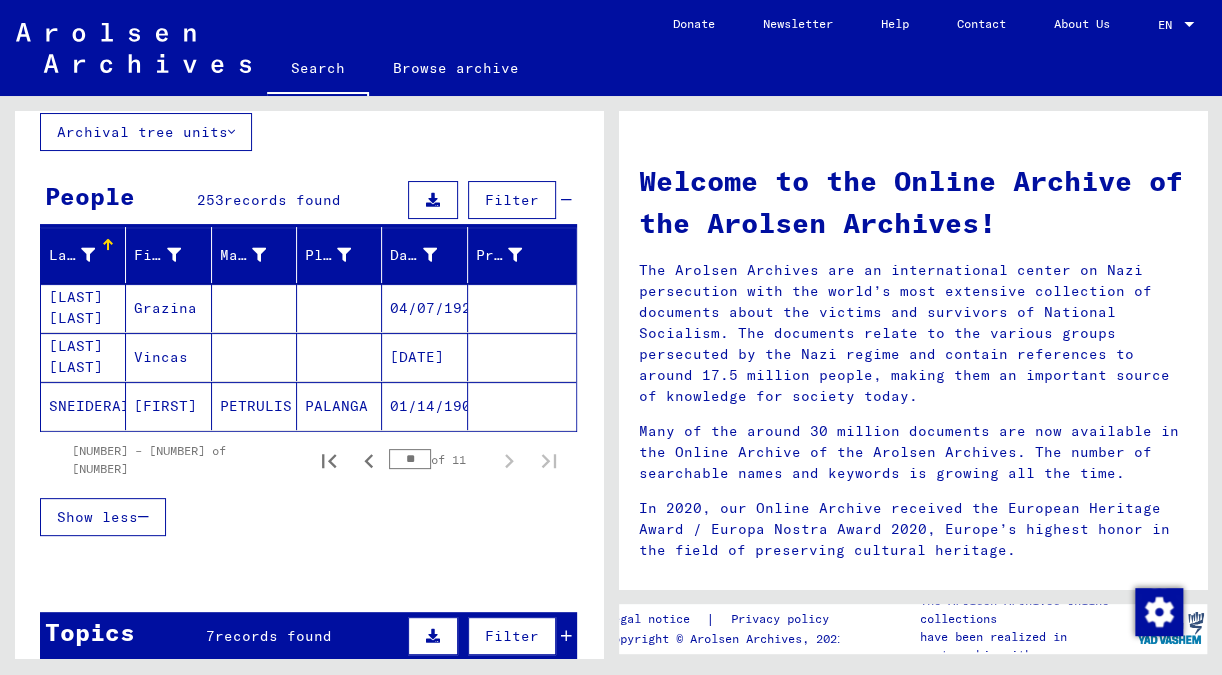 scroll, scrollTop: 212, scrollLeft: 0, axis: vertical 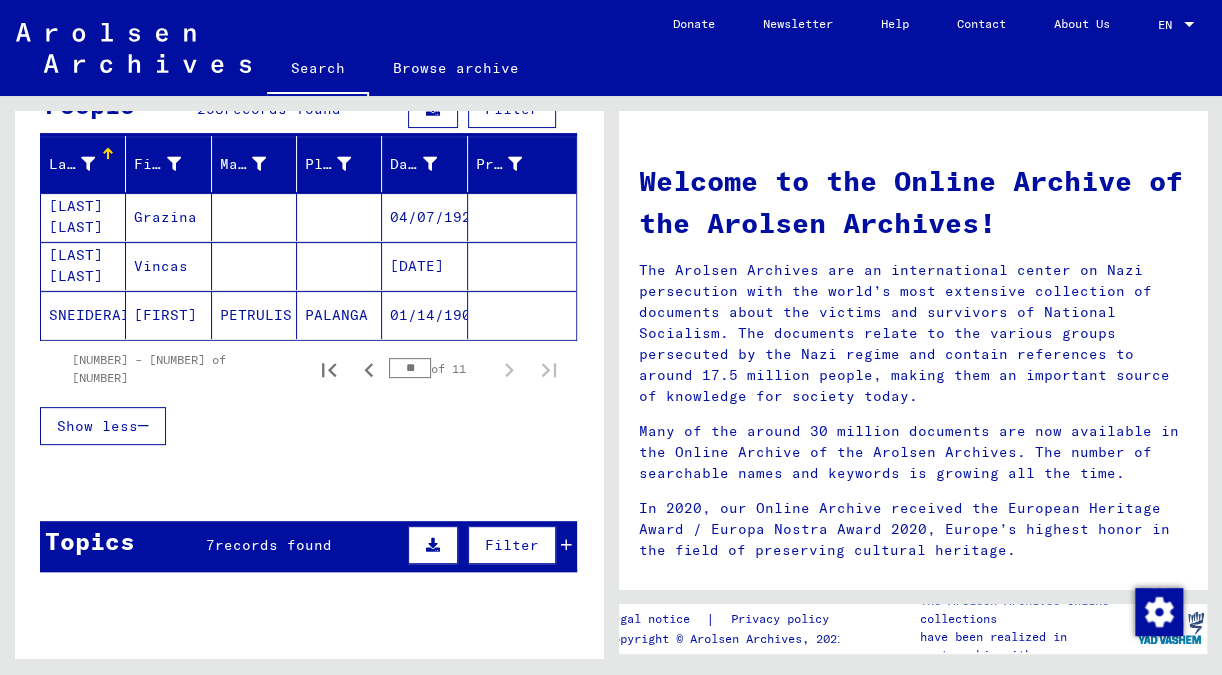 click on "SNEIDERAITIS" 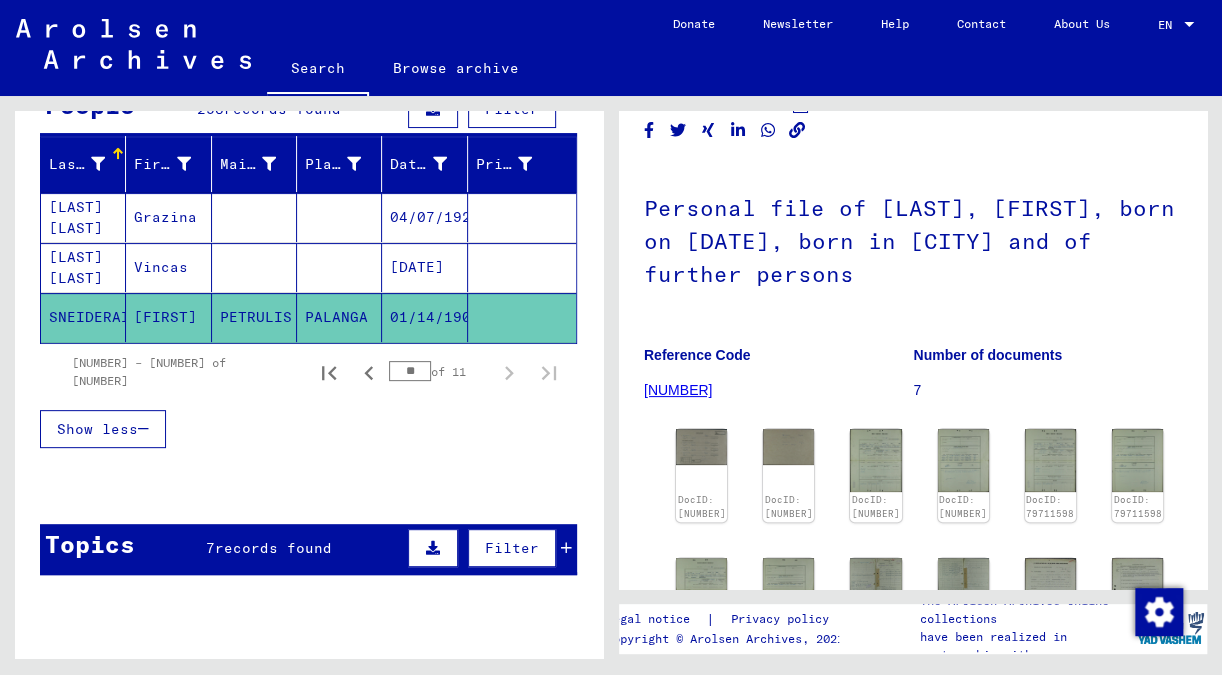 scroll, scrollTop: 212, scrollLeft: 0, axis: vertical 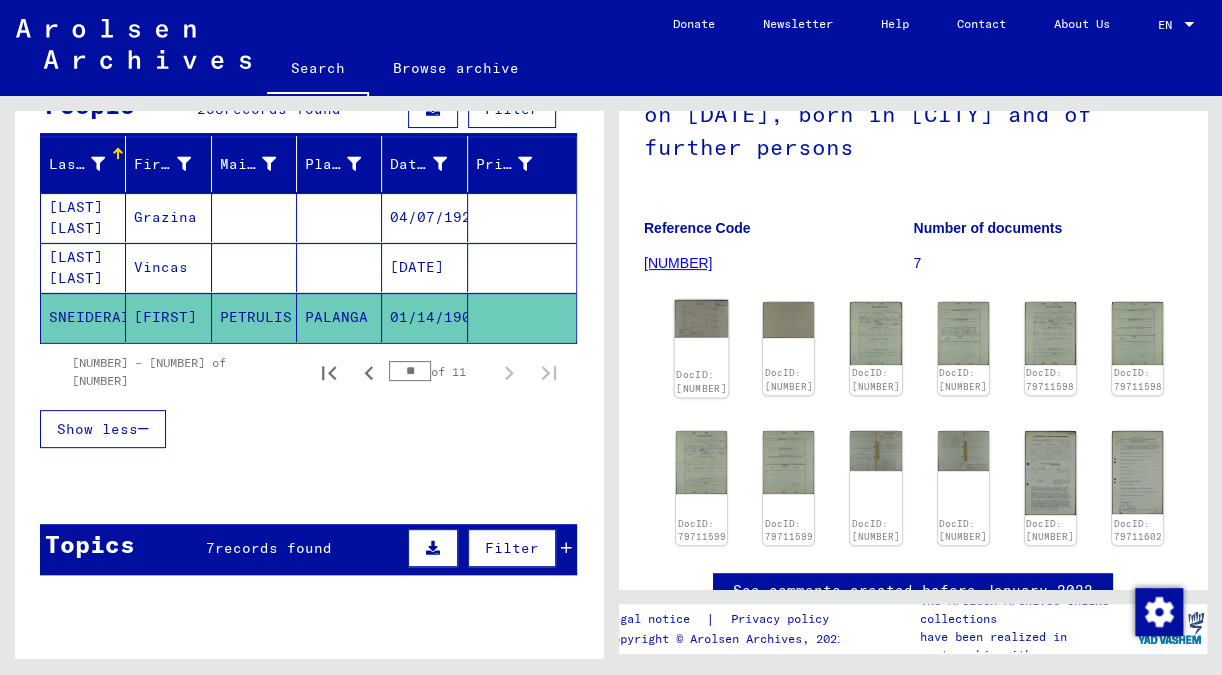 click 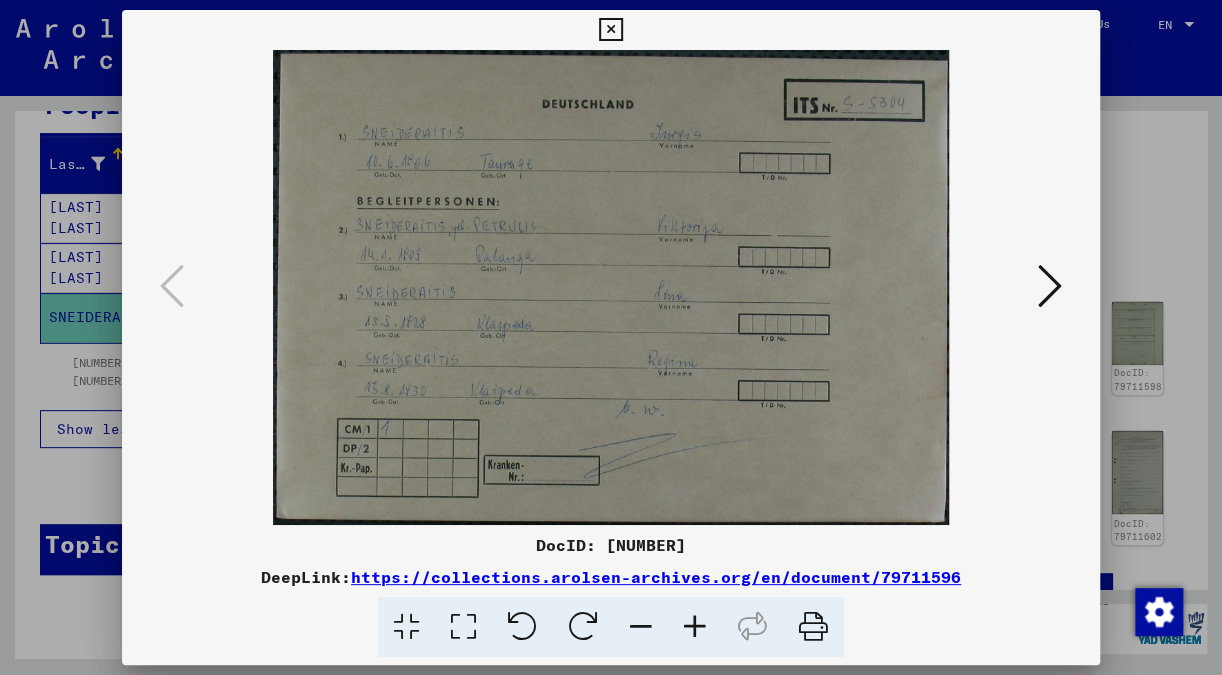 click at bounding box center [610, 30] 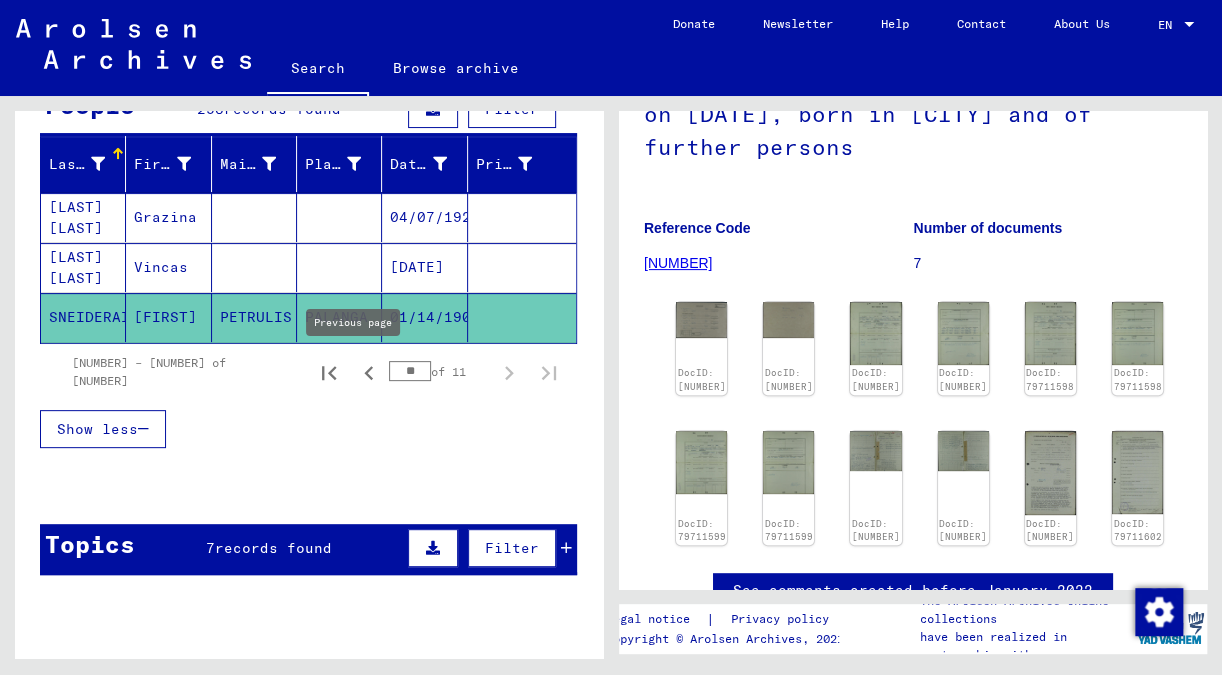 click 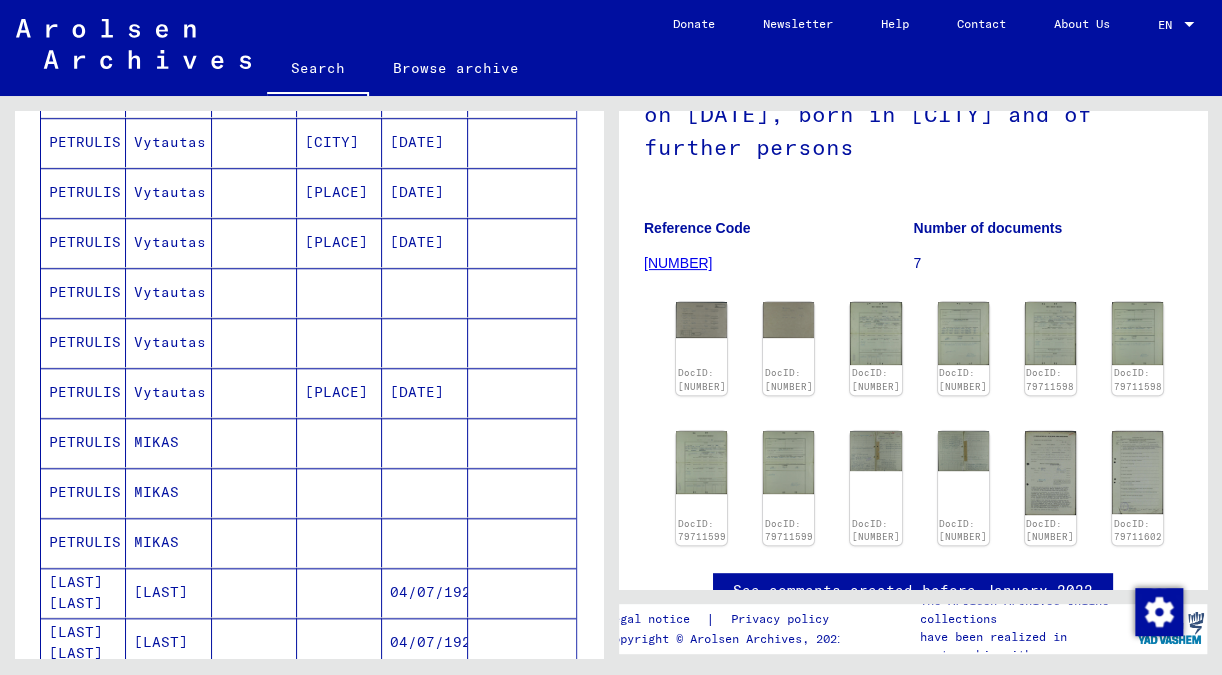 scroll, scrollTop: 1060, scrollLeft: 0, axis: vertical 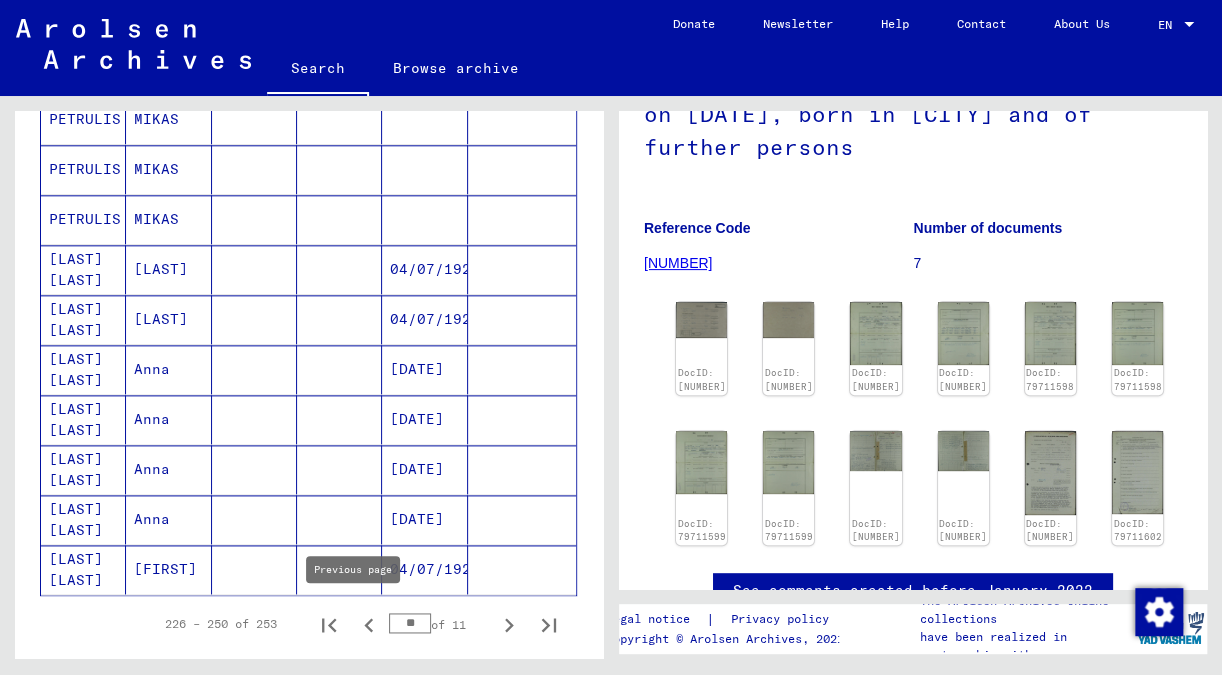 click 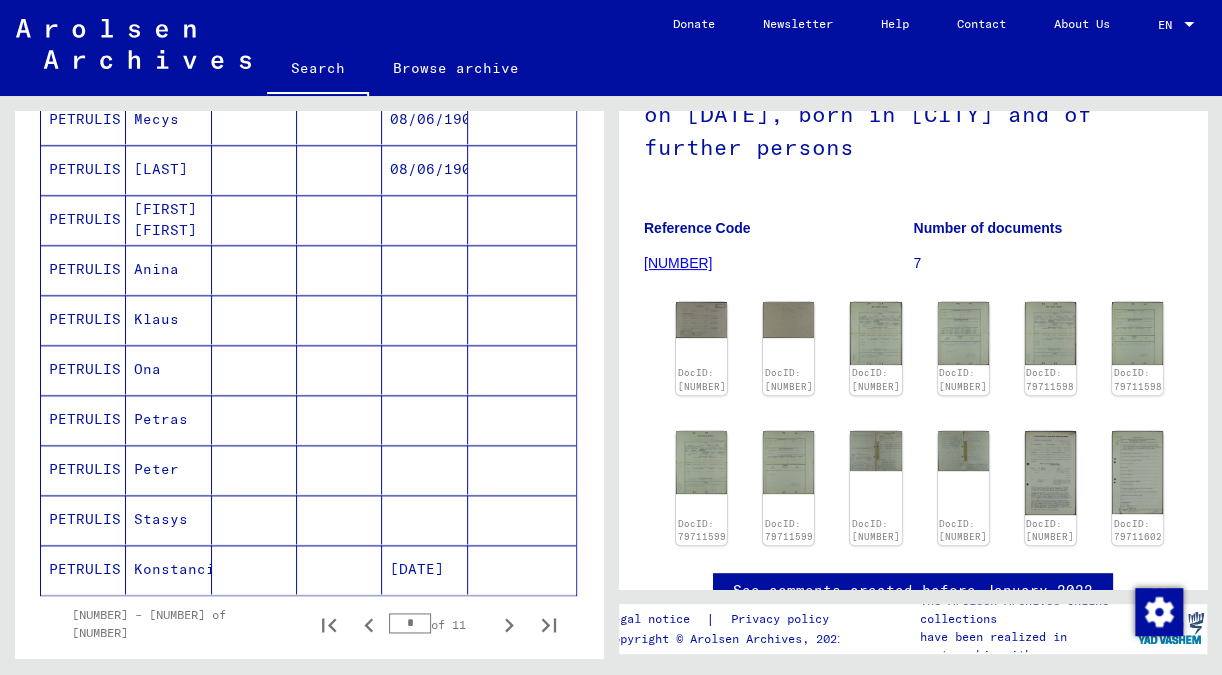 scroll, scrollTop: 1378, scrollLeft: 0, axis: vertical 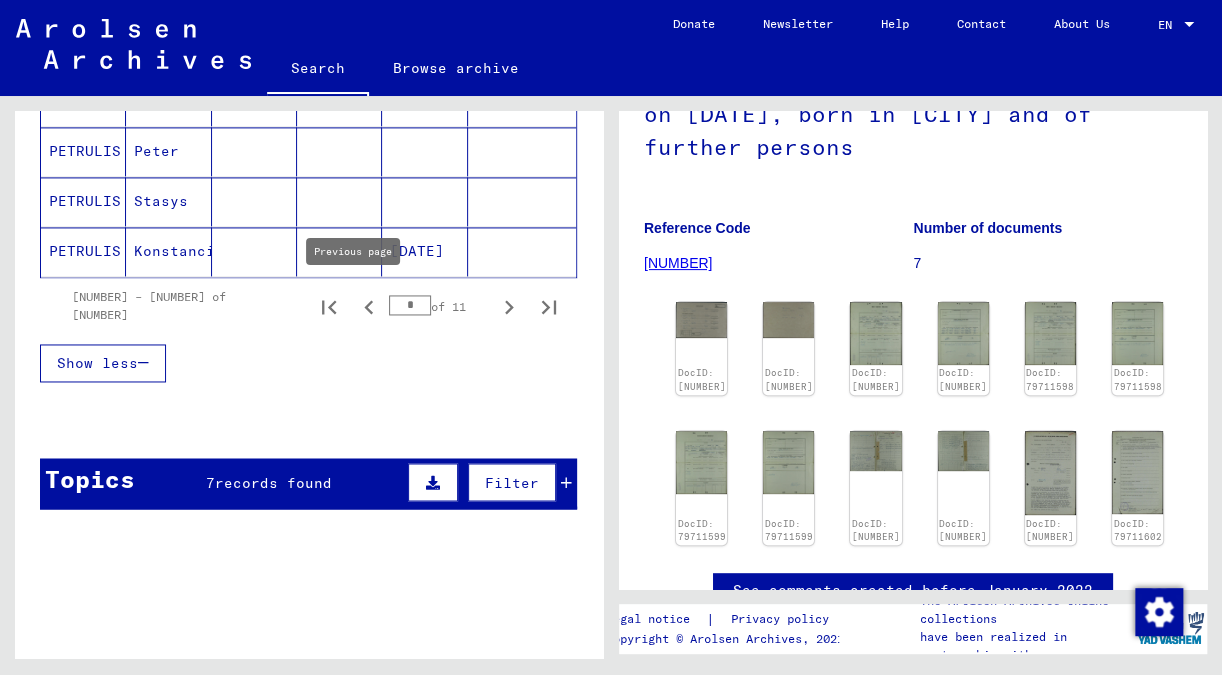 click 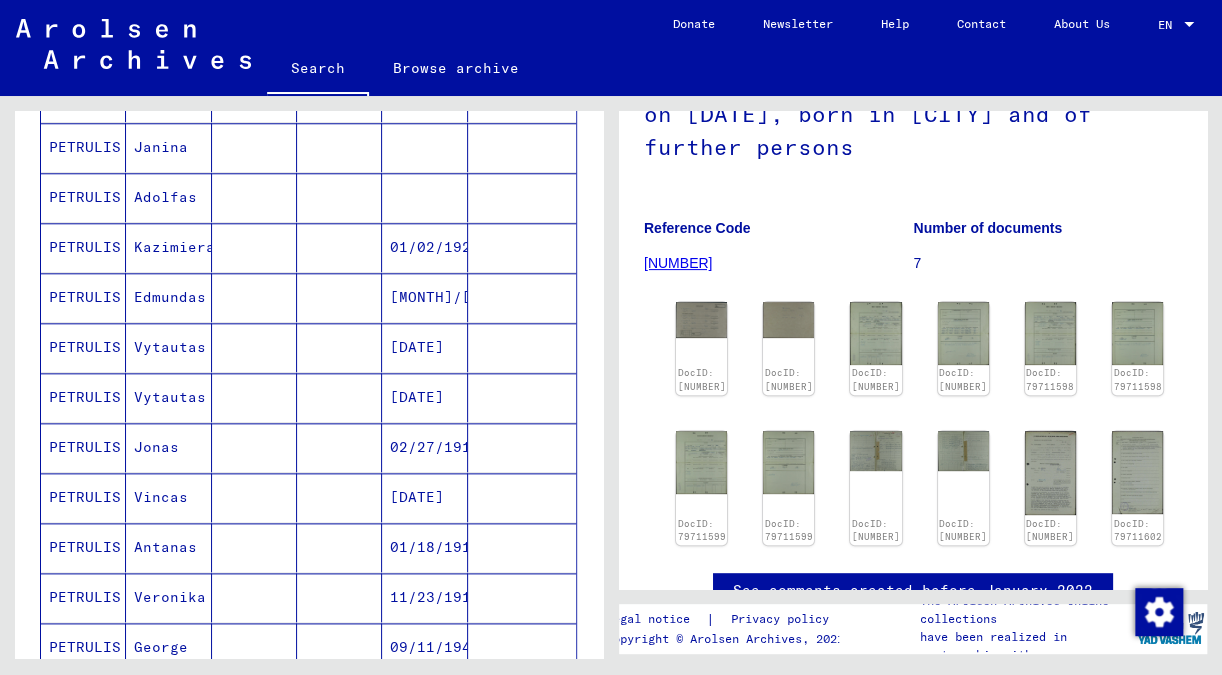 scroll, scrollTop: 1166, scrollLeft: 0, axis: vertical 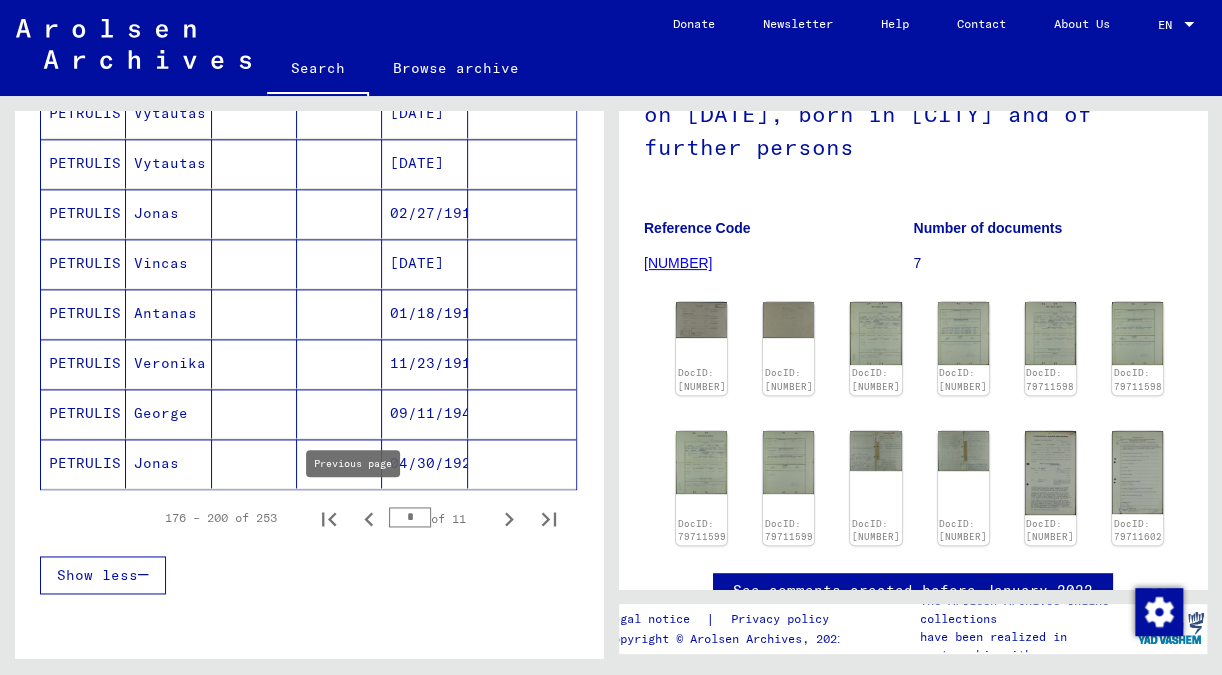 click 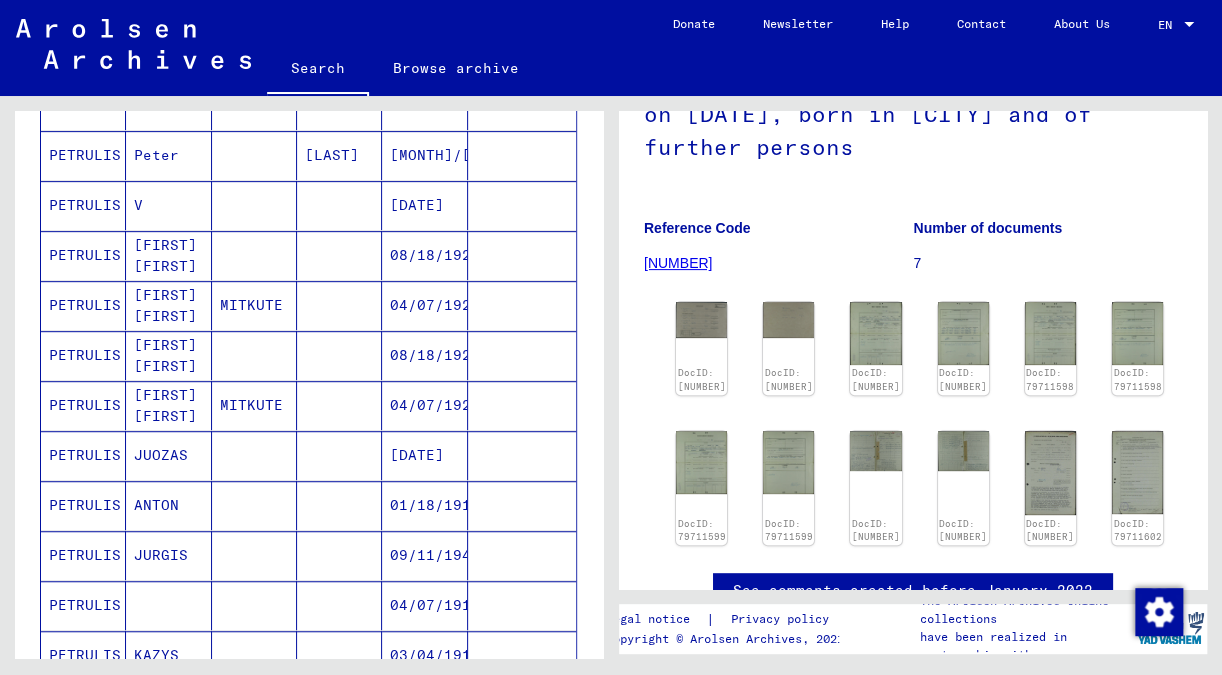 scroll, scrollTop: 212, scrollLeft: 0, axis: vertical 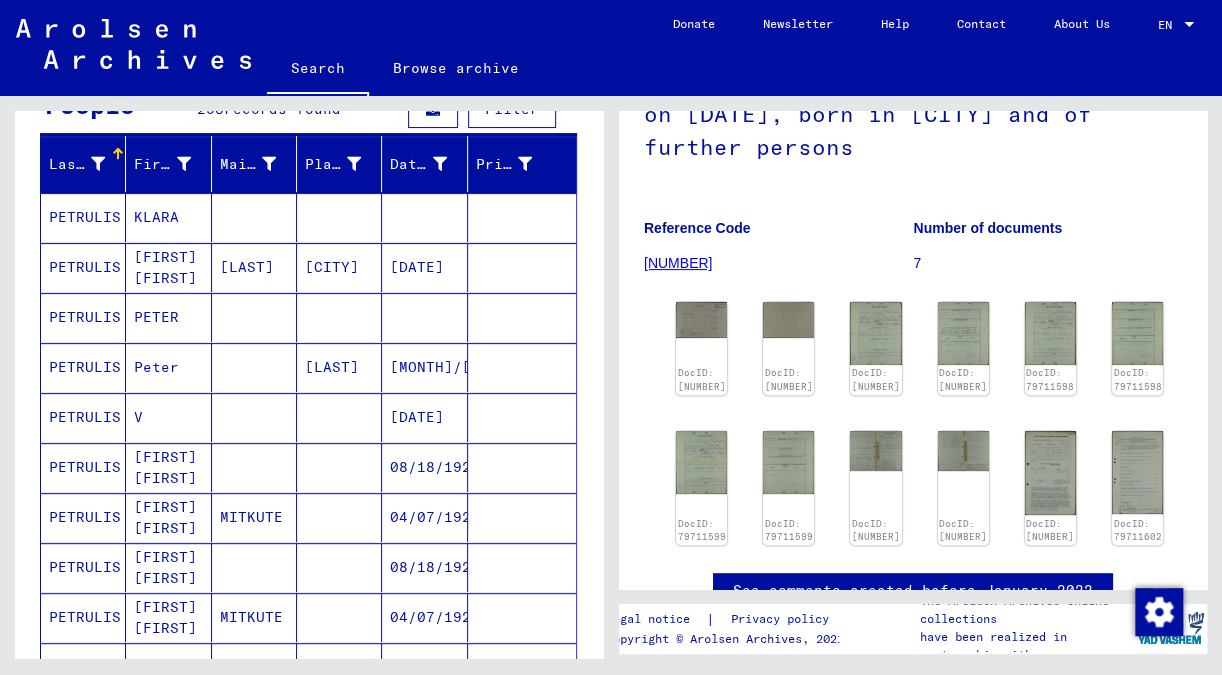 click on "[LAST]" at bounding box center [339, 417] 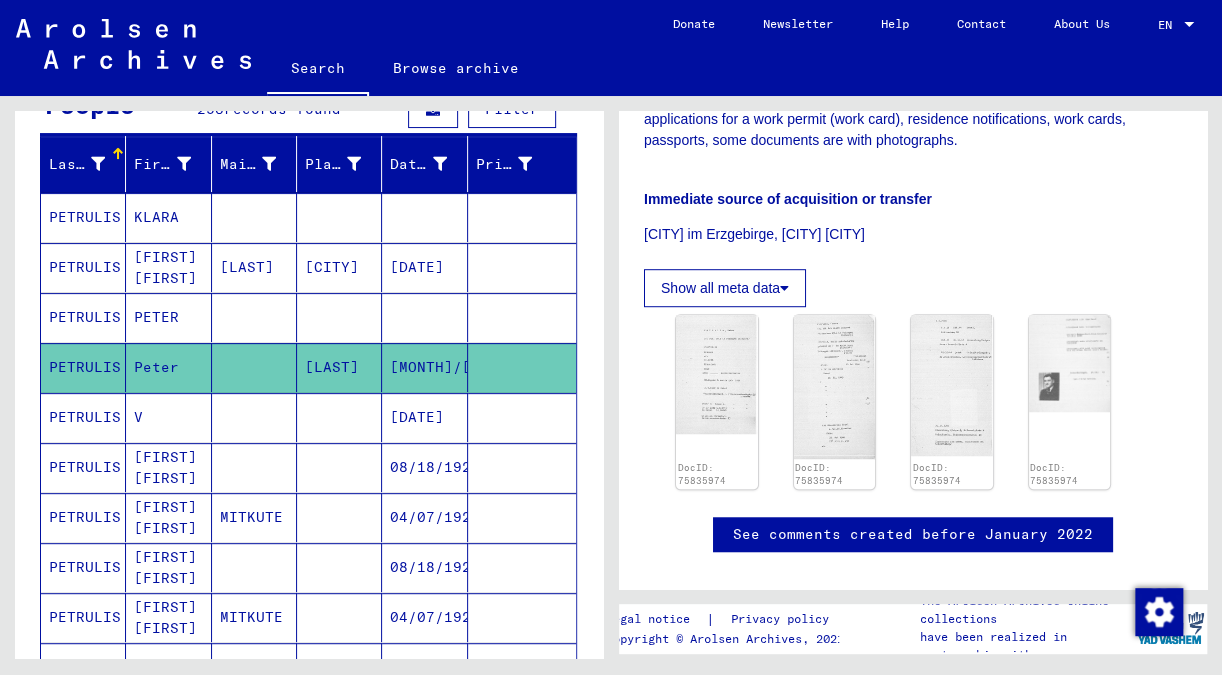 scroll, scrollTop: 530, scrollLeft: 0, axis: vertical 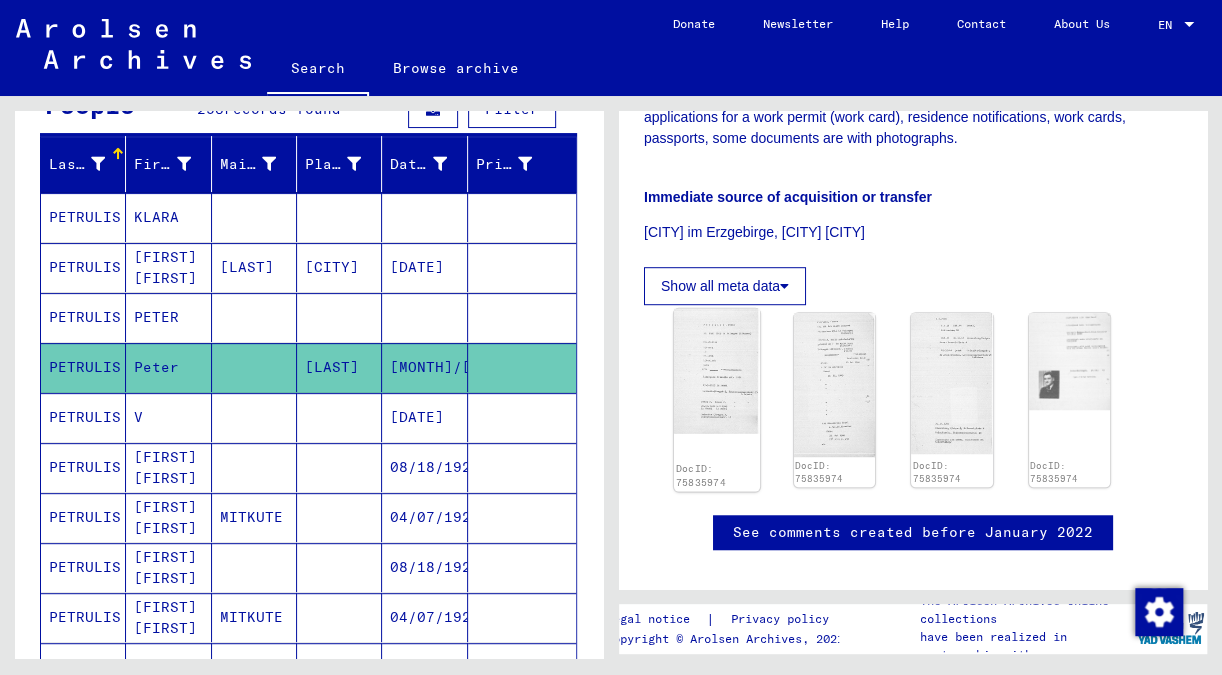 click 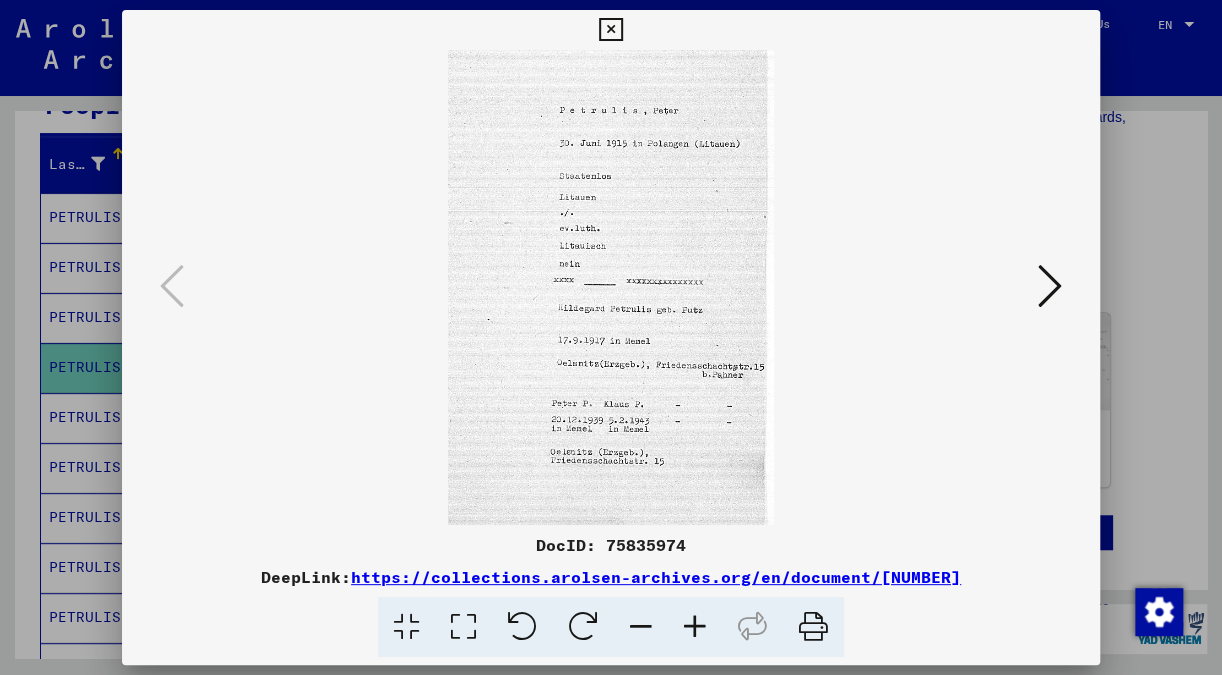 click at bounding box center [1050, 286] 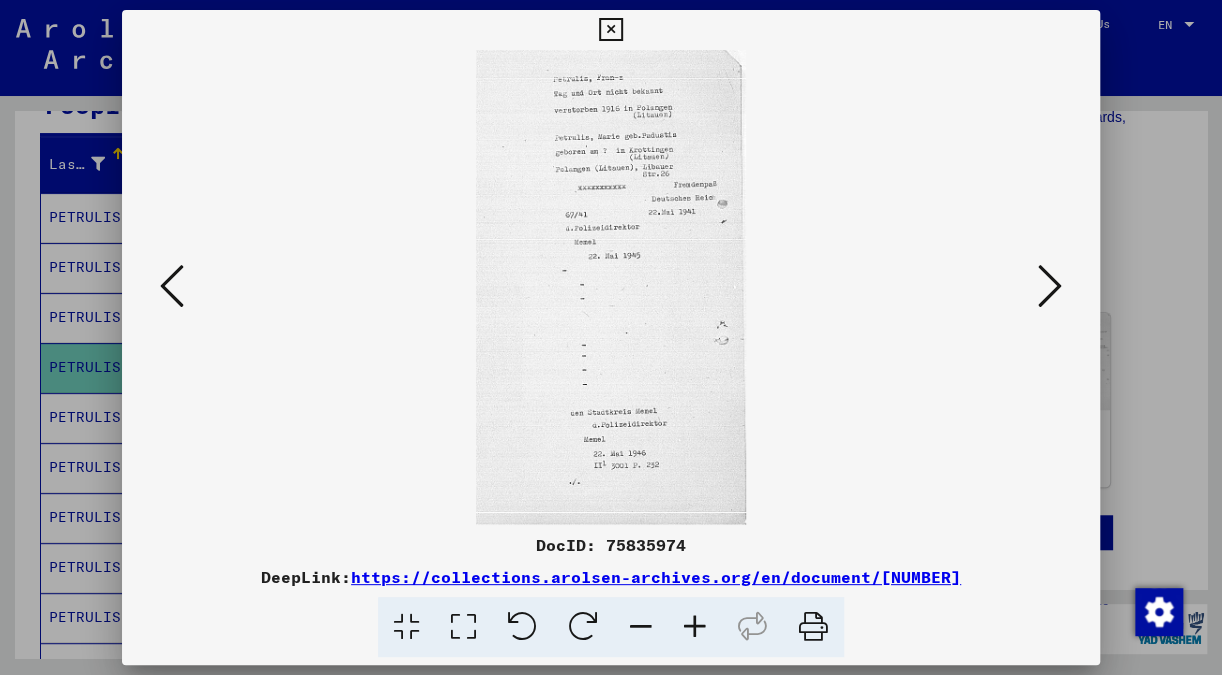 click at bounding box center (1050, 286) 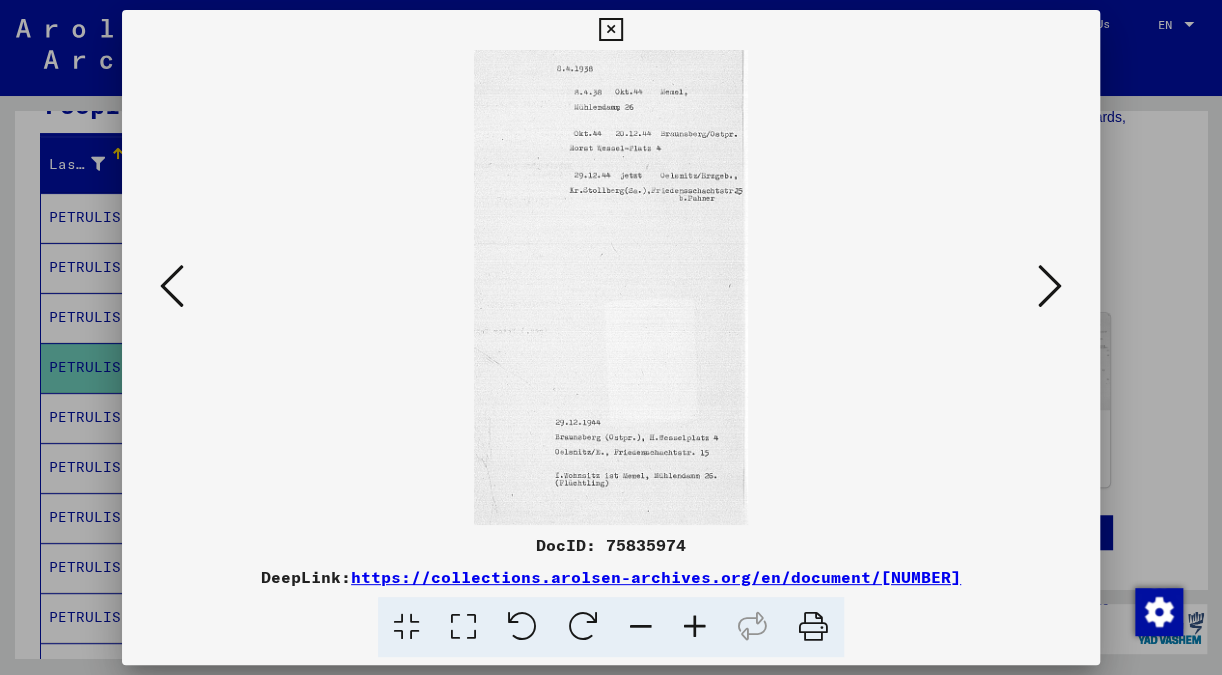 click at bounding box center [1050, 286] 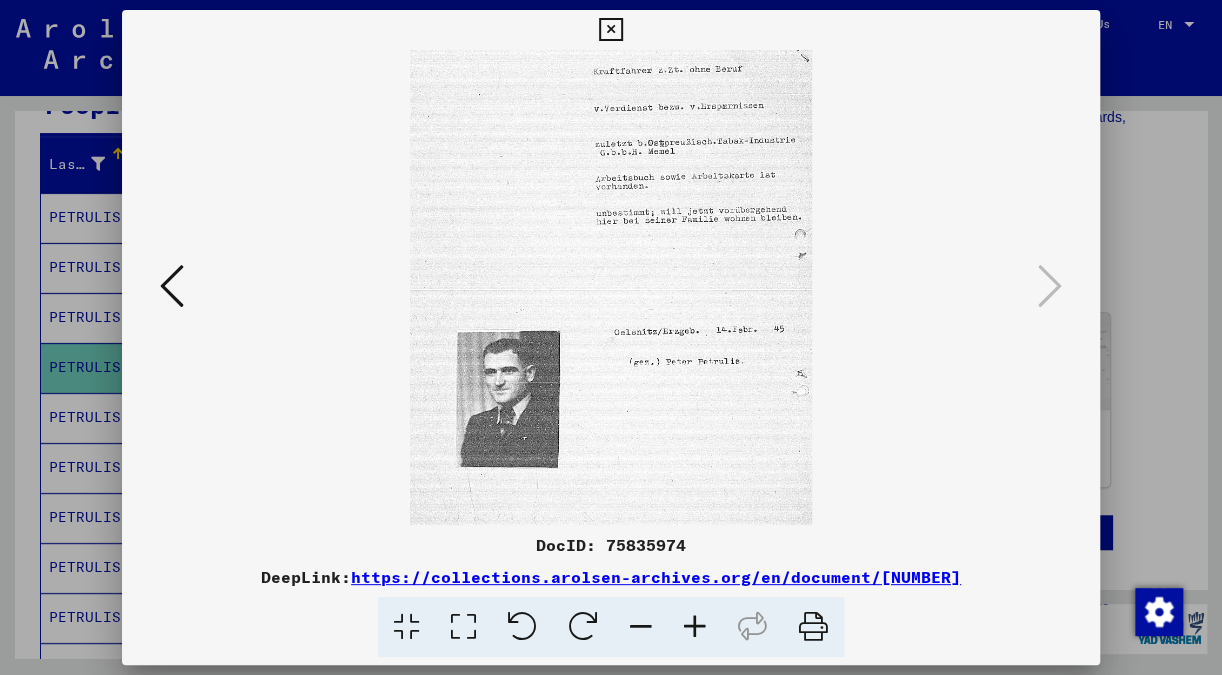 click at bounding box center (172, 286) 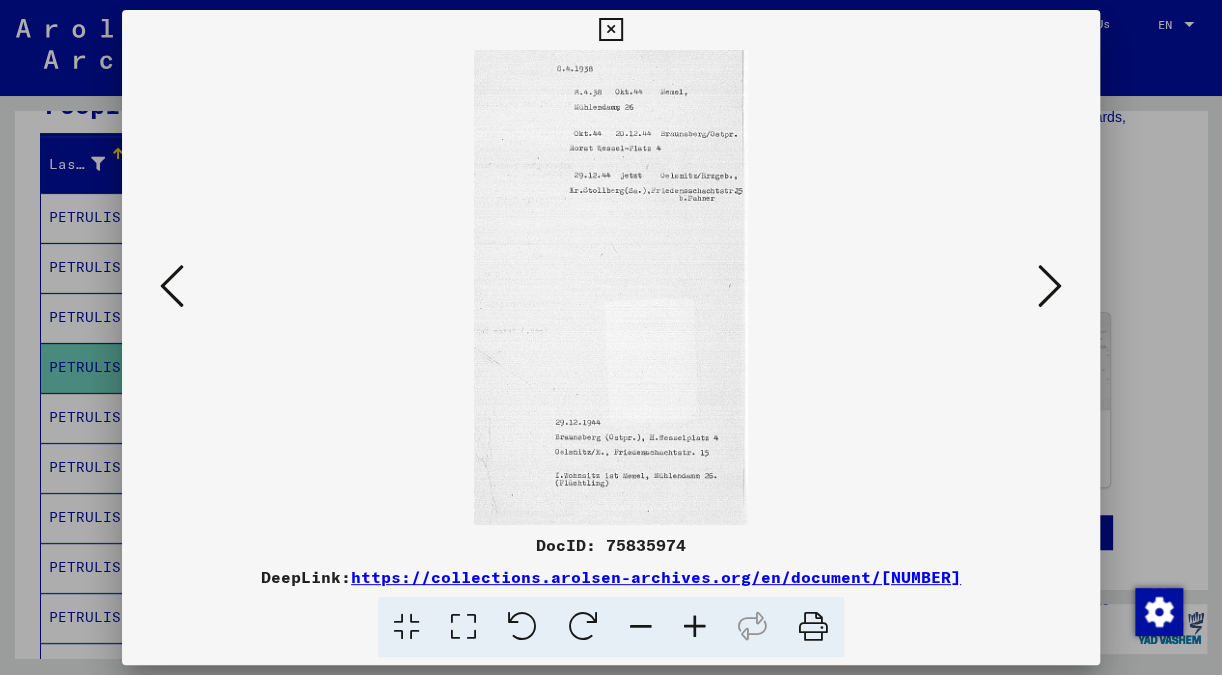 click at bounding box center [172, 286] 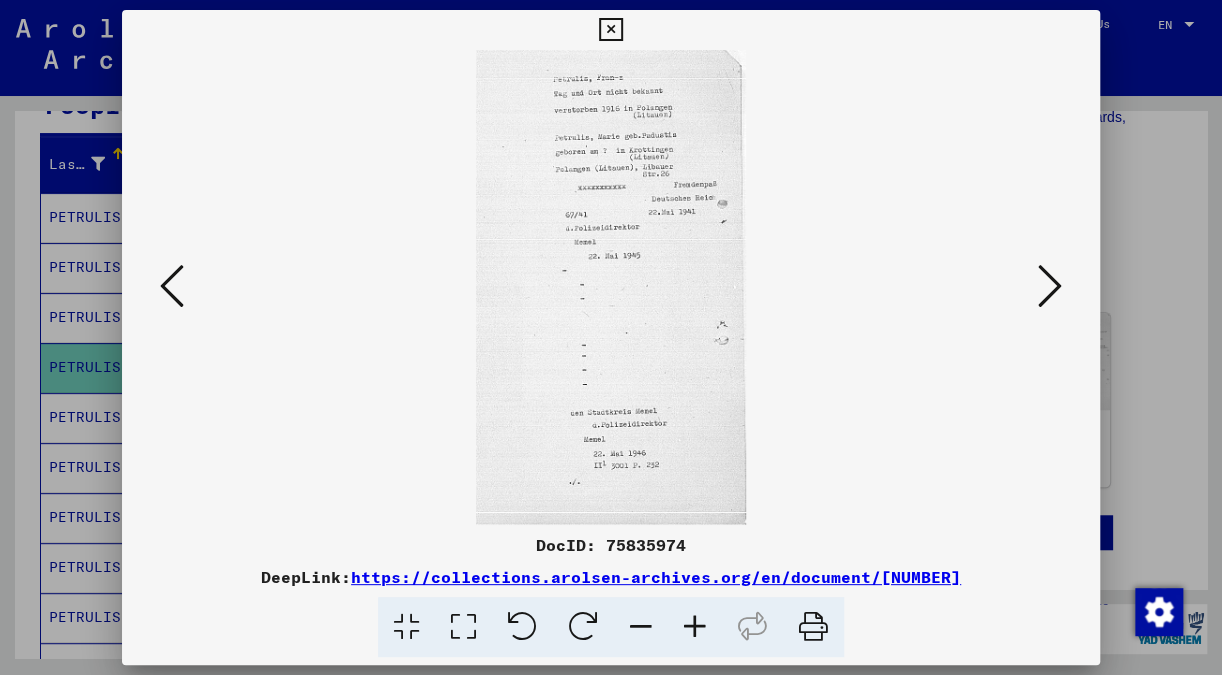 click at bounding box center (172, 286) 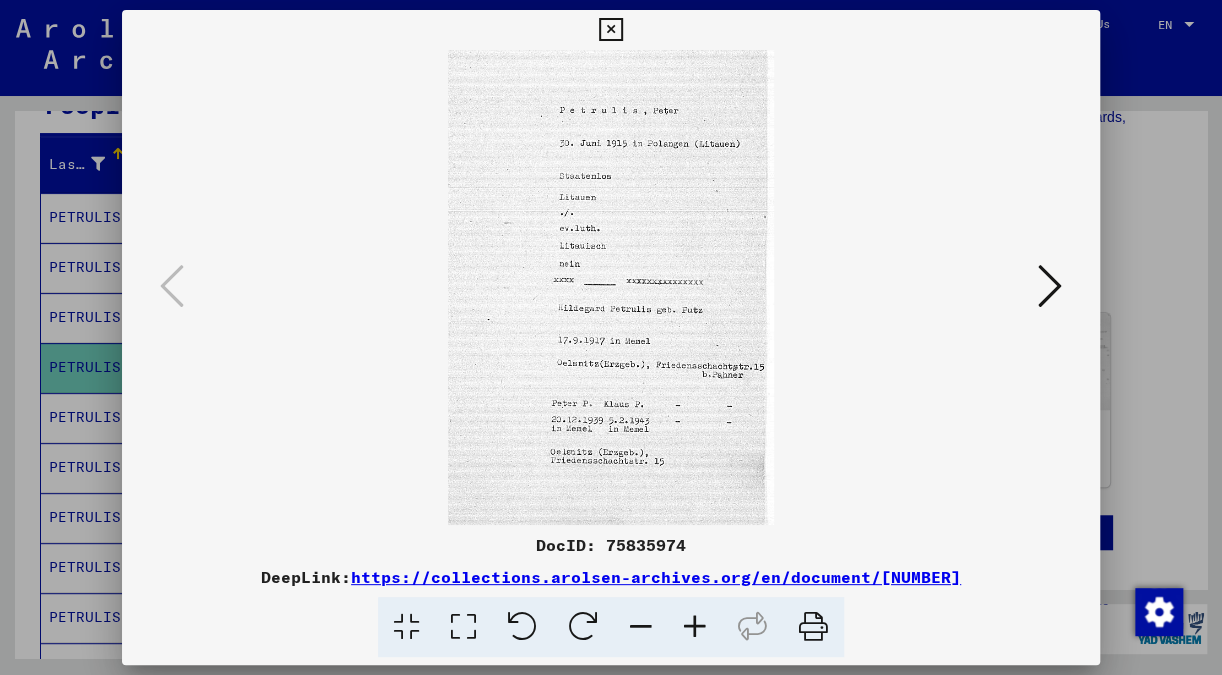 click at bounding box center [695, 627] 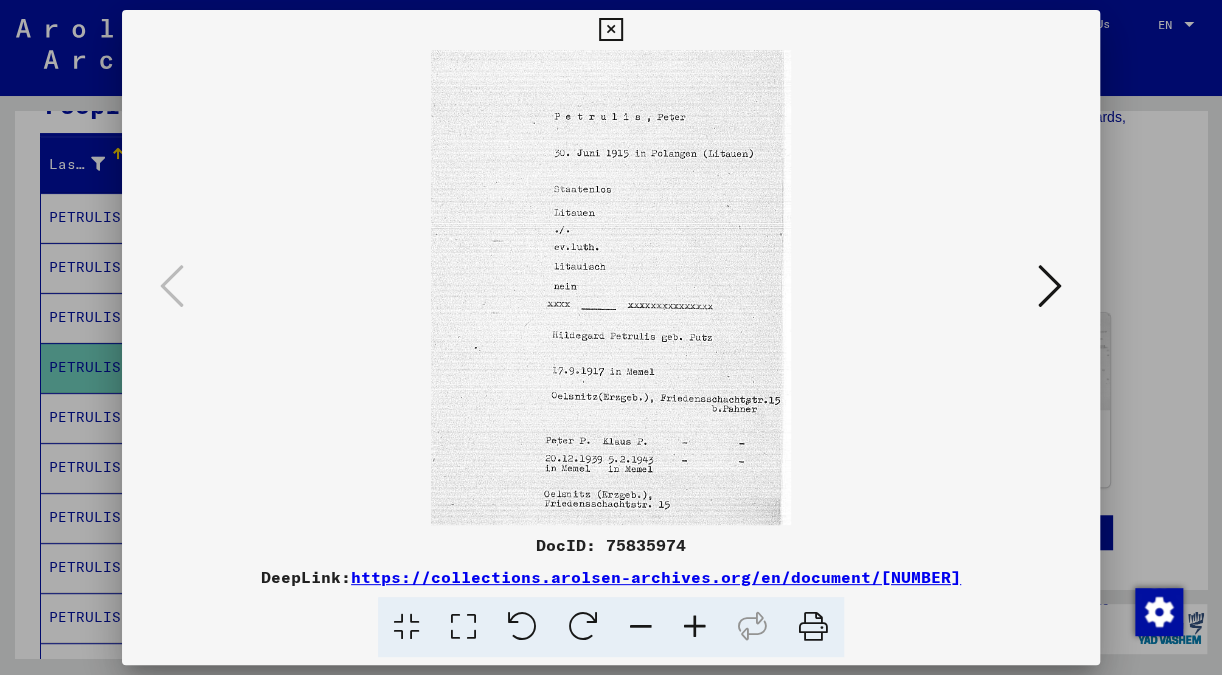 click at bounding box center [695, 627] 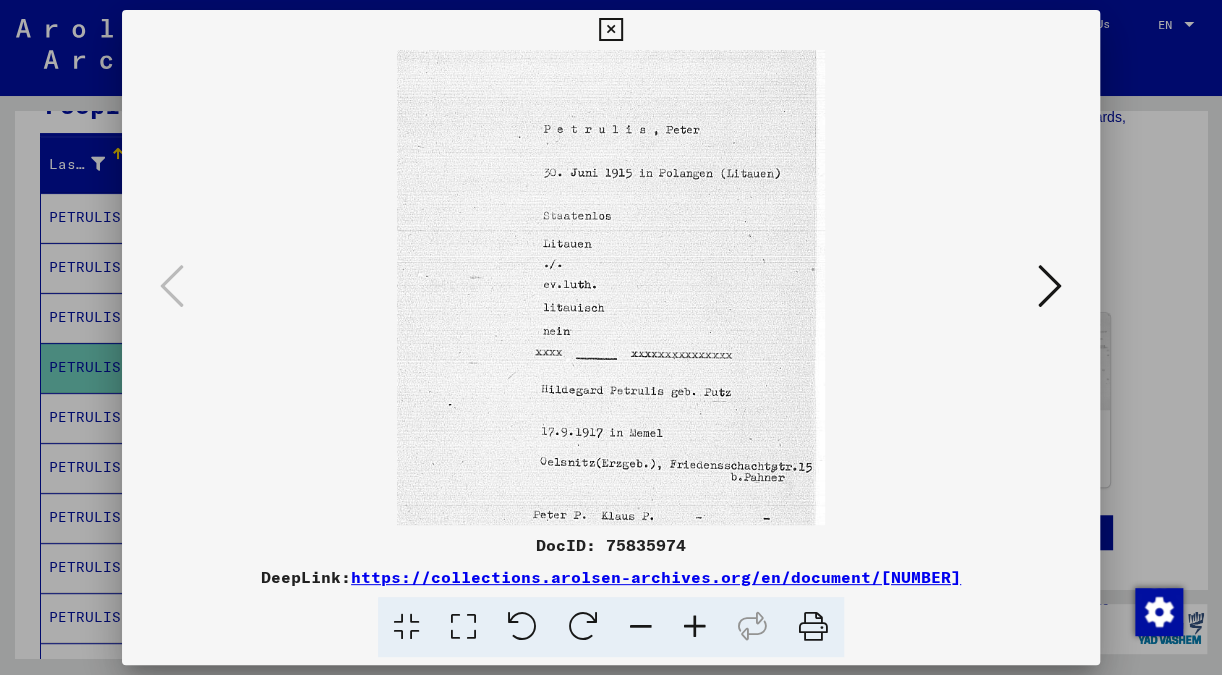 click at bounding box center [695, 627] 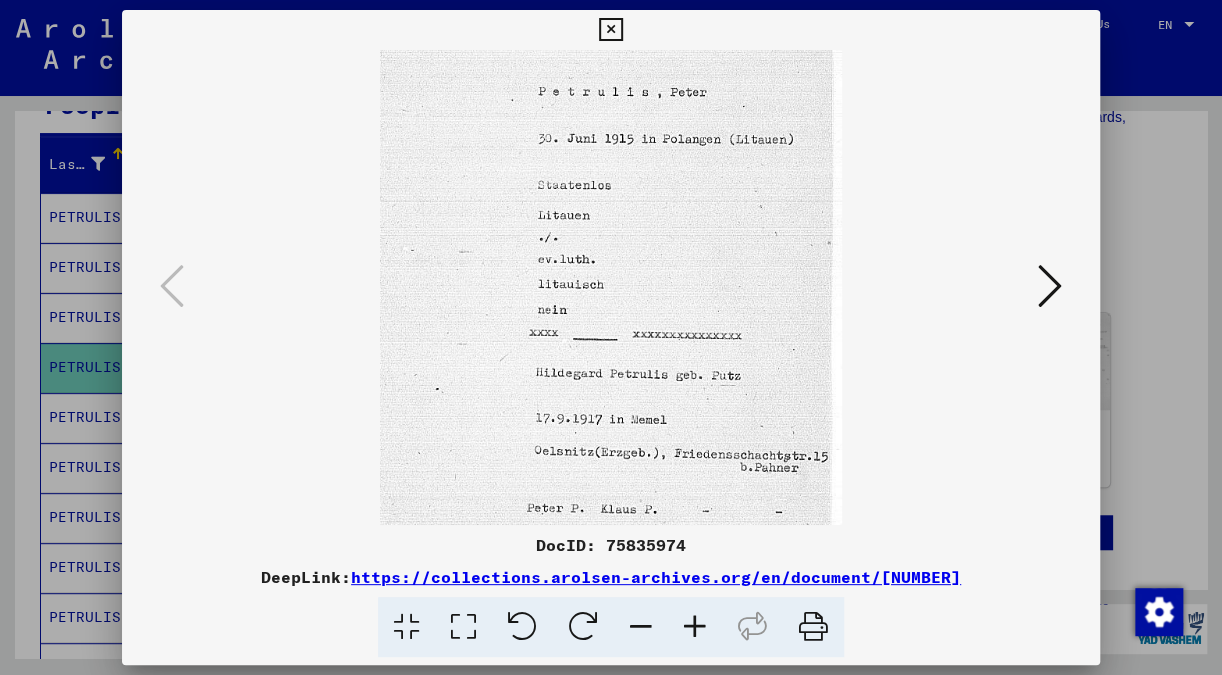 scroll, scrollTop: 66, scrollLeft: 0, axis: vertical 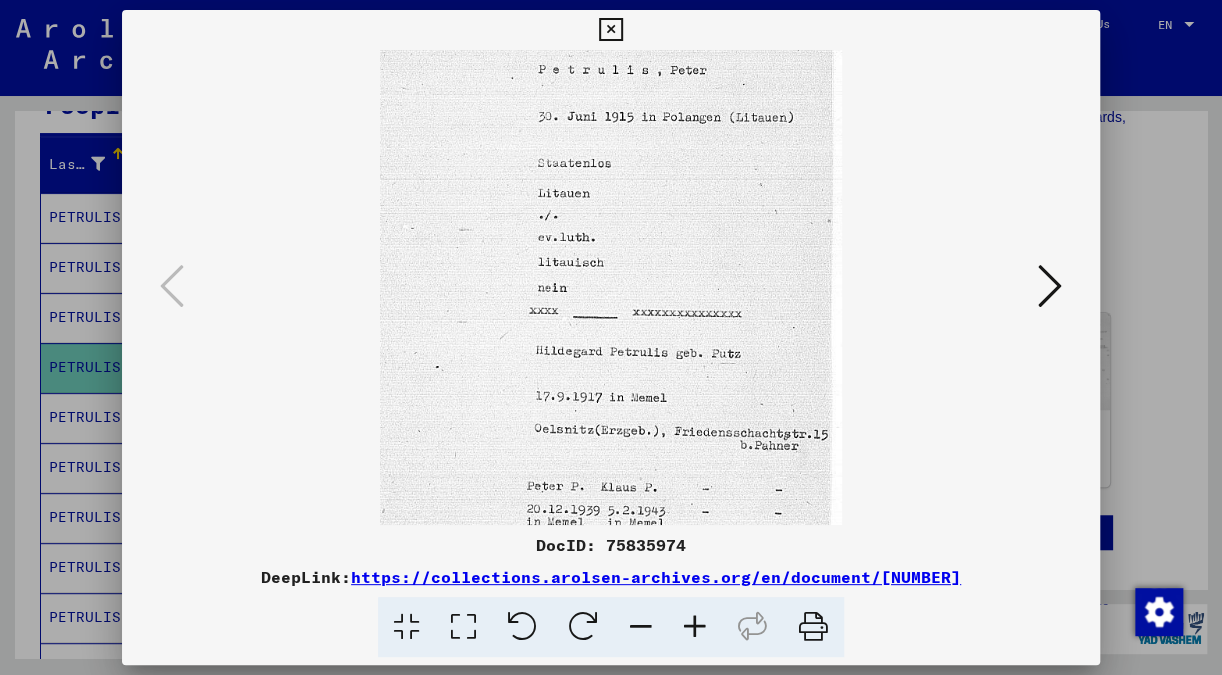 drag, startPoint x: 730, startPoint y: 471, endPoint x: 731, endPoint y: 405, distance: 66.007576 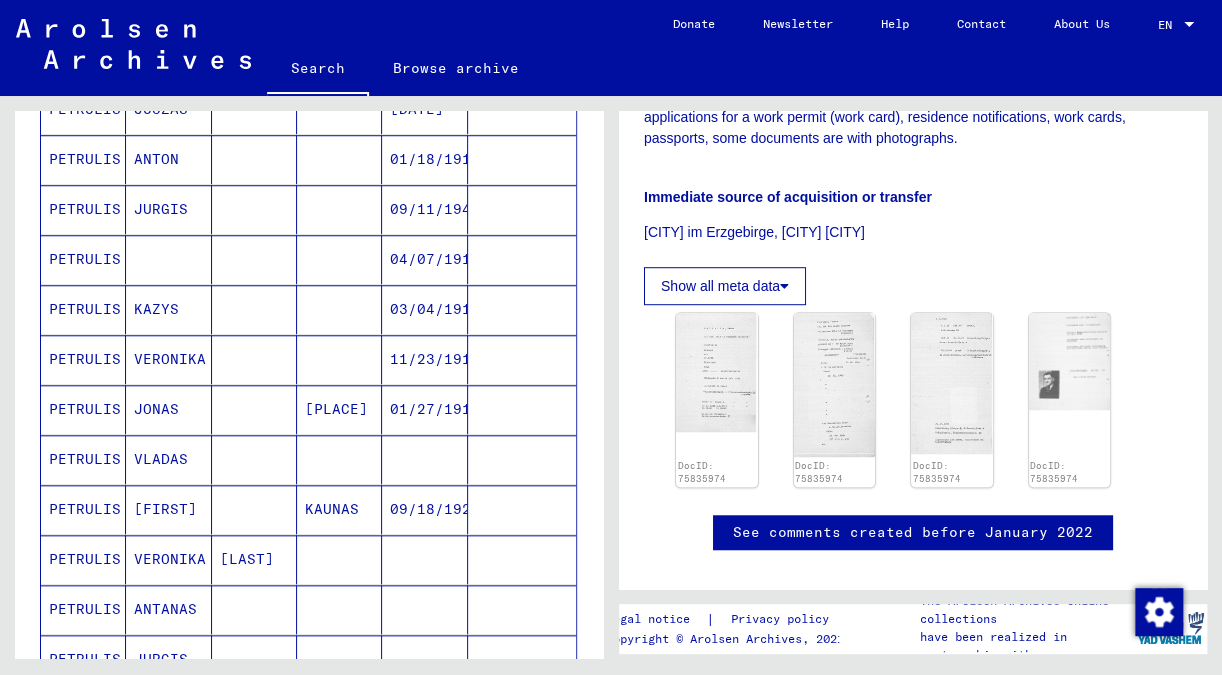 scroll, scrollTop: 1060, scrollLeft: 0, axis: vertical 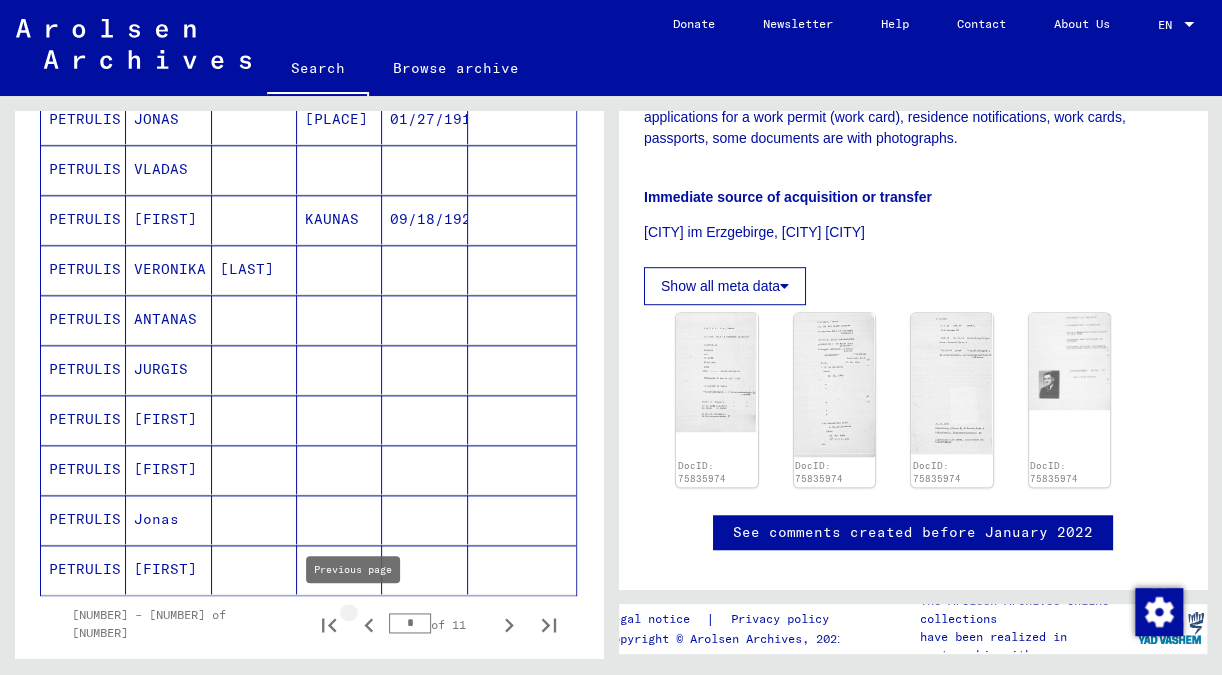 click 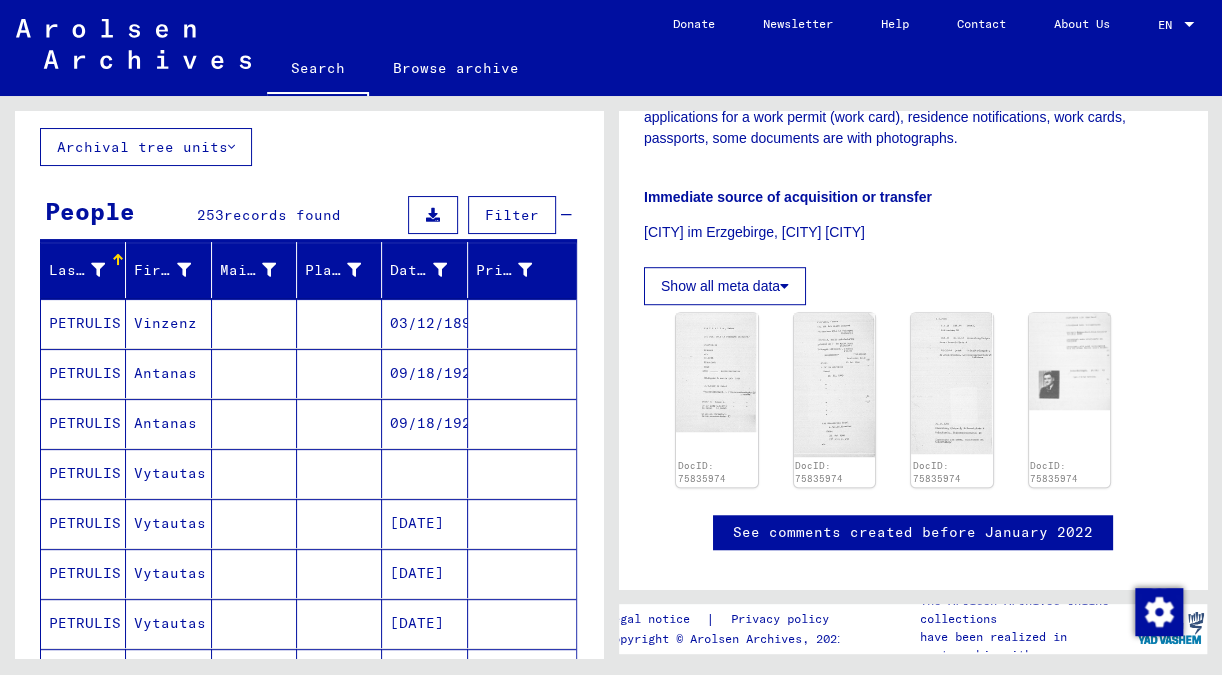 scroll, scrollTop: 0, scrollLeft: 0, axis: both 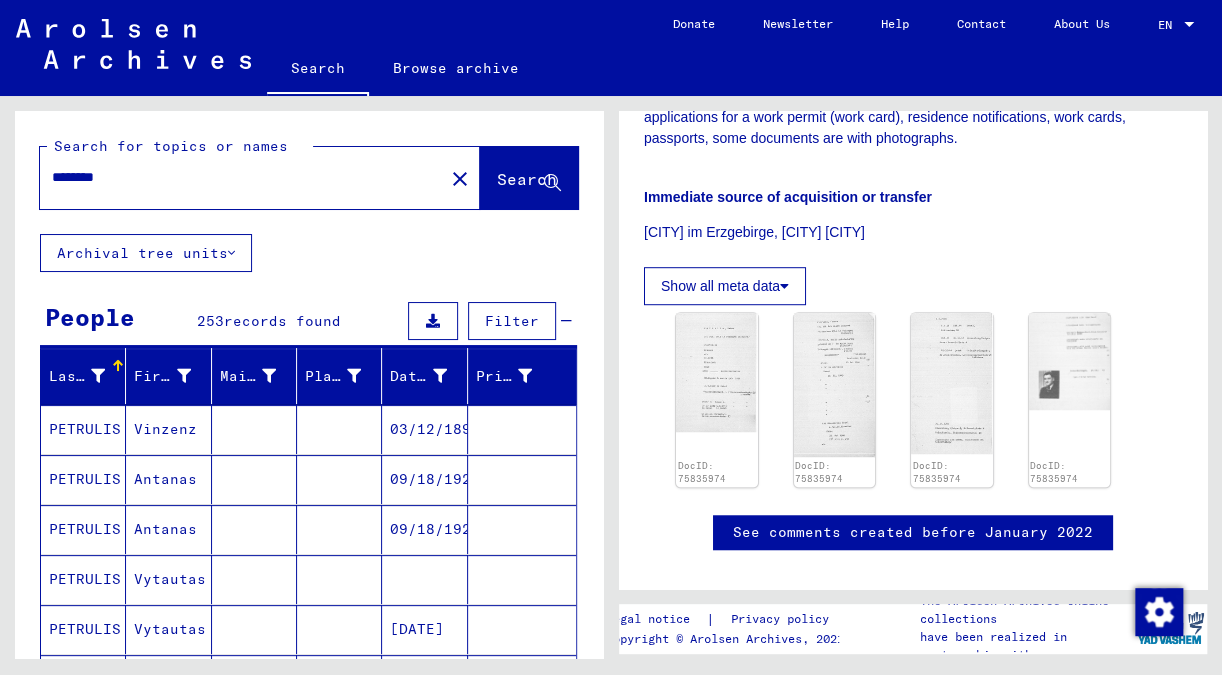 click on "********" at bounding box center (242, 177) 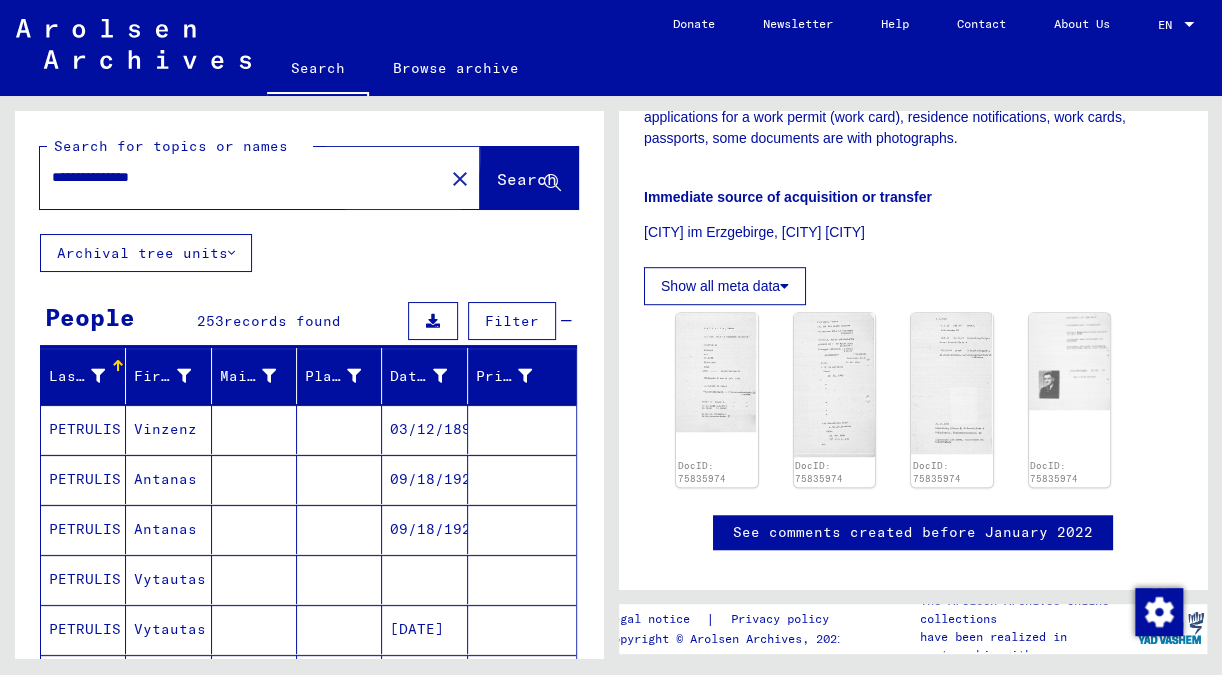 click on "Search" 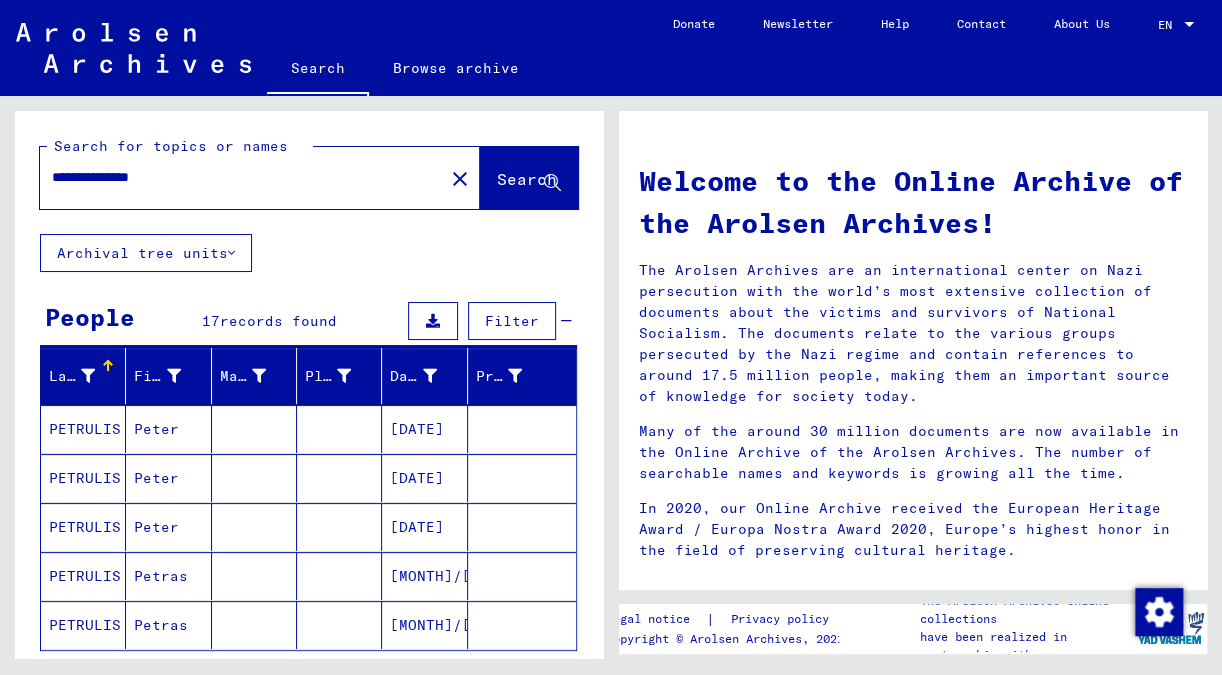 scroll, scrollTop: 186, scrollLeft: 0, axis: vertical 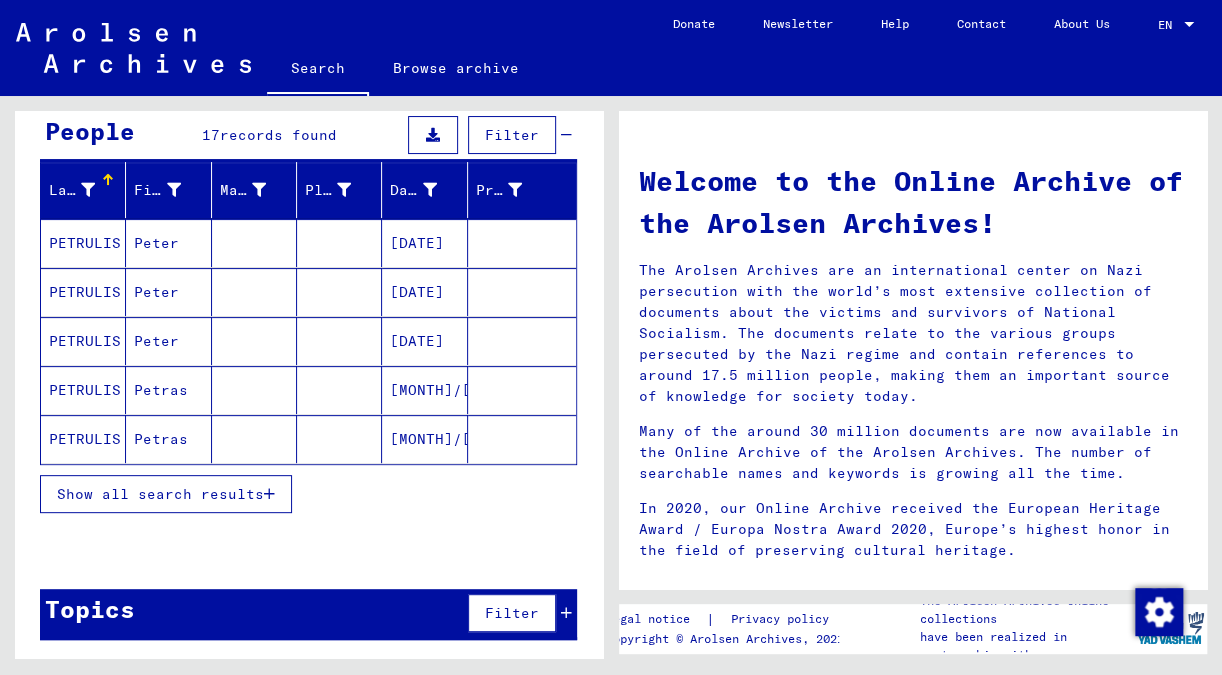 click at bounding box center (269, 494) 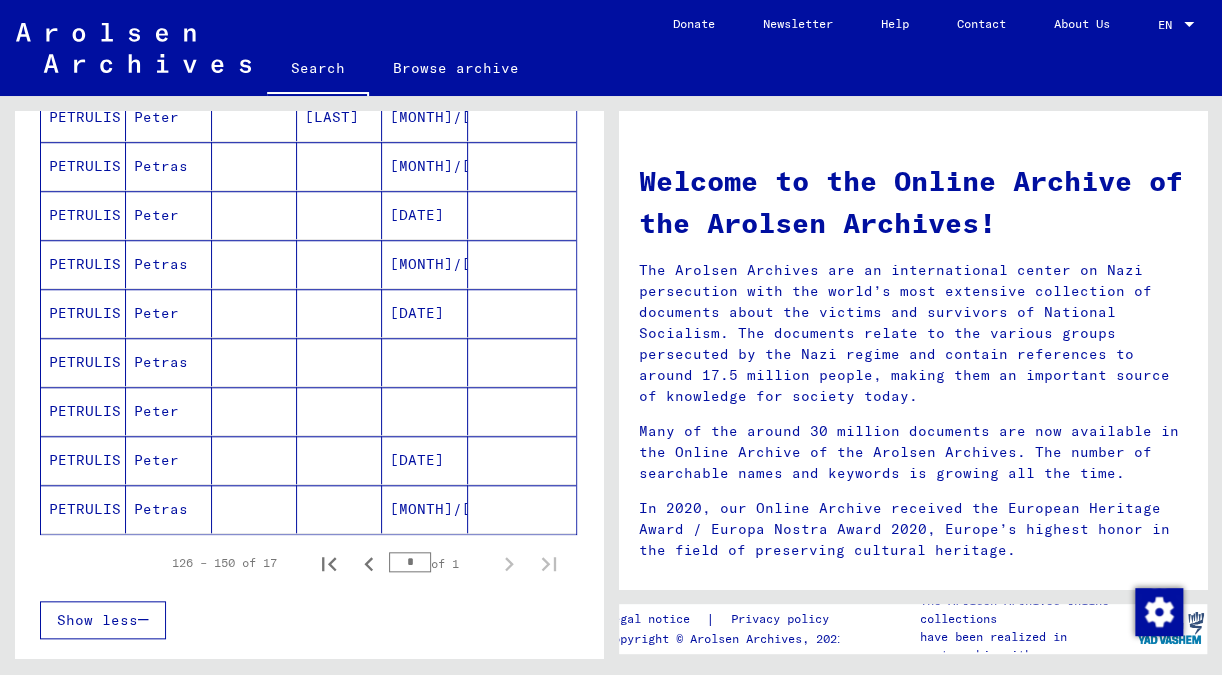 scroll, scrollTop: 723, scrollLeft: 0, axis: vertical 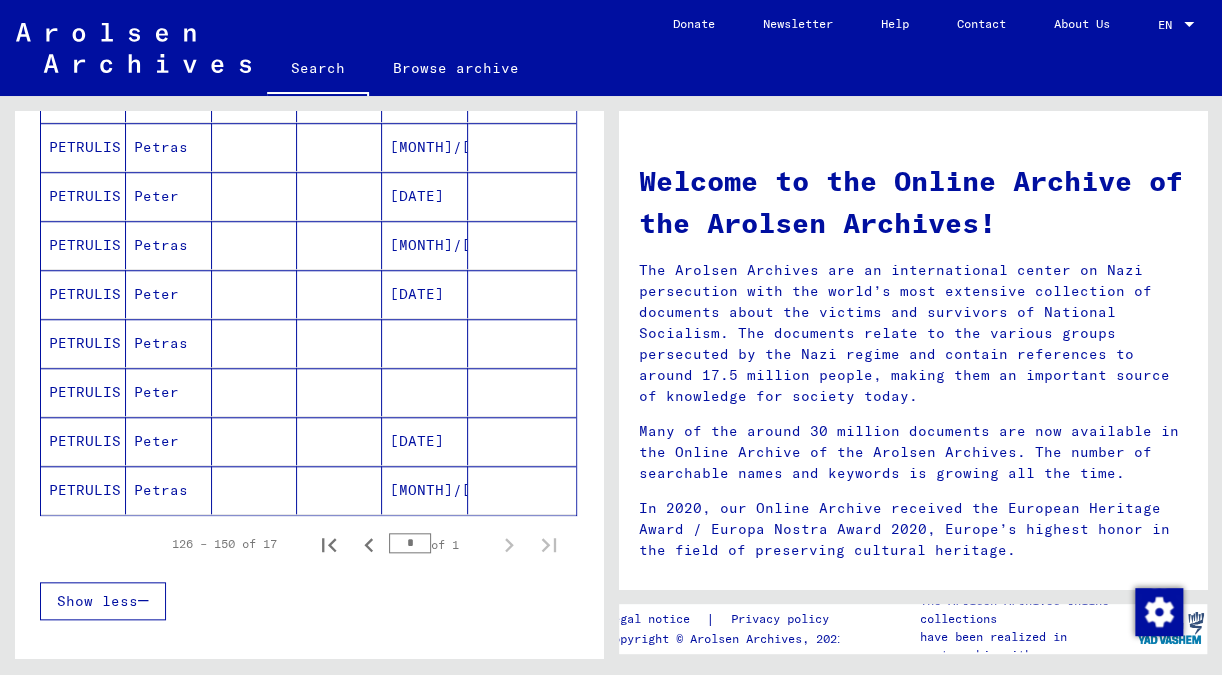 click on "[MONTH]/[DAY]/[YEAR]" 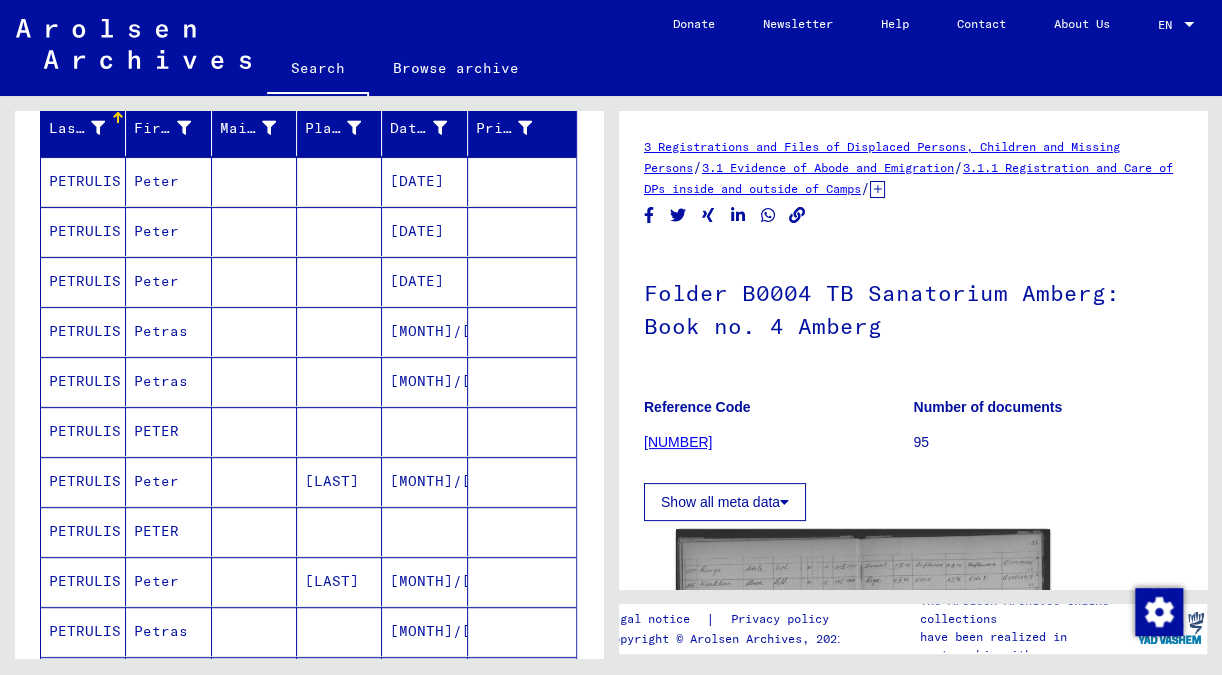 scroll, scrollTop: 201, scrollLeft: 0, axis: vertical 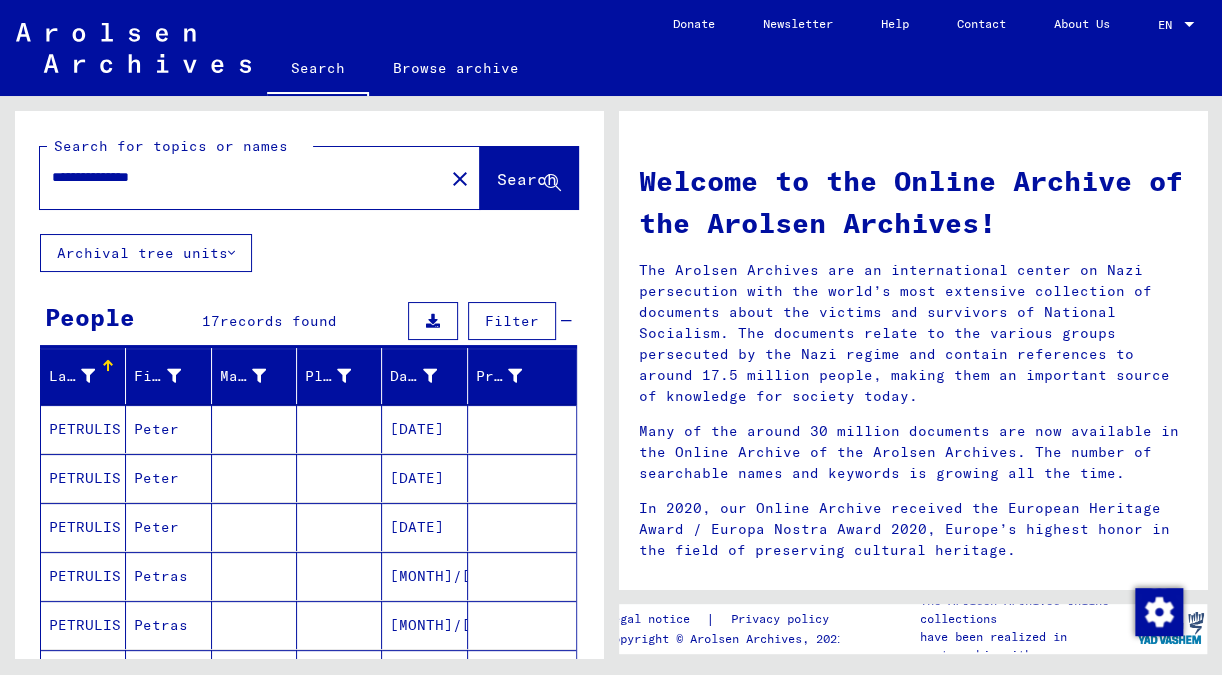 drag, startPoint x: 211, startPoint y: 176, endPoint x: -50, endPoint y: 195, distance: 261.69064 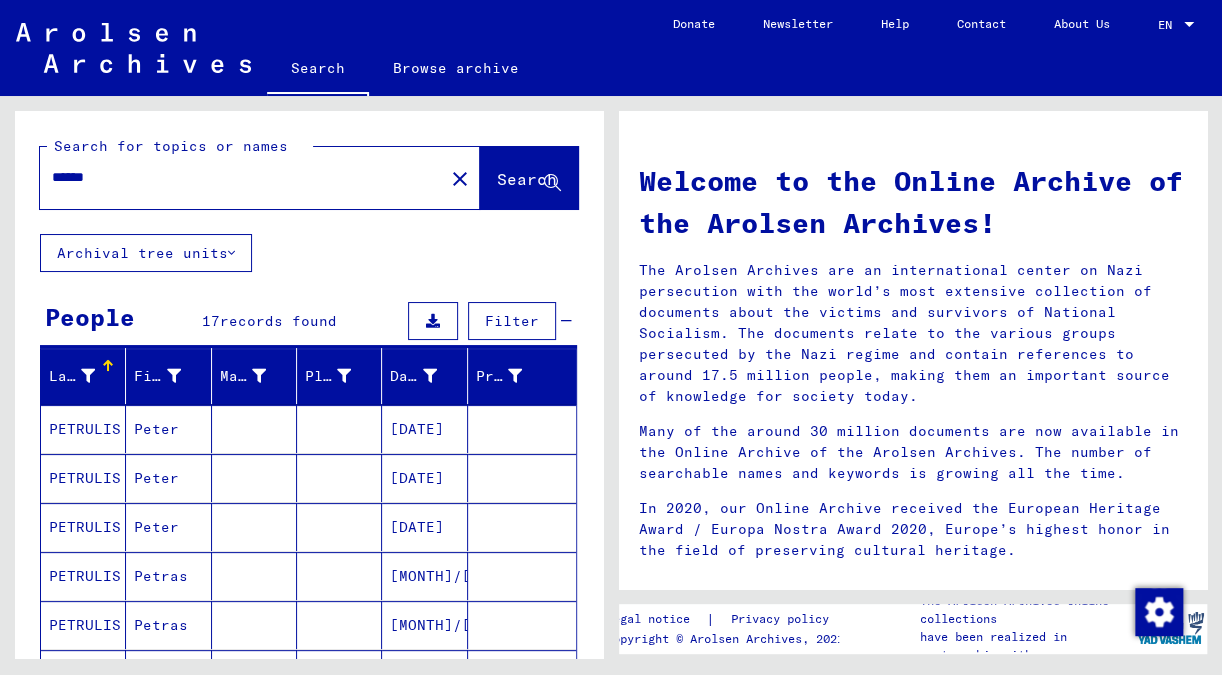 click on "Search" 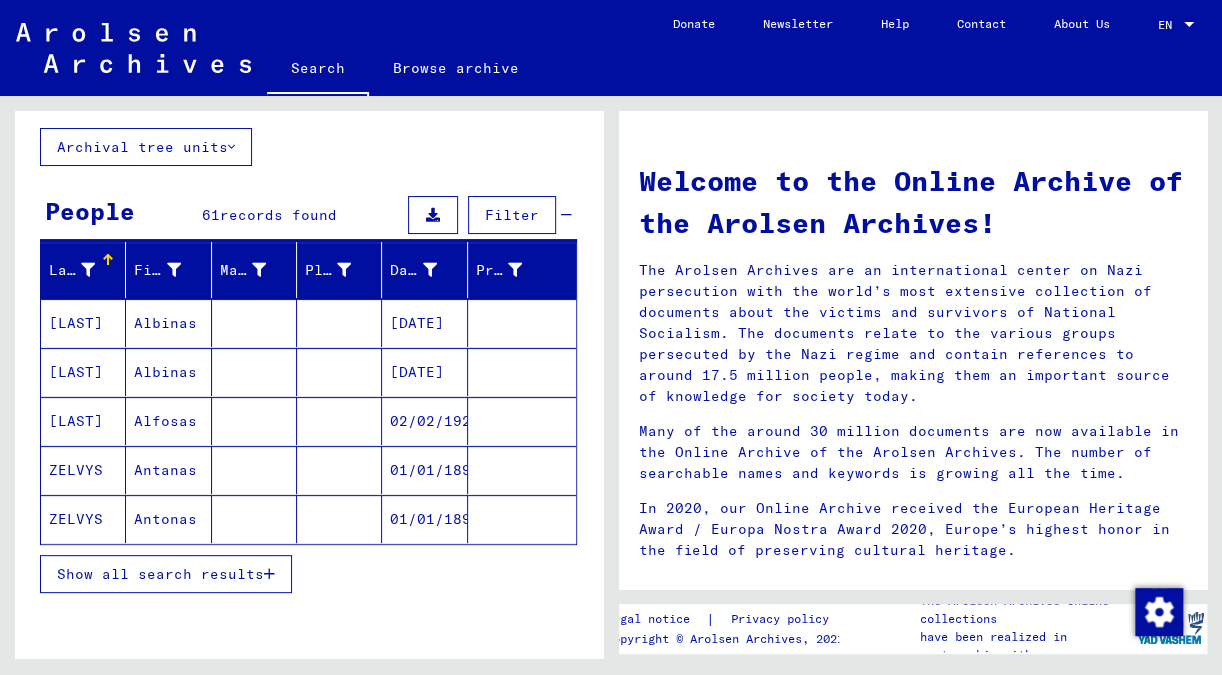 scroll, scrollTop: 0, scrollLeft: 0, axis: both 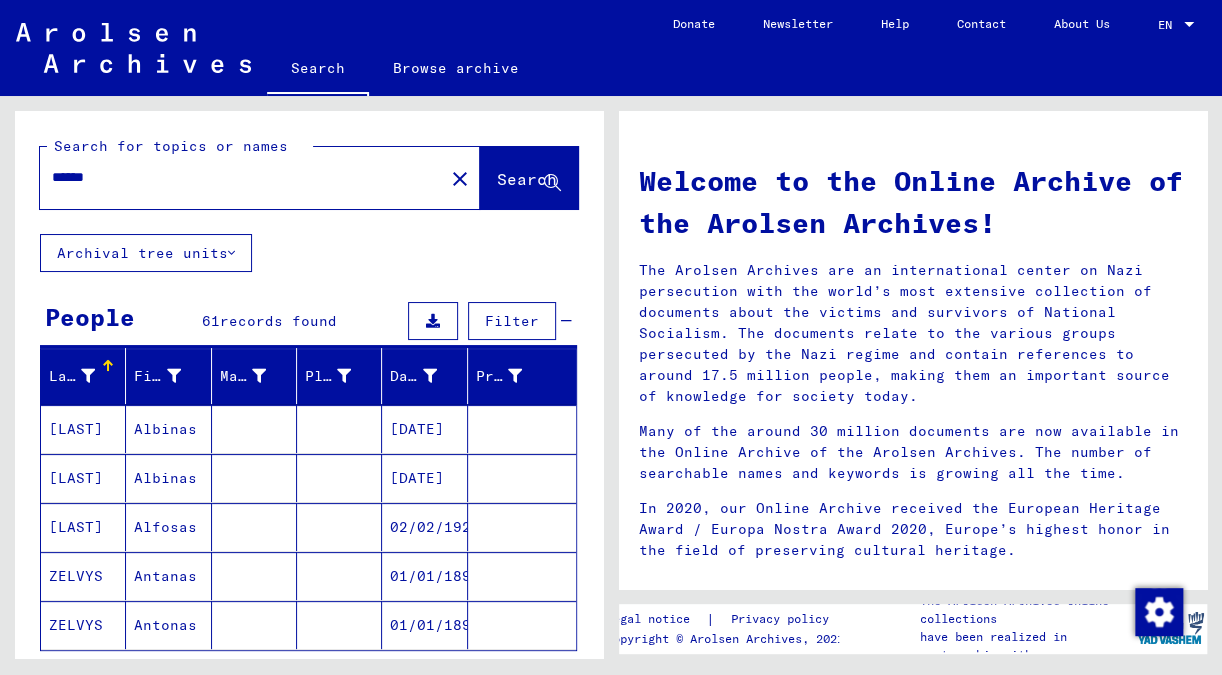click on "******" at bounding box center (236, 177) 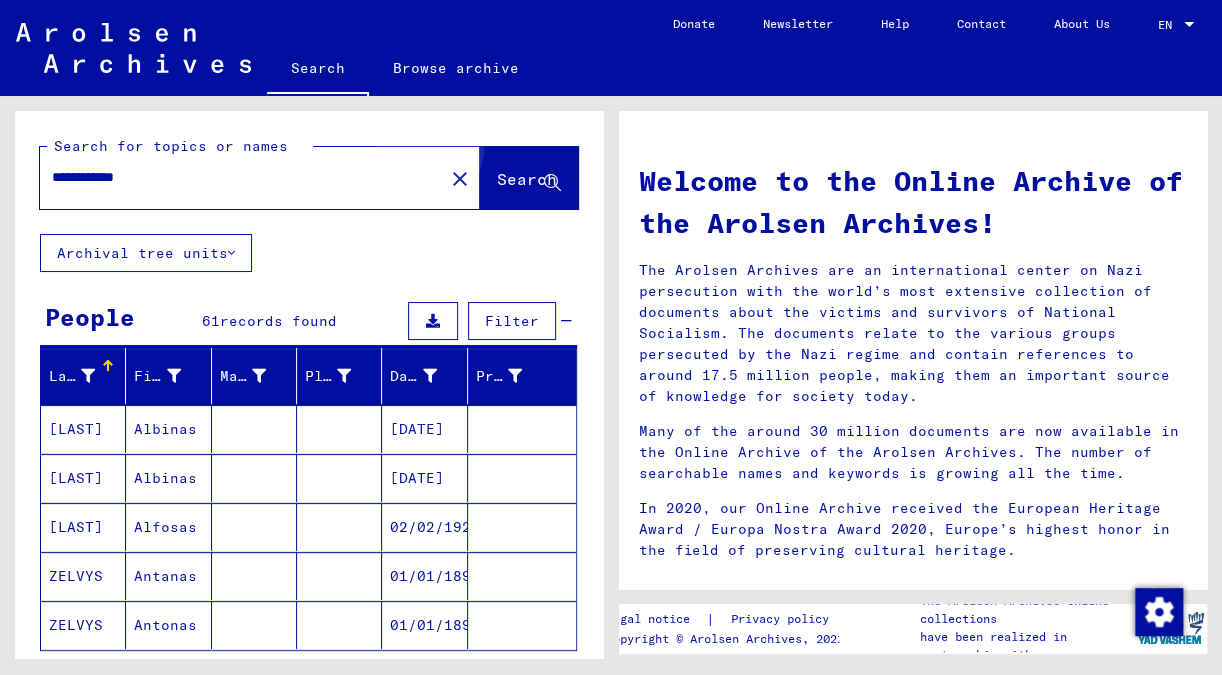click on "Search" 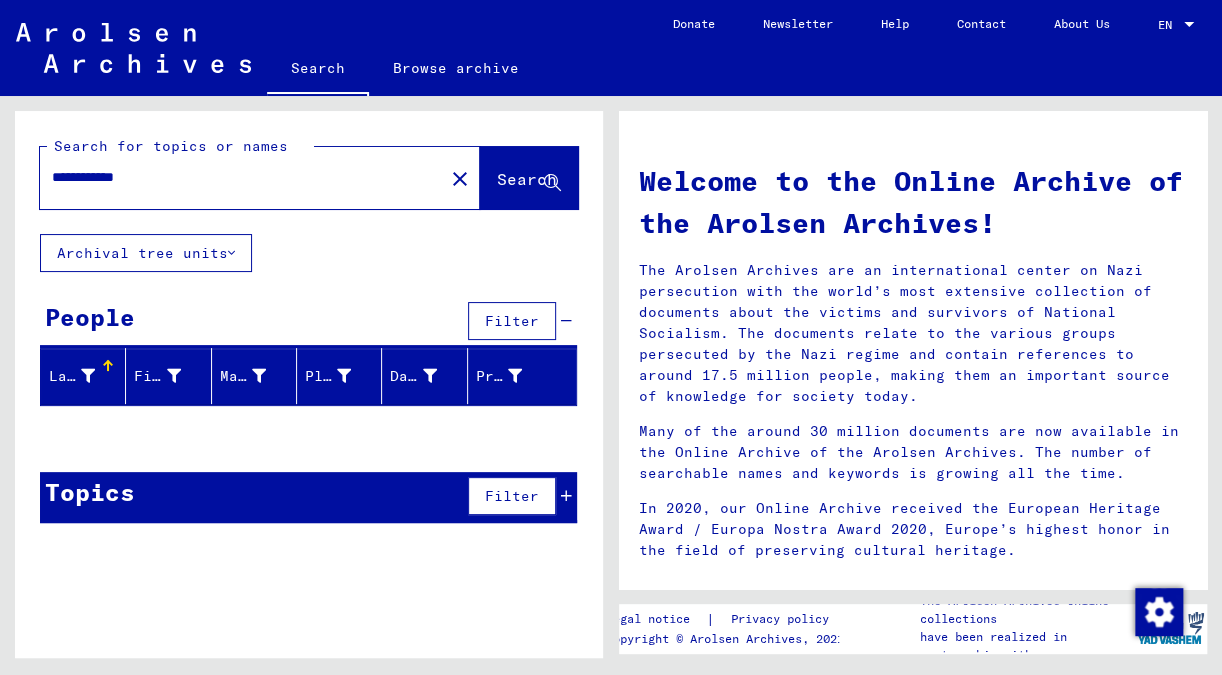 click on "**********" at bounding box center (236, 177) 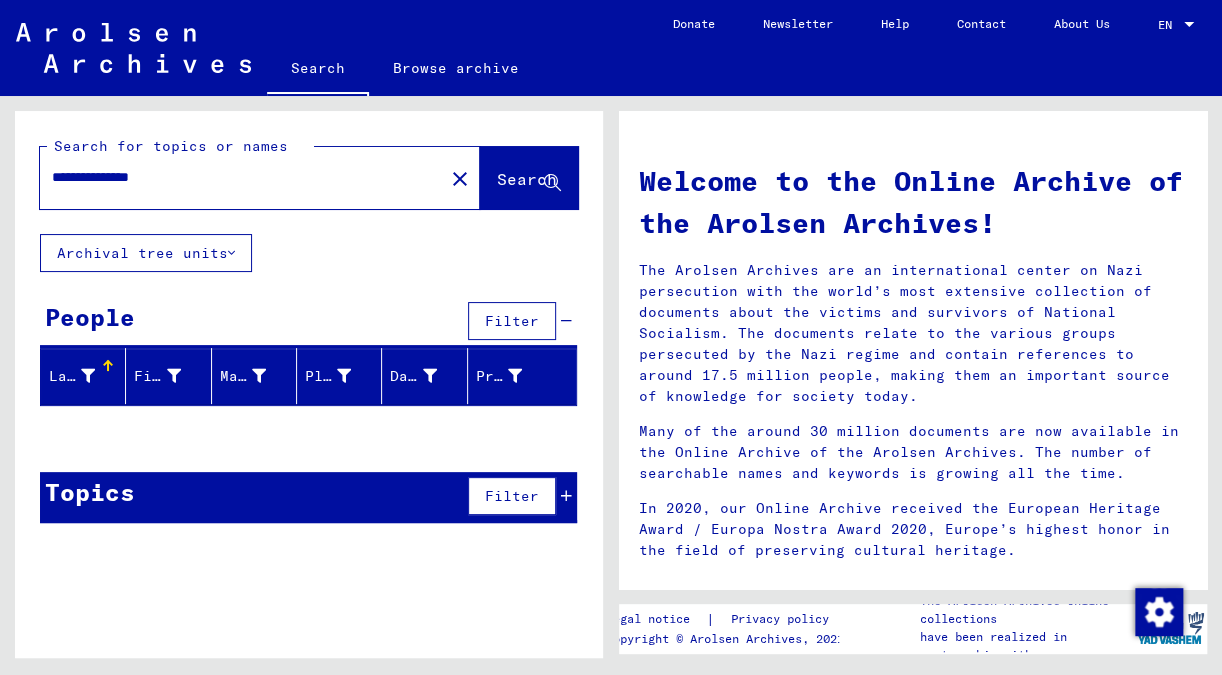 click on "Search" 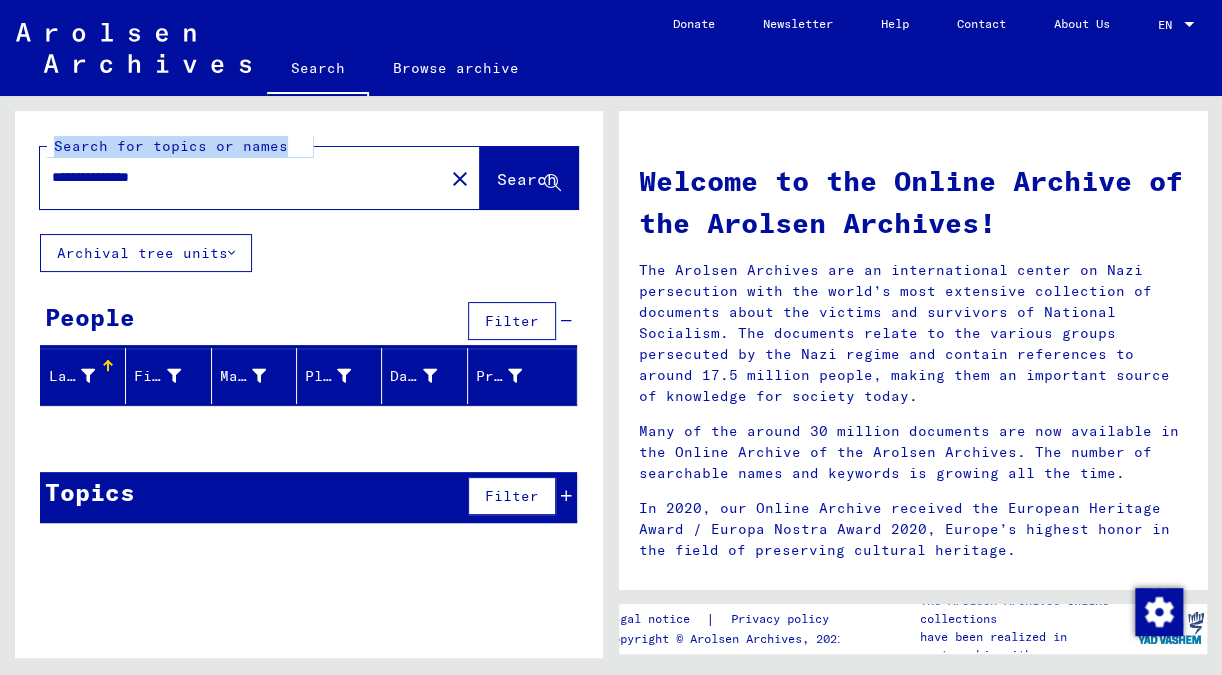 drag, startPoint x: 221, startPoint y: 188, endPoint x: 19, endPoint y: 177, distance: 202.29929 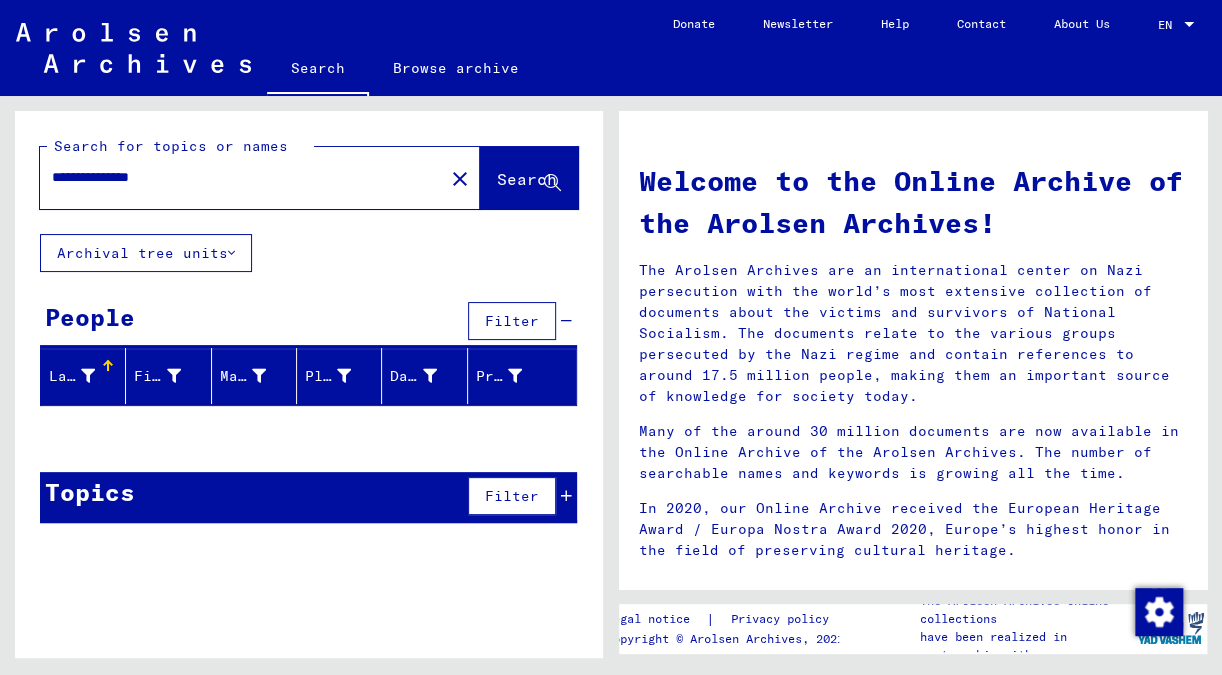 click on "**********" at bounding box center [236, 177] 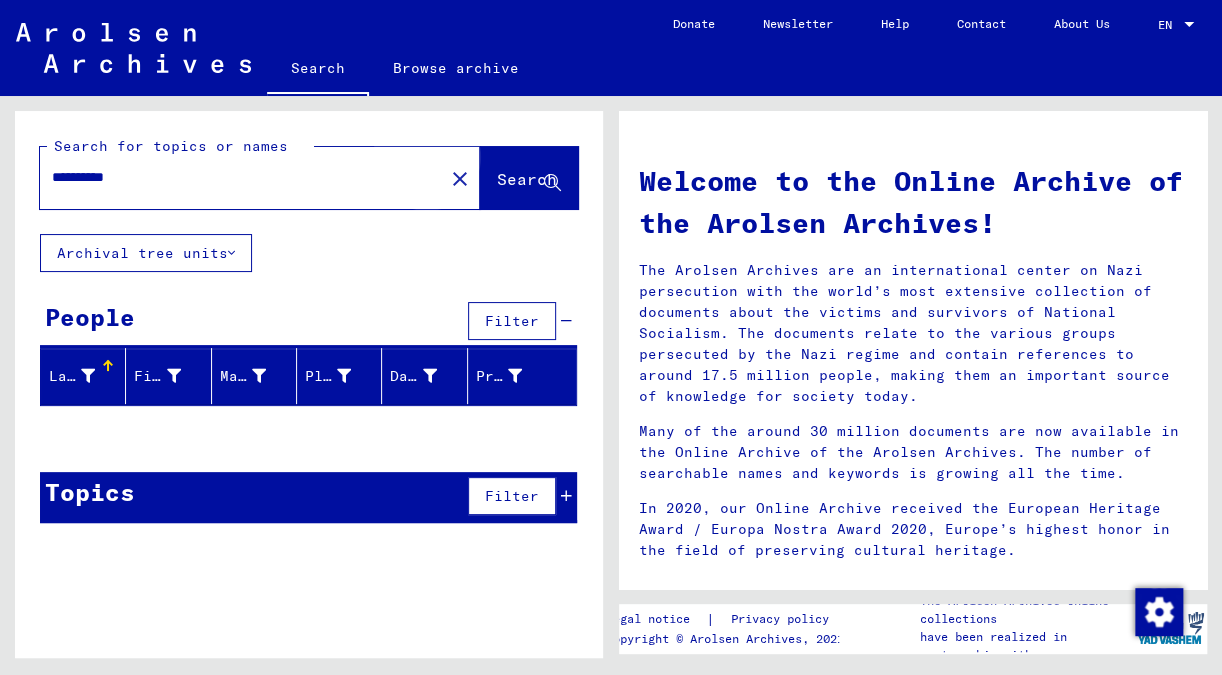 click on "Search" 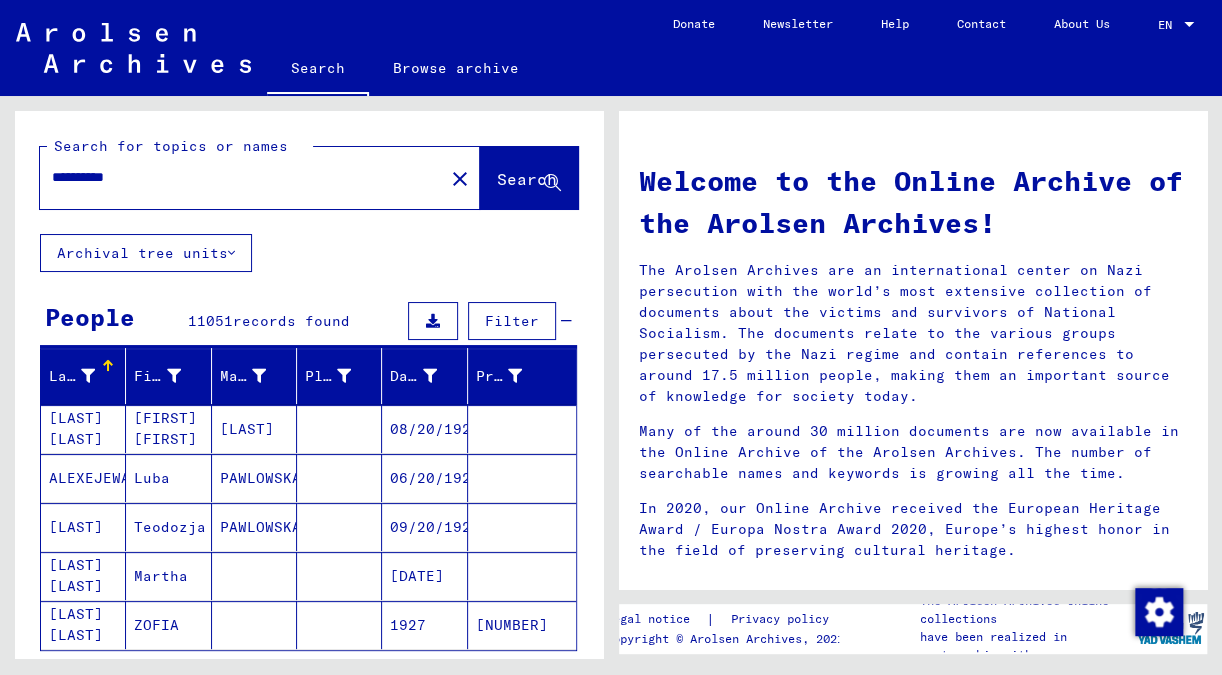 click on "**********" at bounding box center [236, 177] 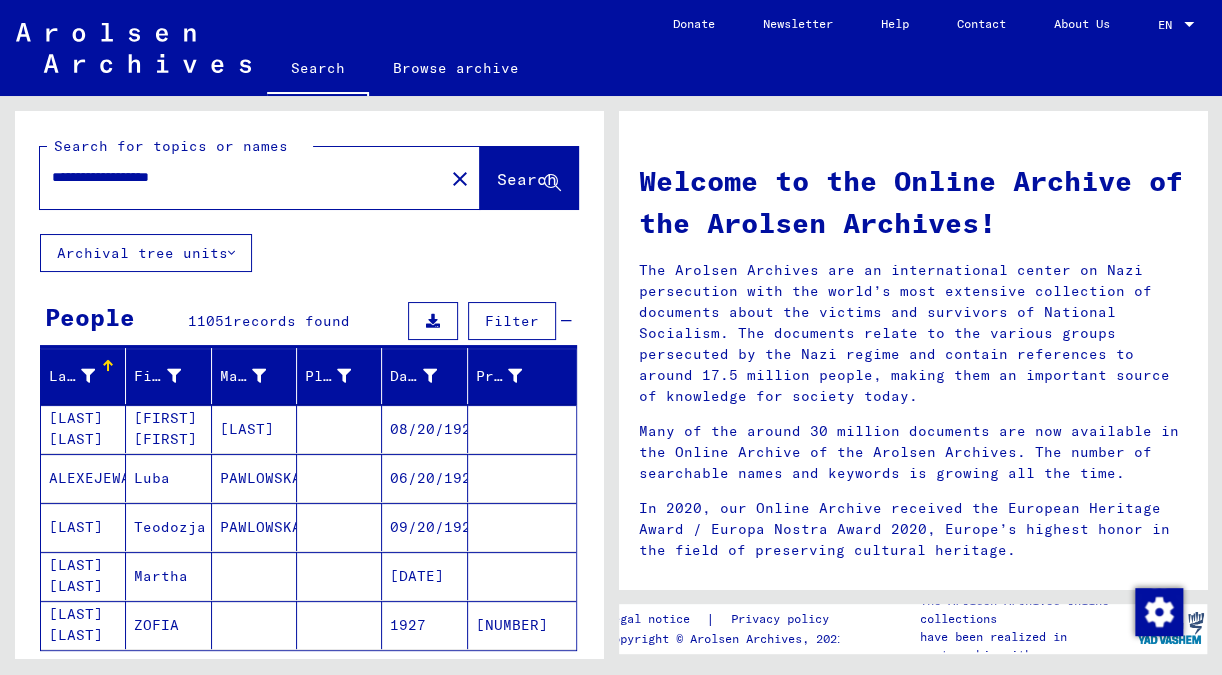type on "**********" 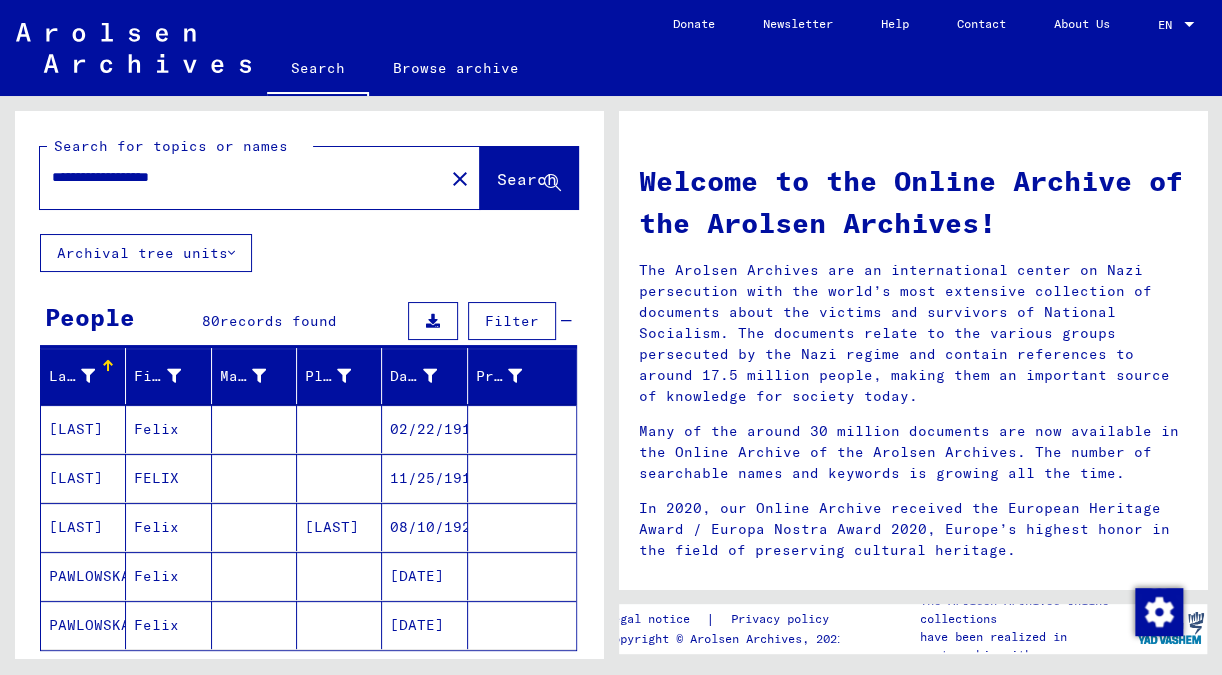 click on "Felix" at bounding box center [168, 478] 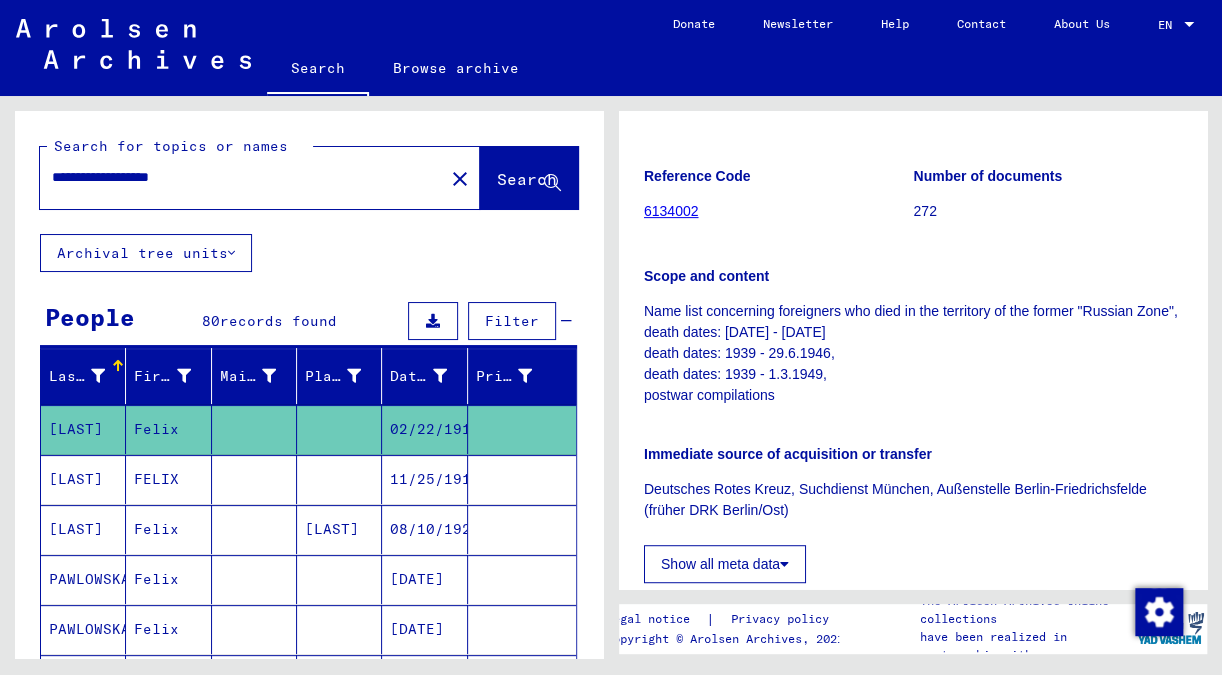 scroll, scrollTop: 636, scrollLeft: 0, axis: vertical 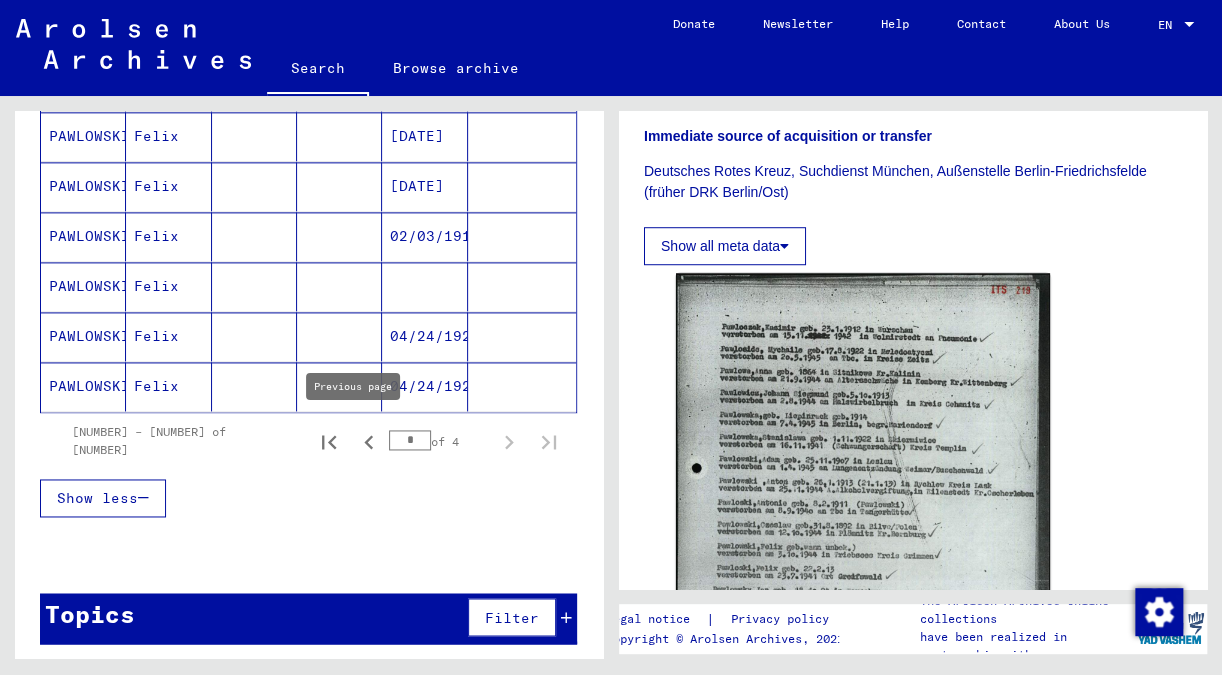click 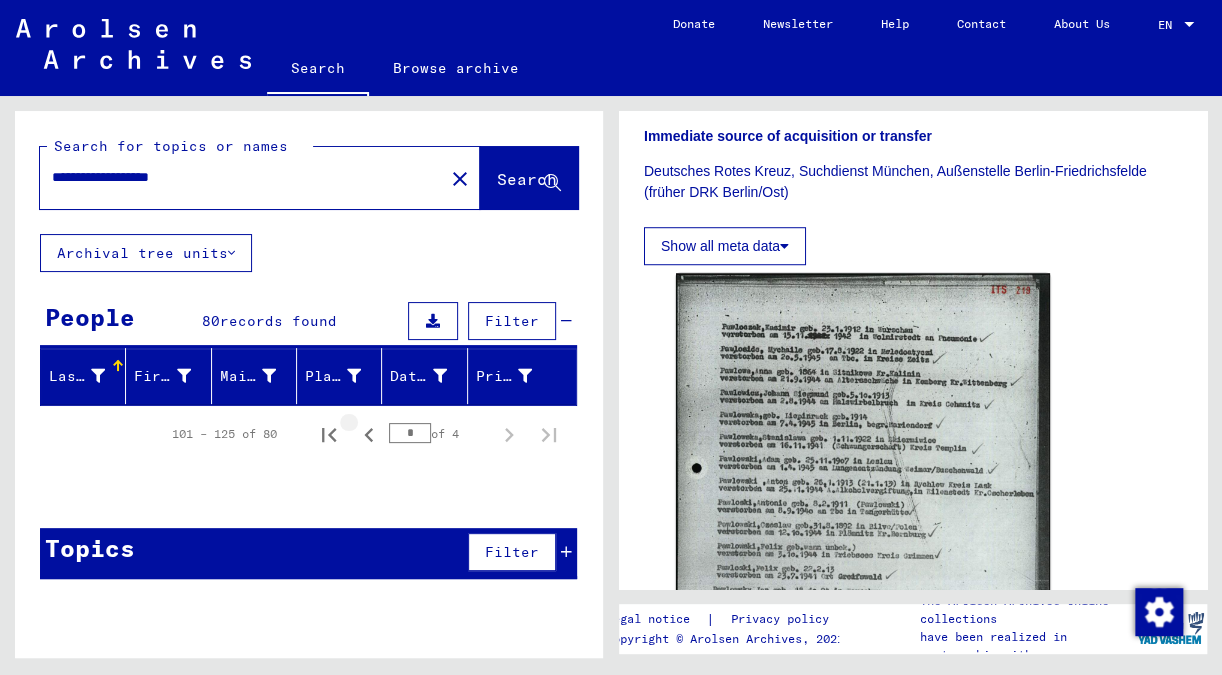 scroll, scrollTop: 0, scrollLeft: 0, axis: both 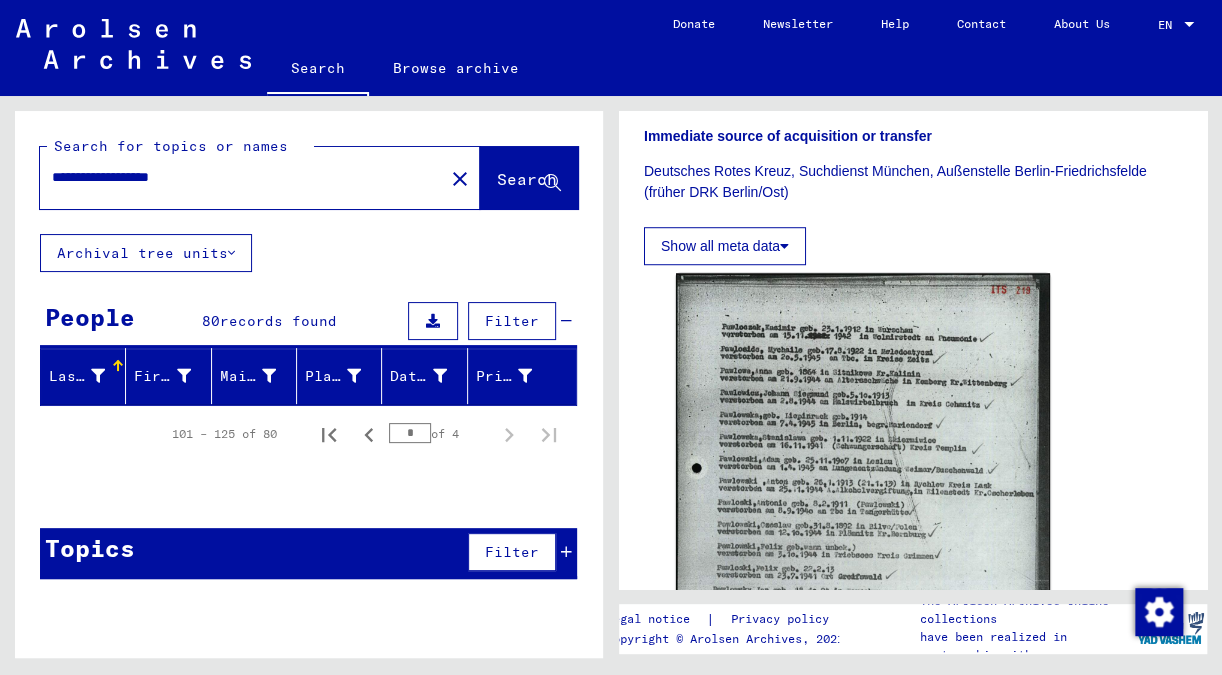 drag, startPoint x: 127, startPoint y: 171, endPoint x: 4, endPoint y: 202, distance: 126.84637 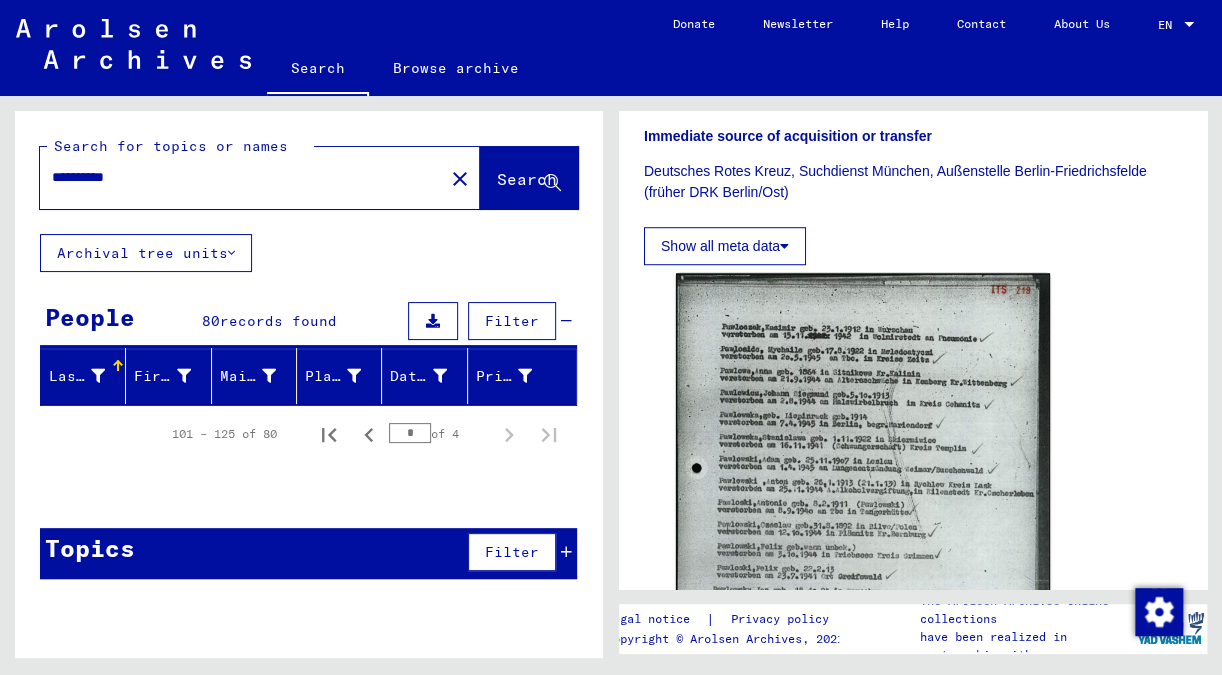 type on "**********" 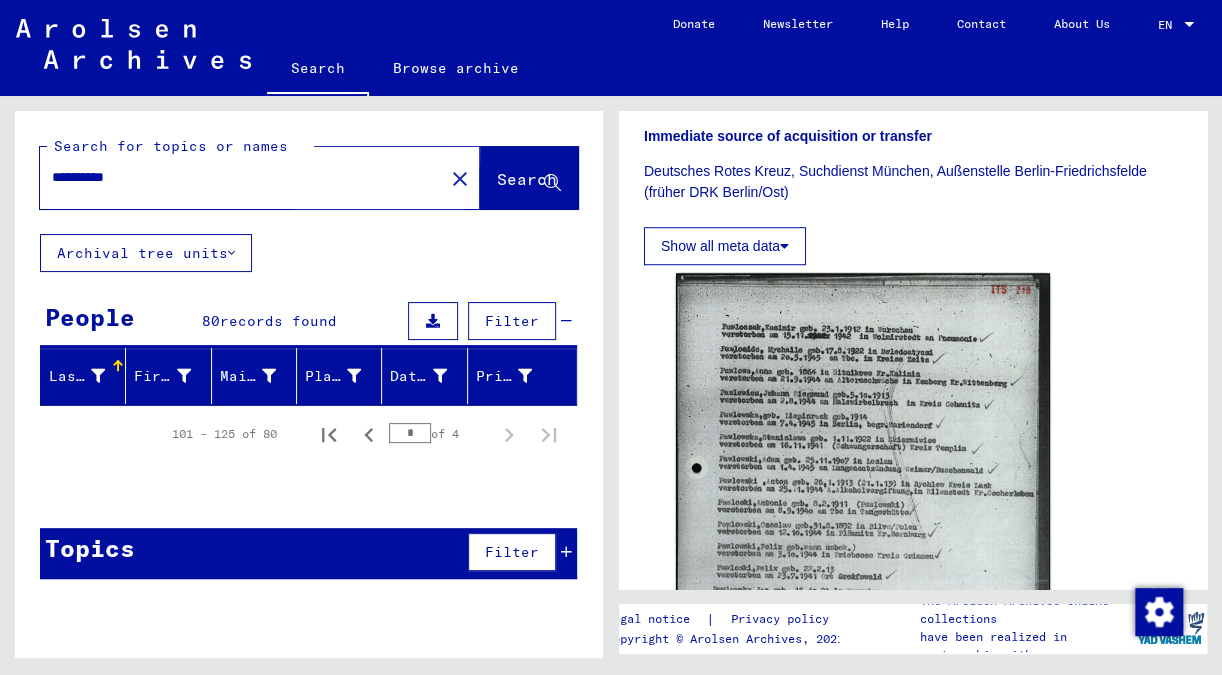click on "Search" 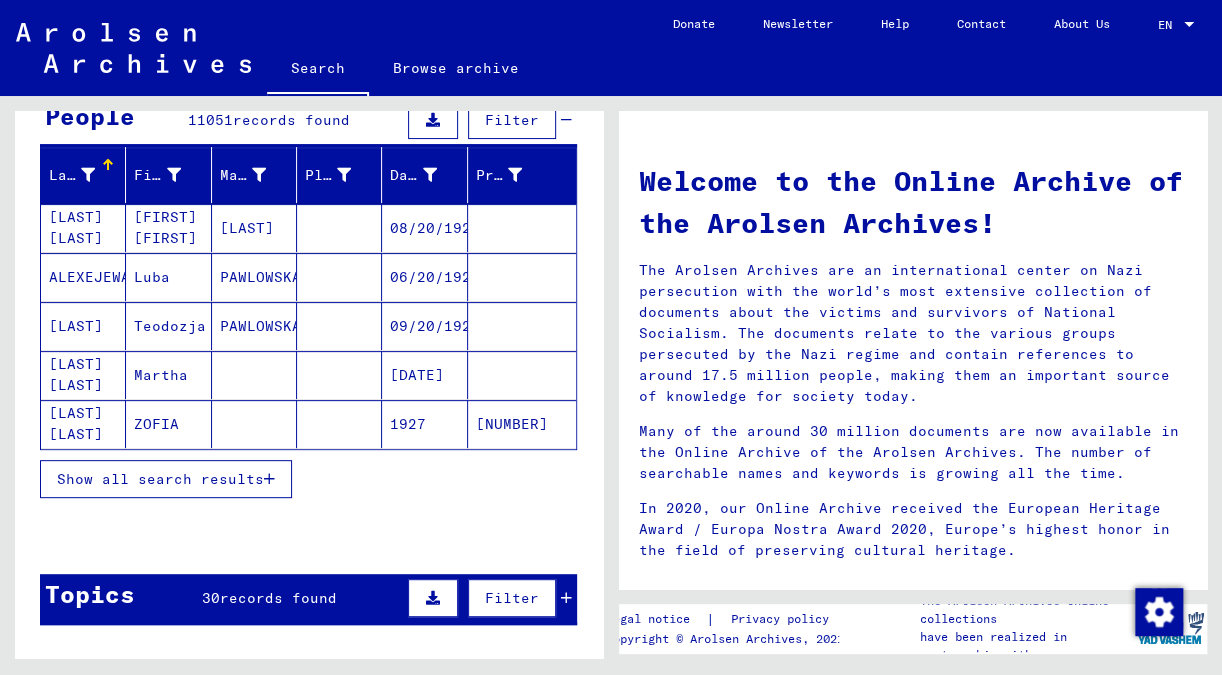 scroll, scrollTop: 212, scrollLeft: 0, axis: vertical 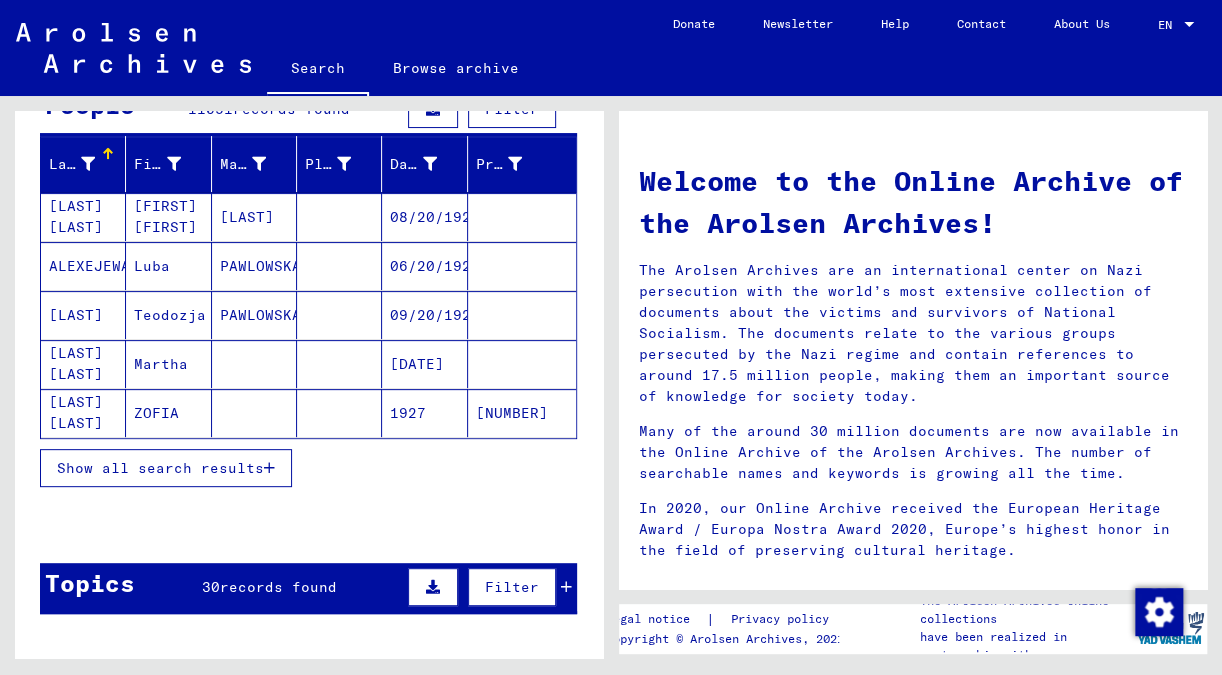 click at bounding box center (269, 468) 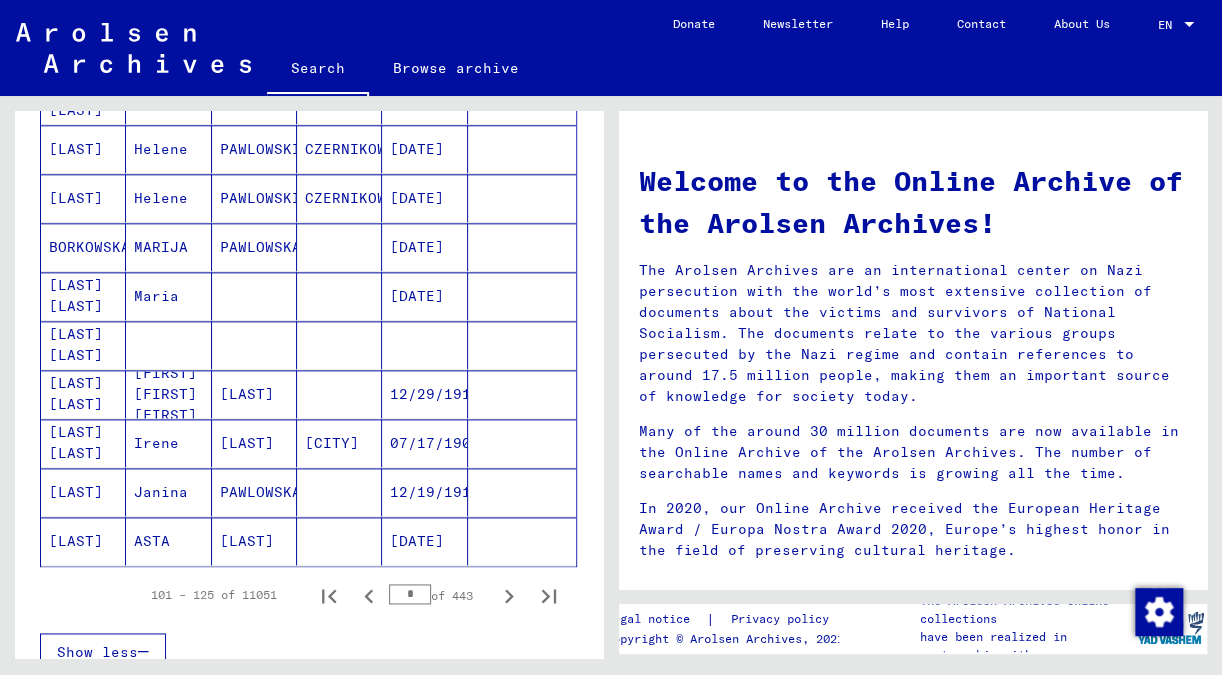 scroll, scrollTop: 1272, scrollLeft: 0, axis: vertical 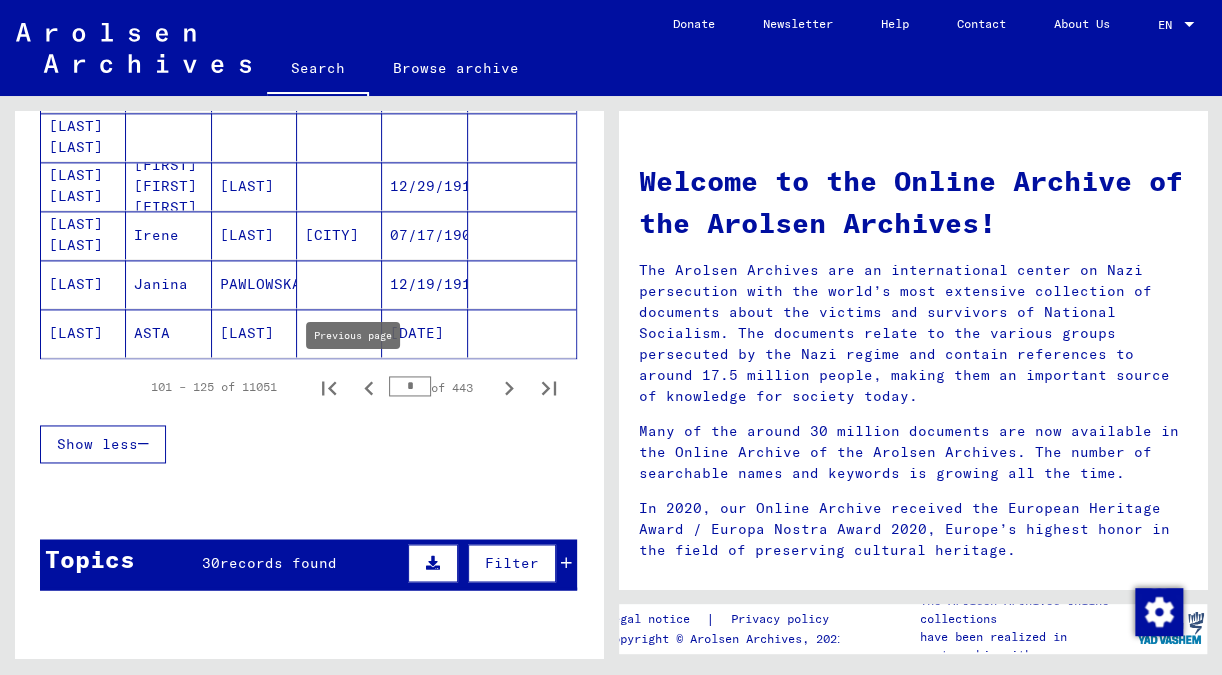 click 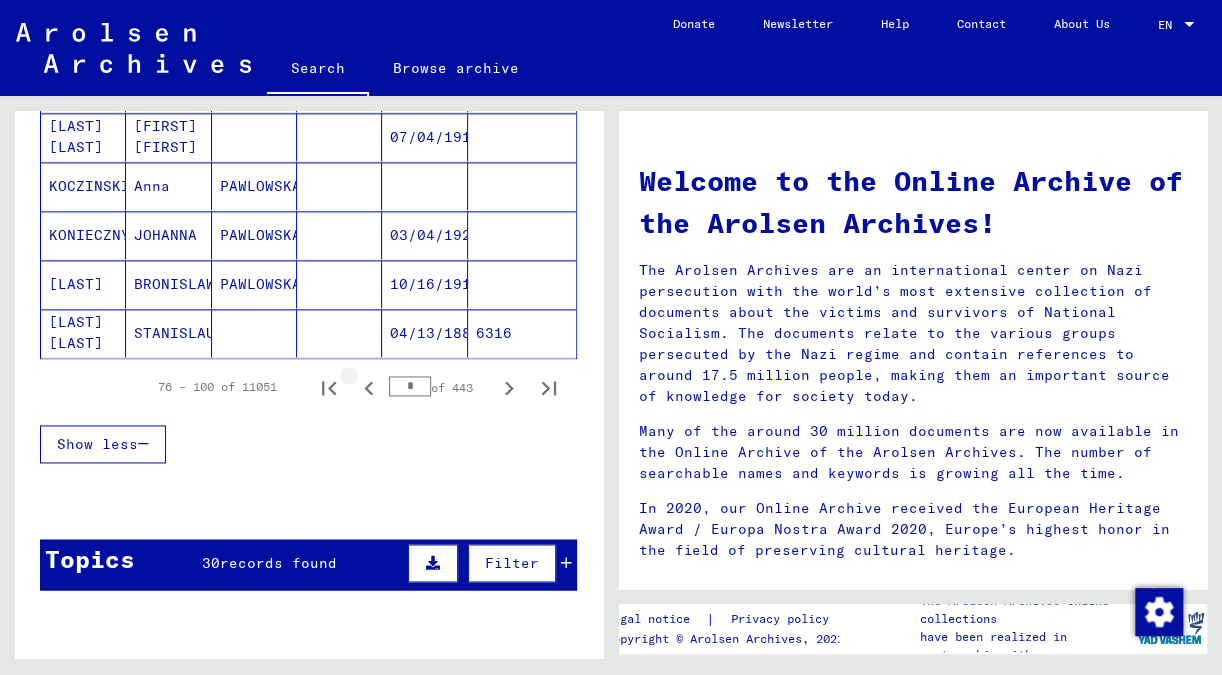click 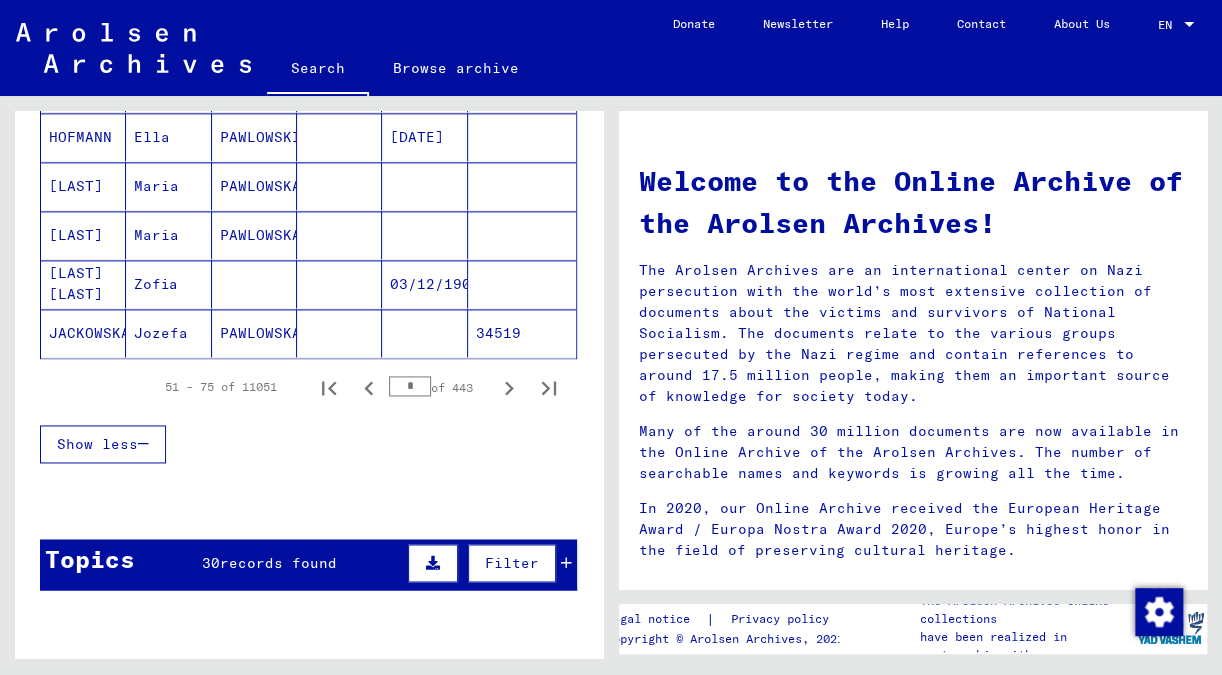 click 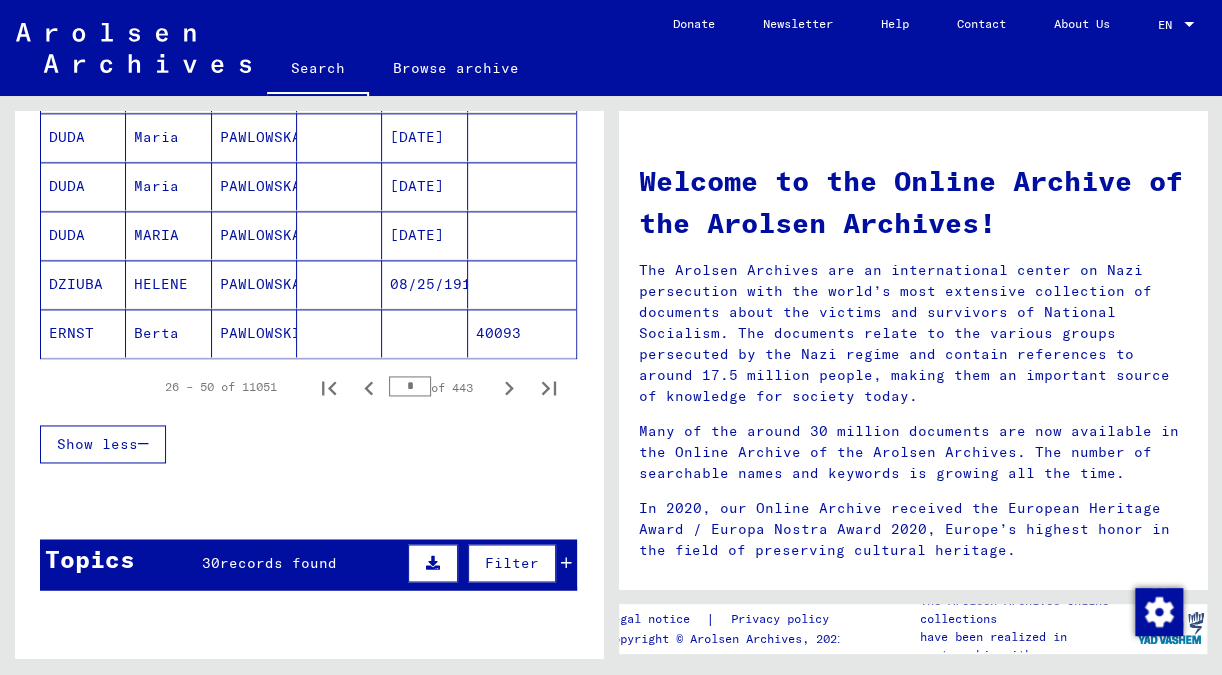 click 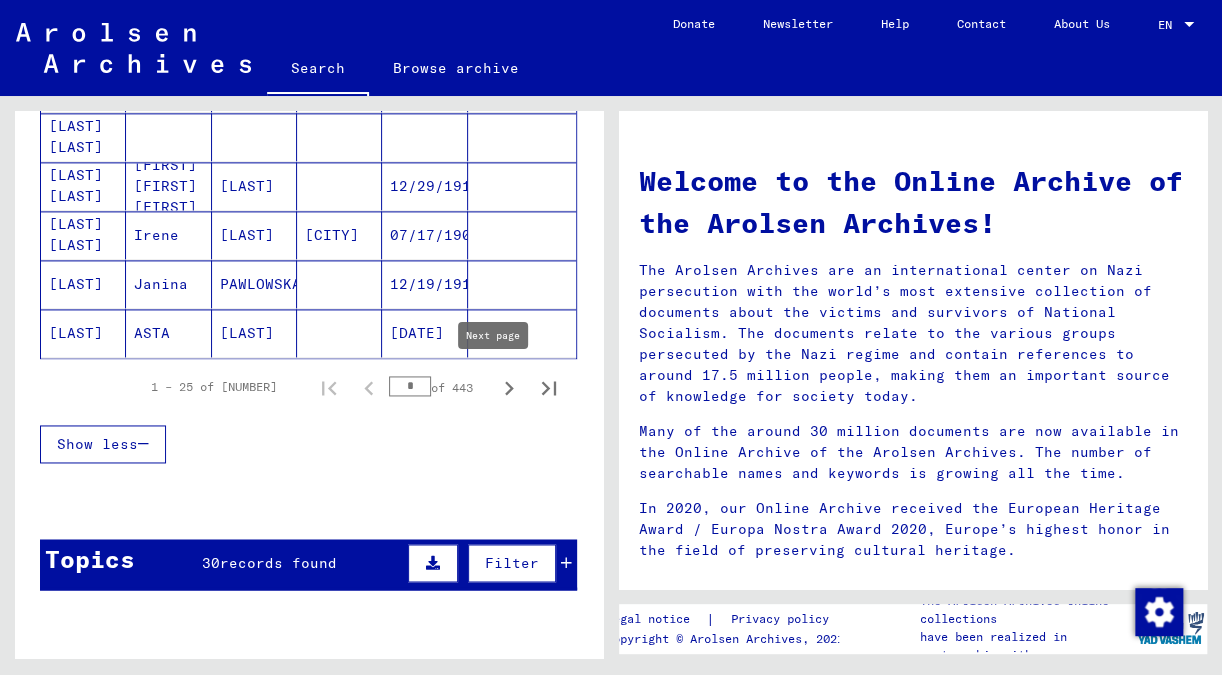 click 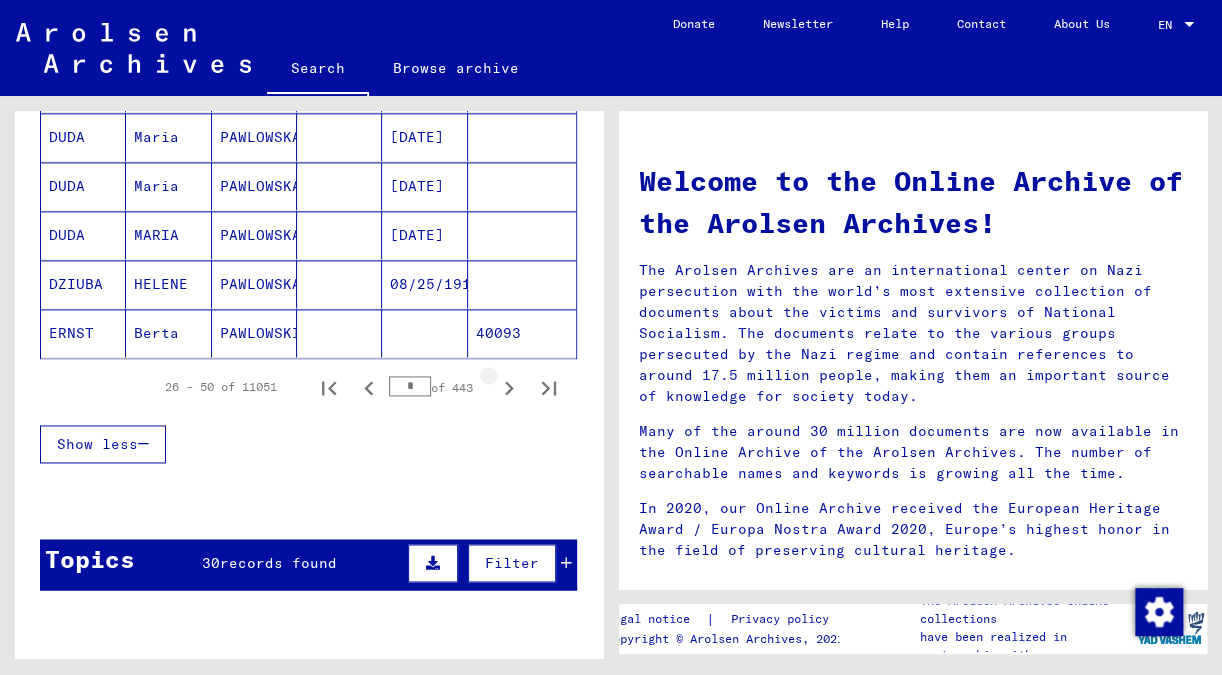click 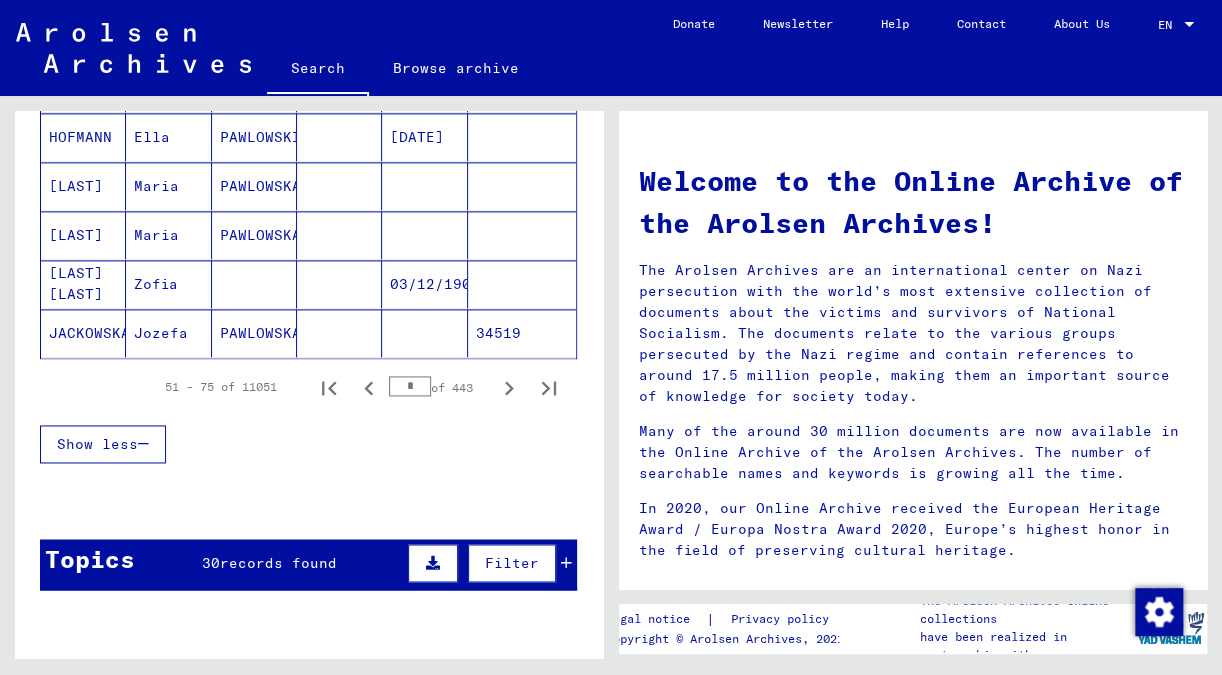 click 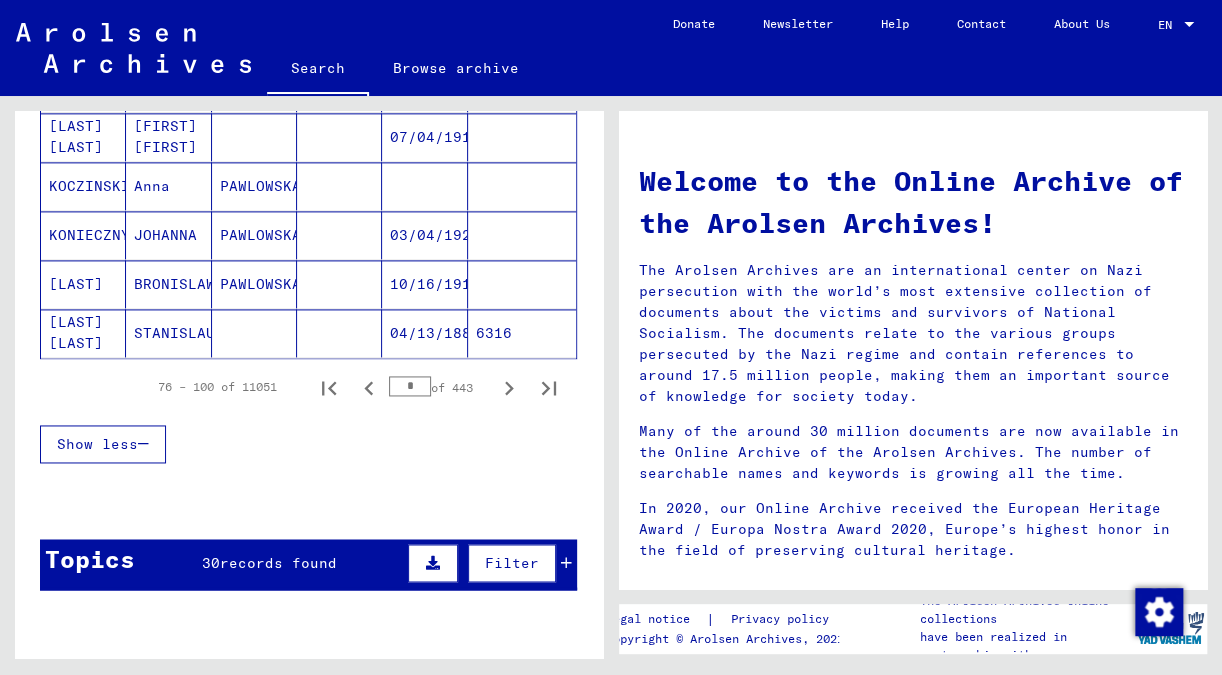 click 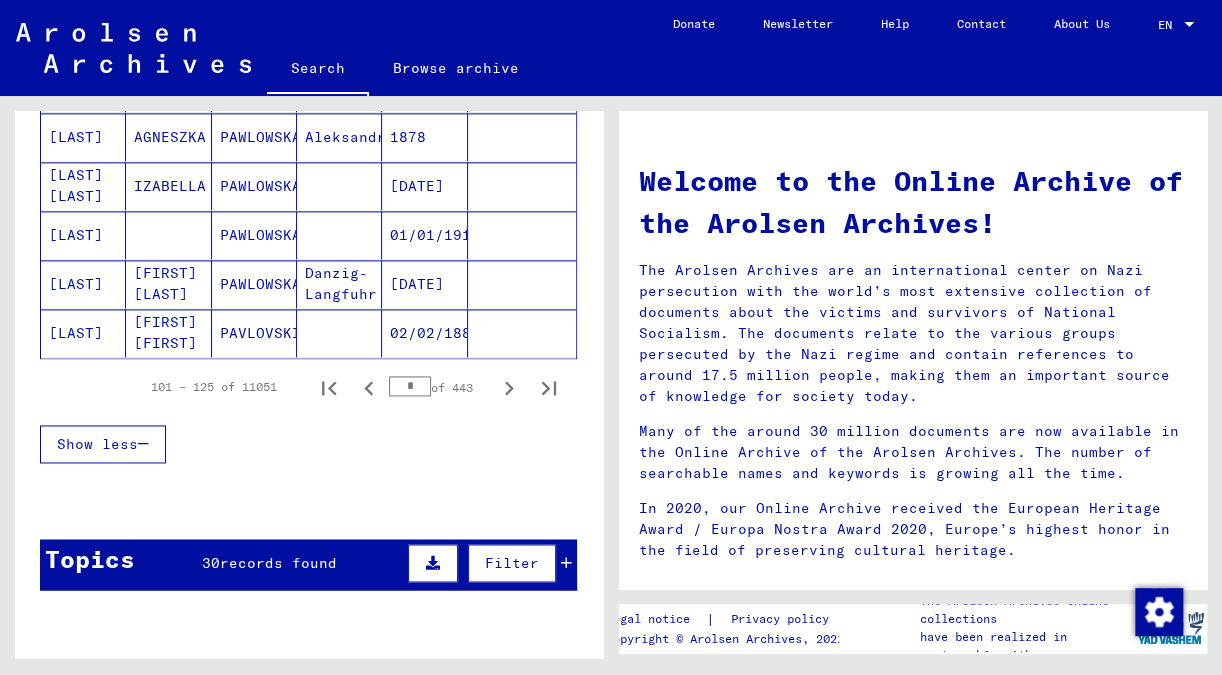 click 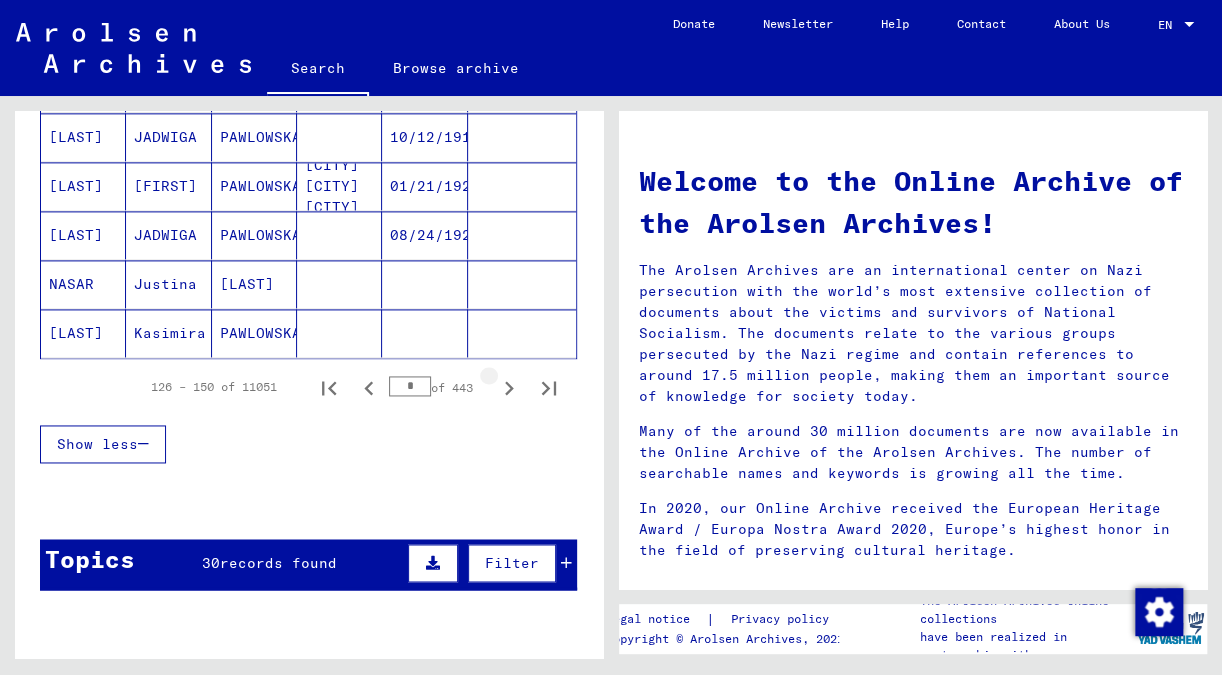 click 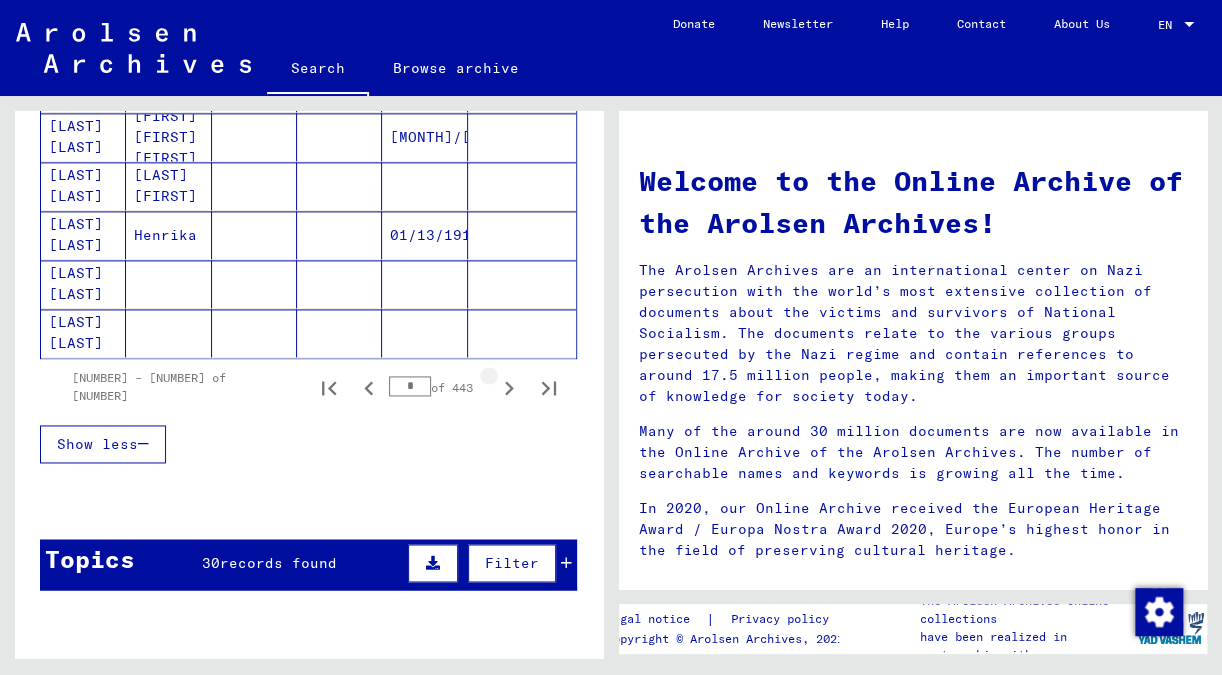 click 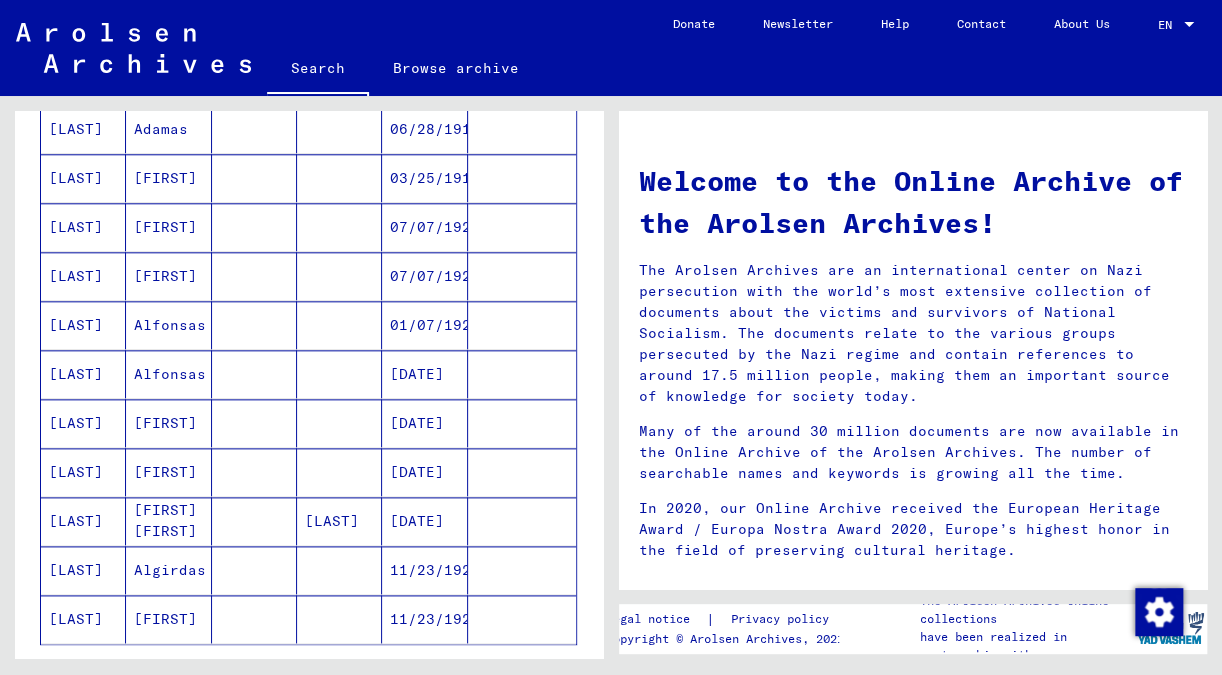 scroll, scrollTop: 1166, scrollLeft: 0, axis: vertical 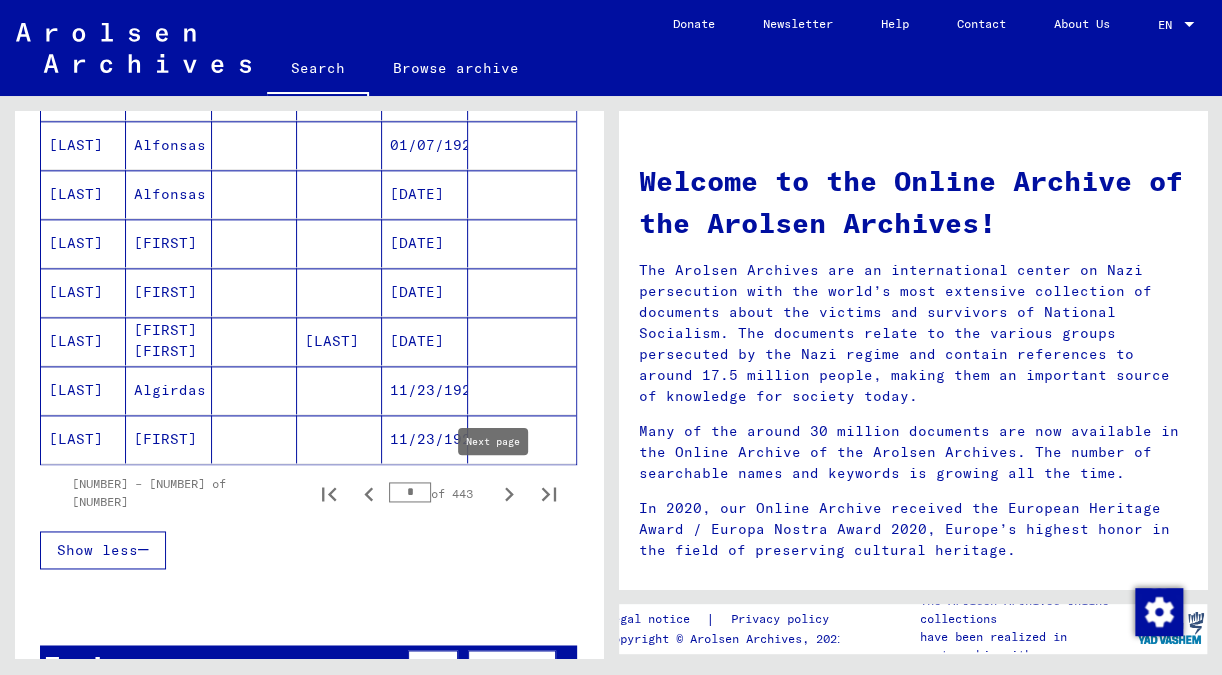 click 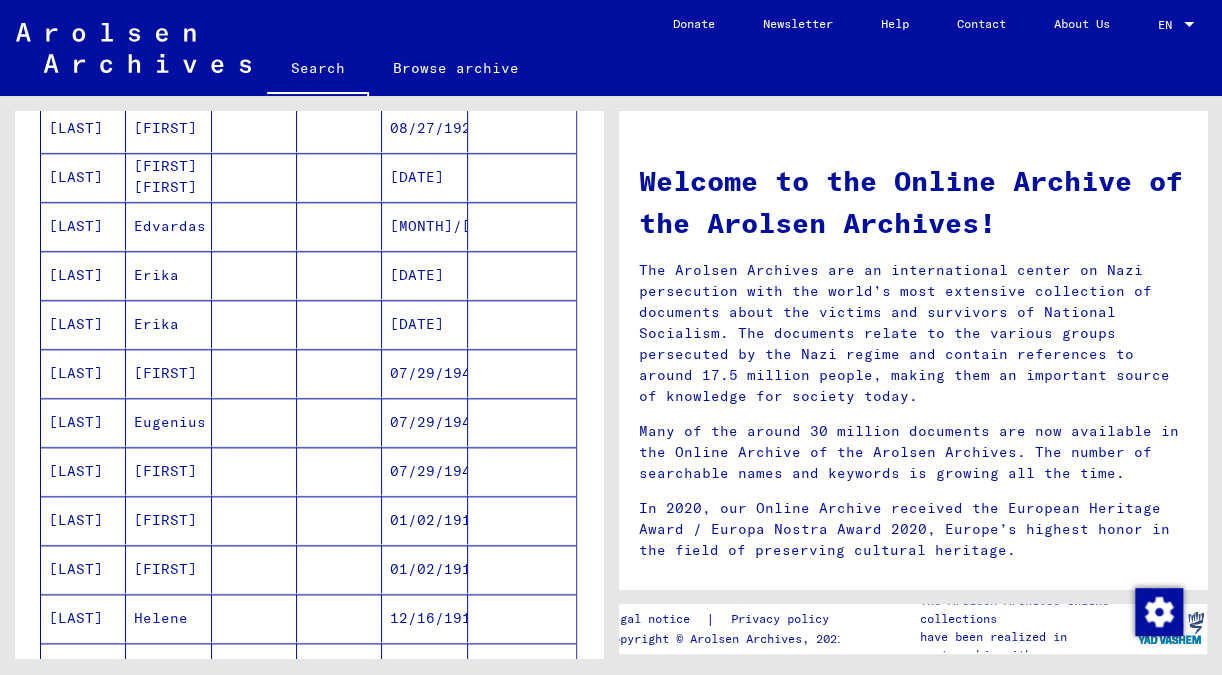 scroll, scrollTop: 1060, scrollLeft: 0, axis: vertical 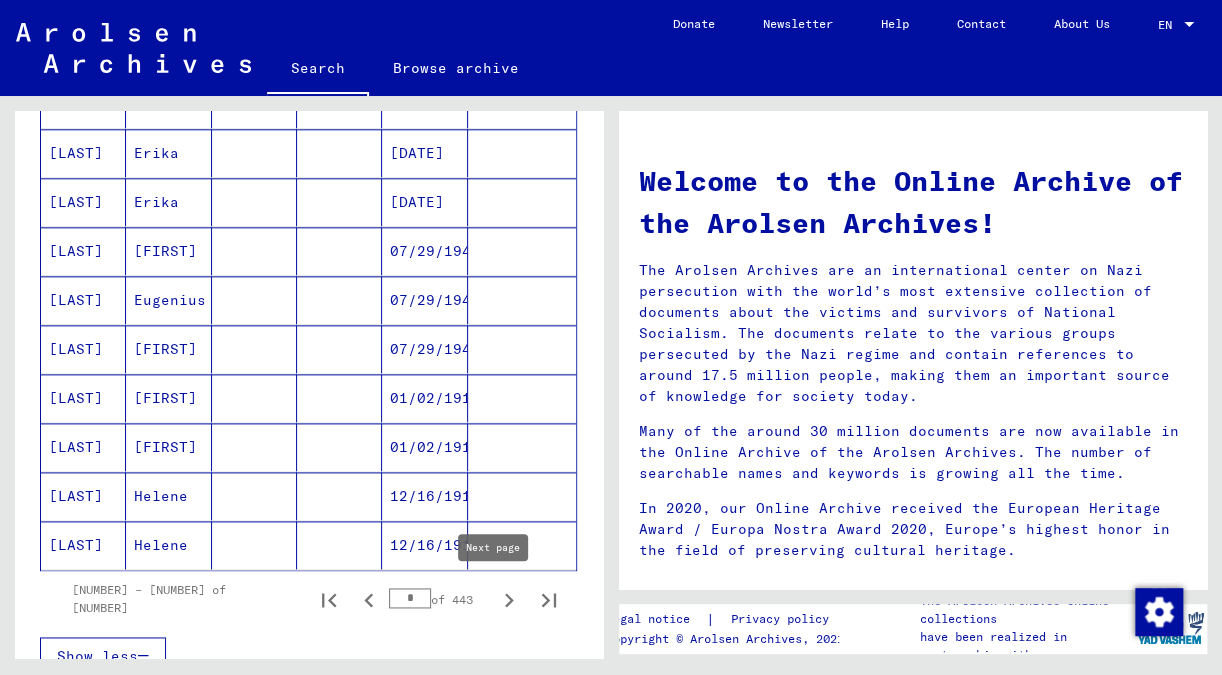 click 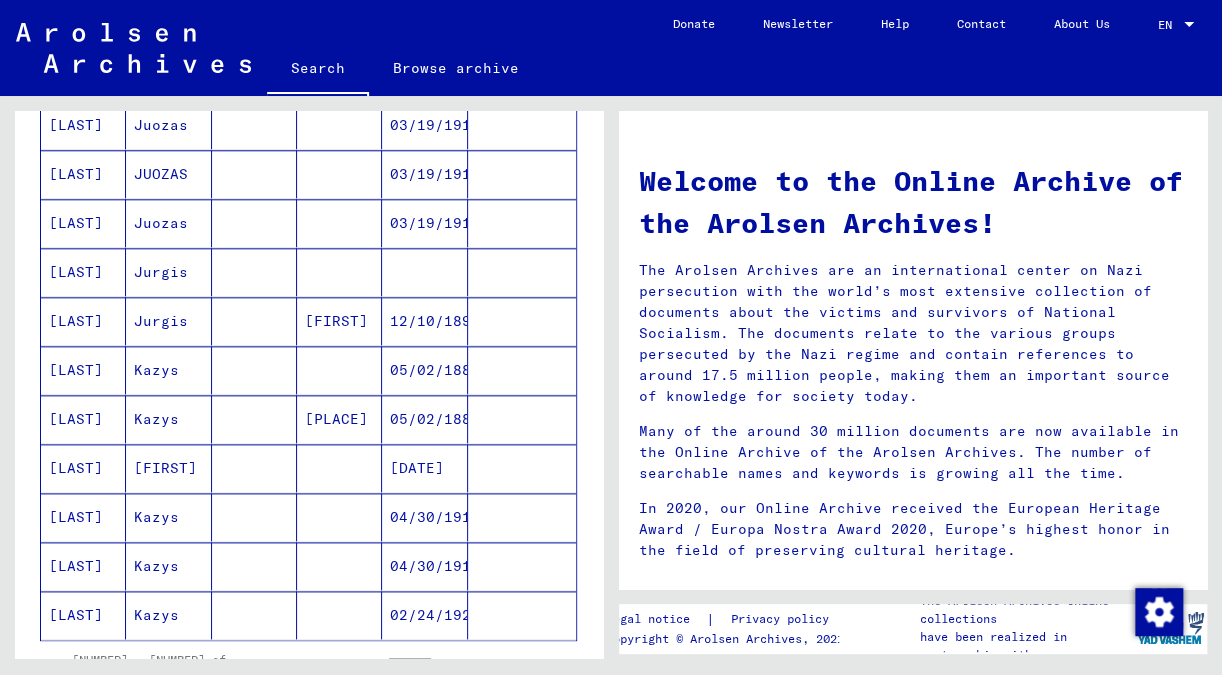 scroll, scrollTop: 1272, scrollLeft: 0, axis: vertical 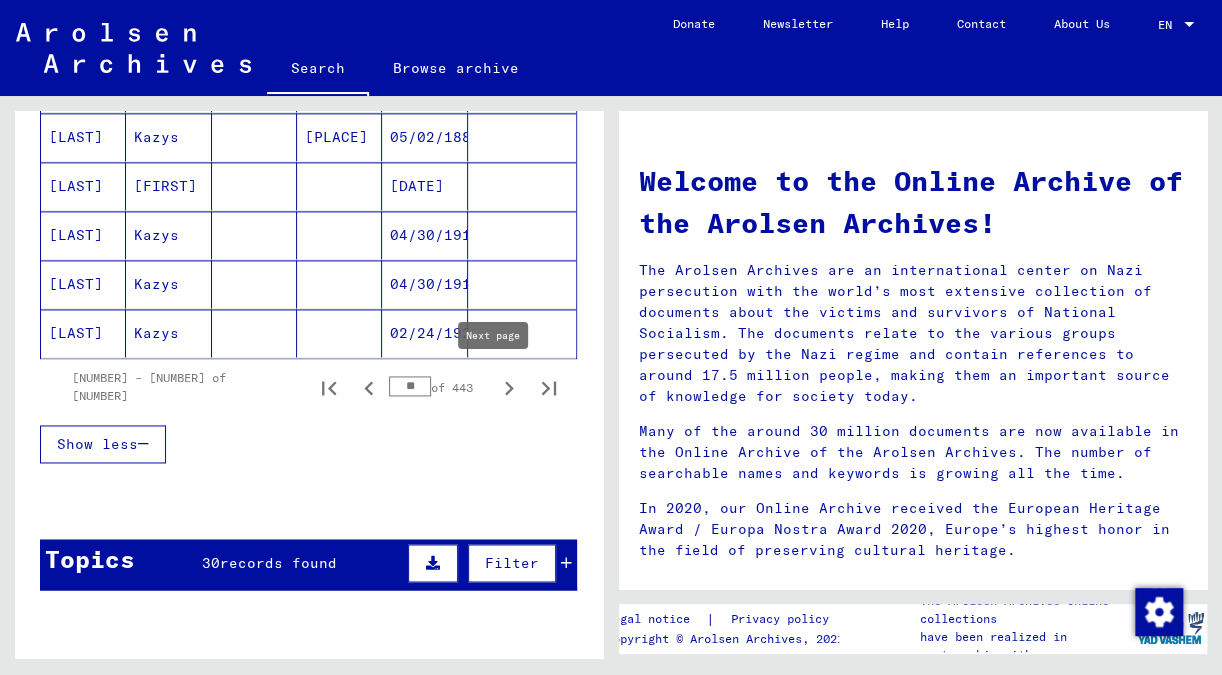click 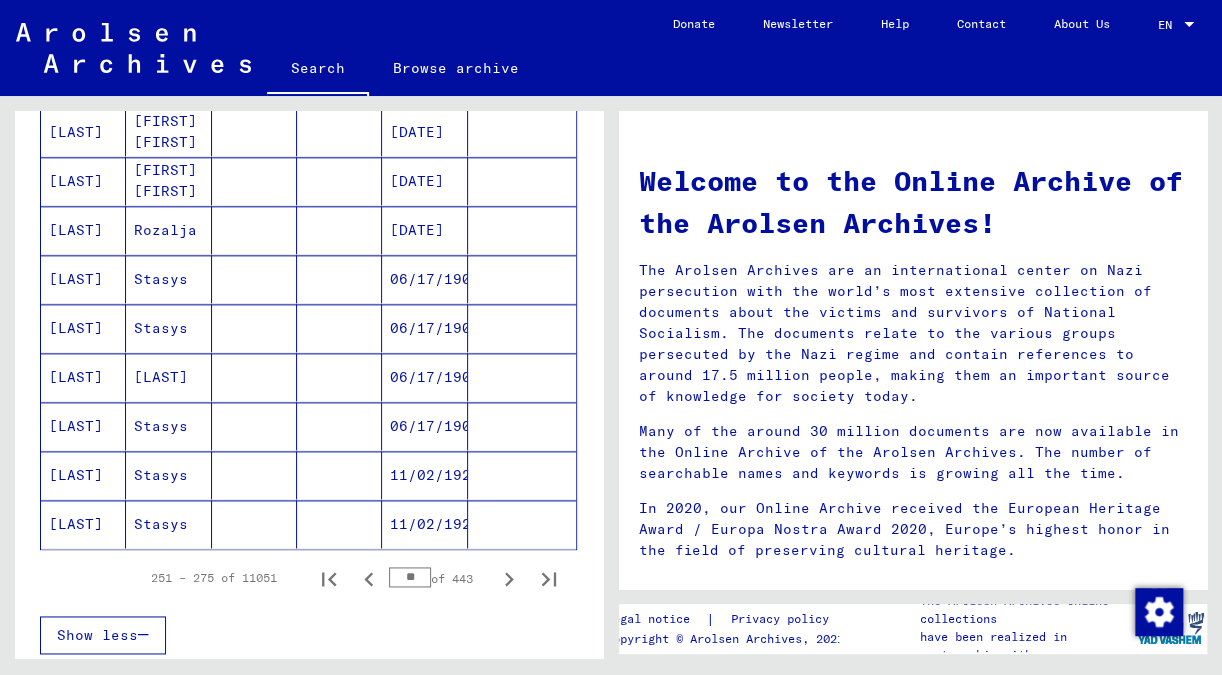scroll, scrollTop: 1272, scrollLeft: 0, axis: vertical 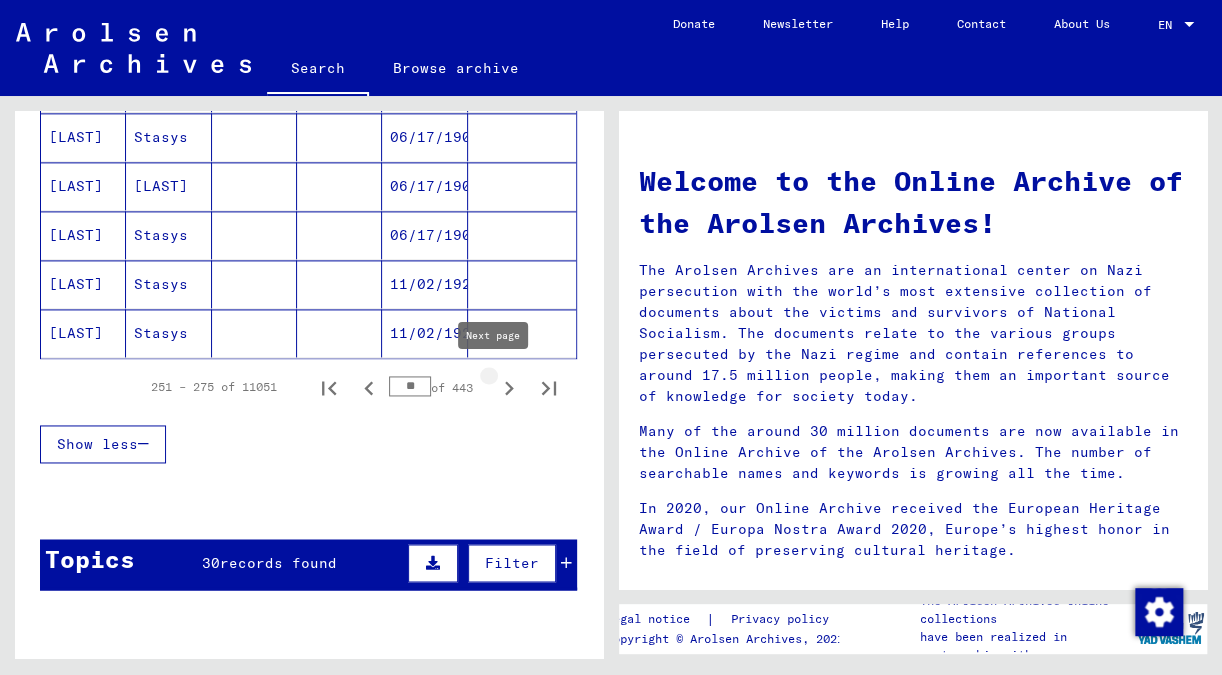 click 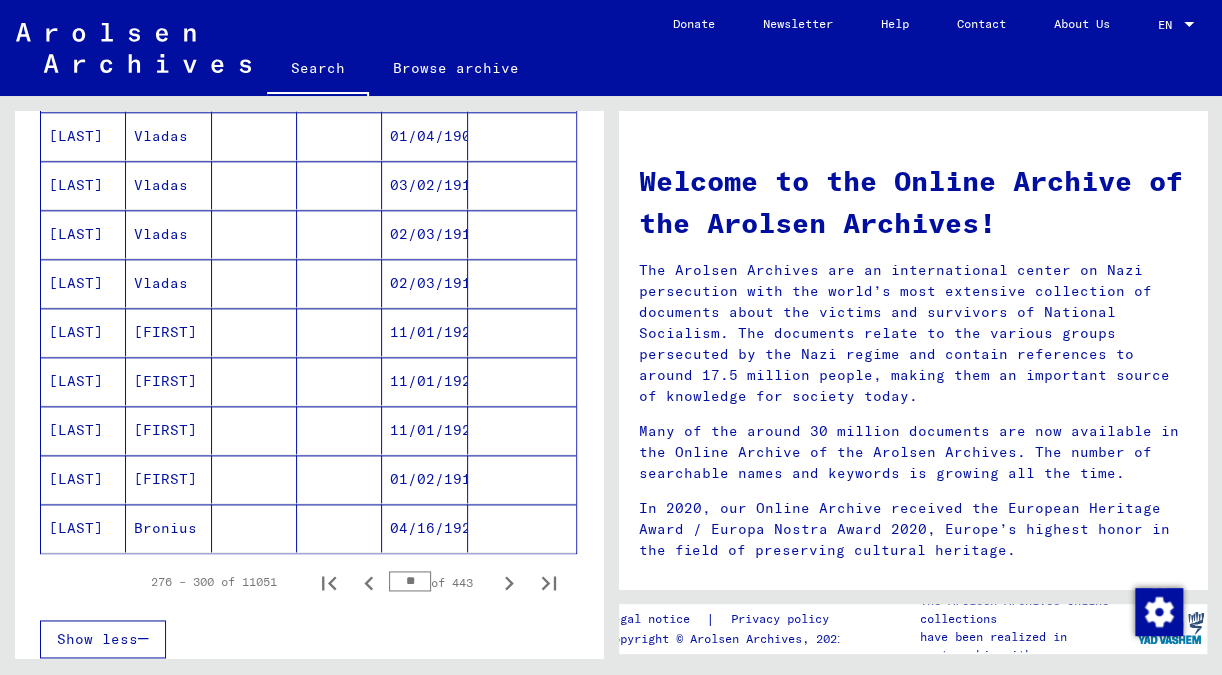 scroll, scrollTop: 1378, scrollLeft: 0, axis: vertical 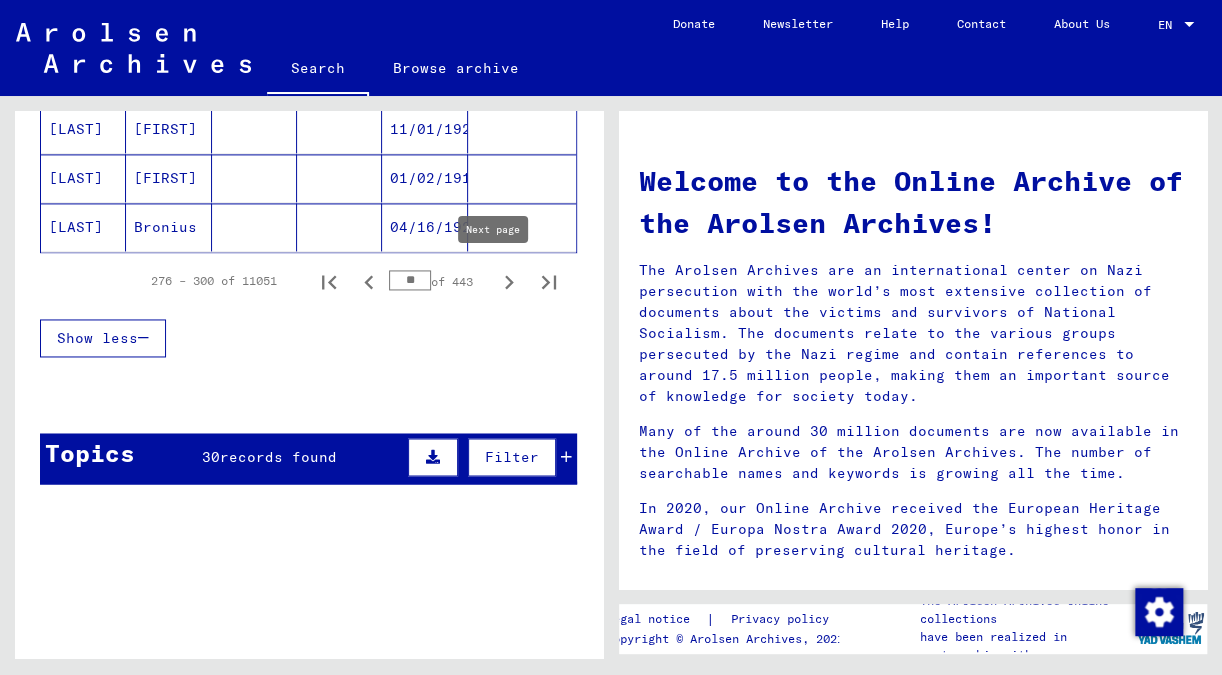 click 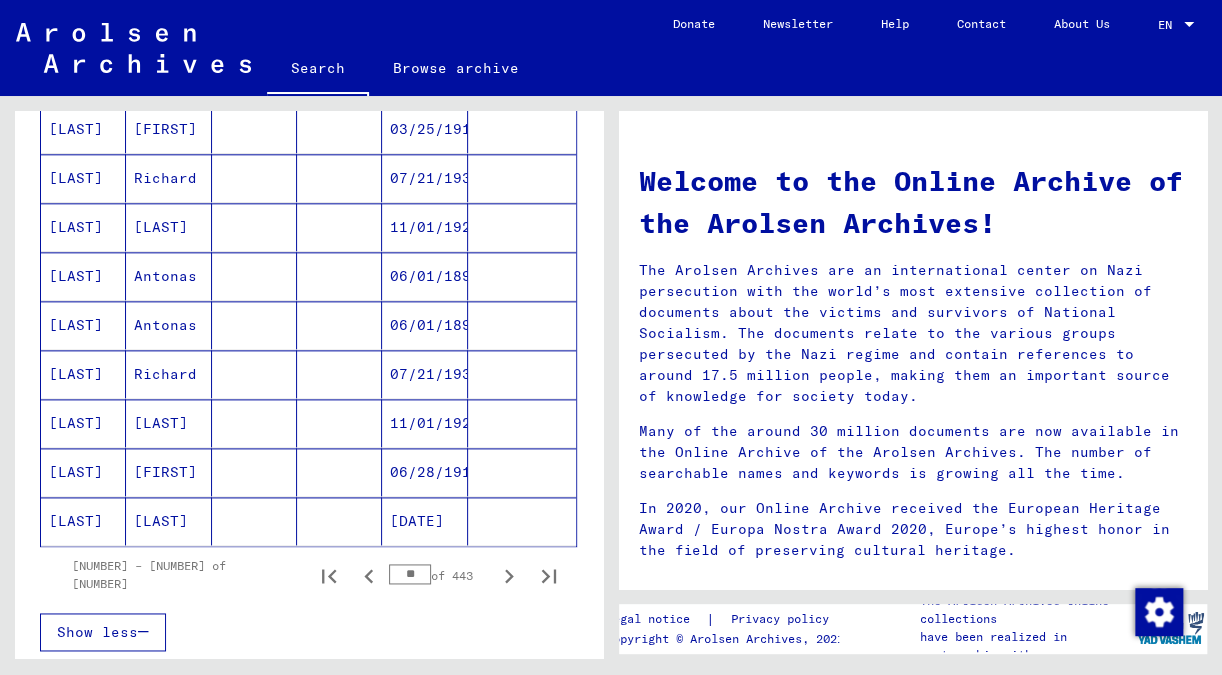 scroll, scrollTop: 1166, scrollLeft: 0, axis: vertical 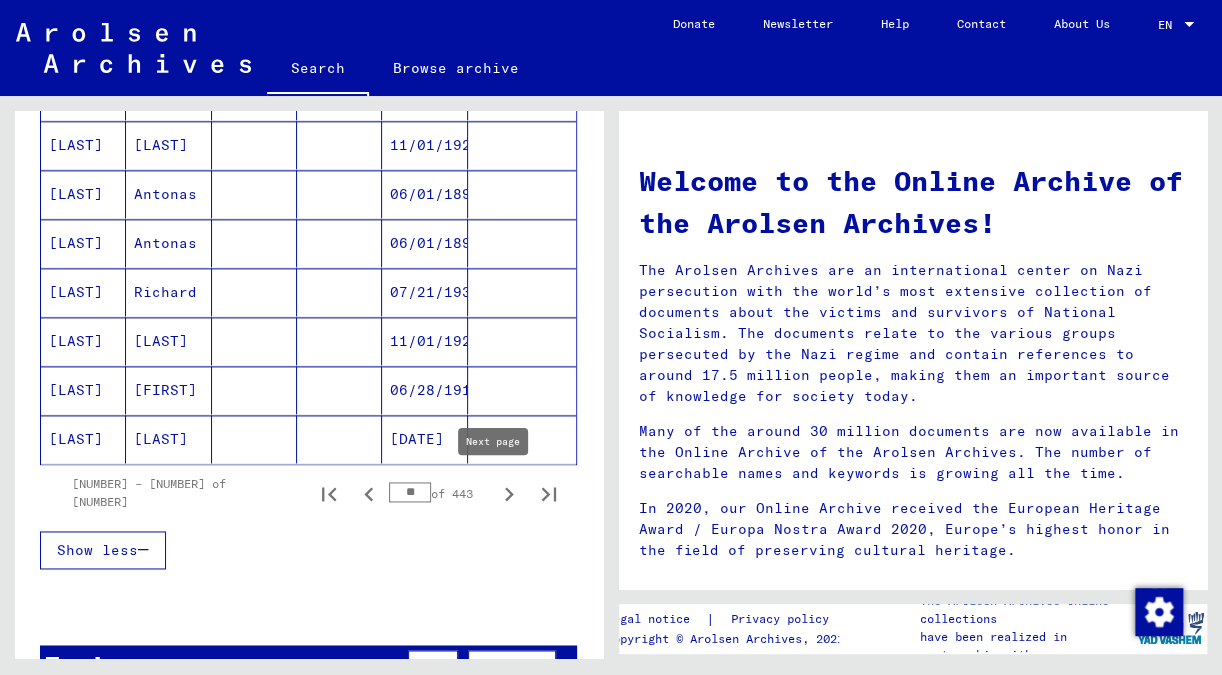 click 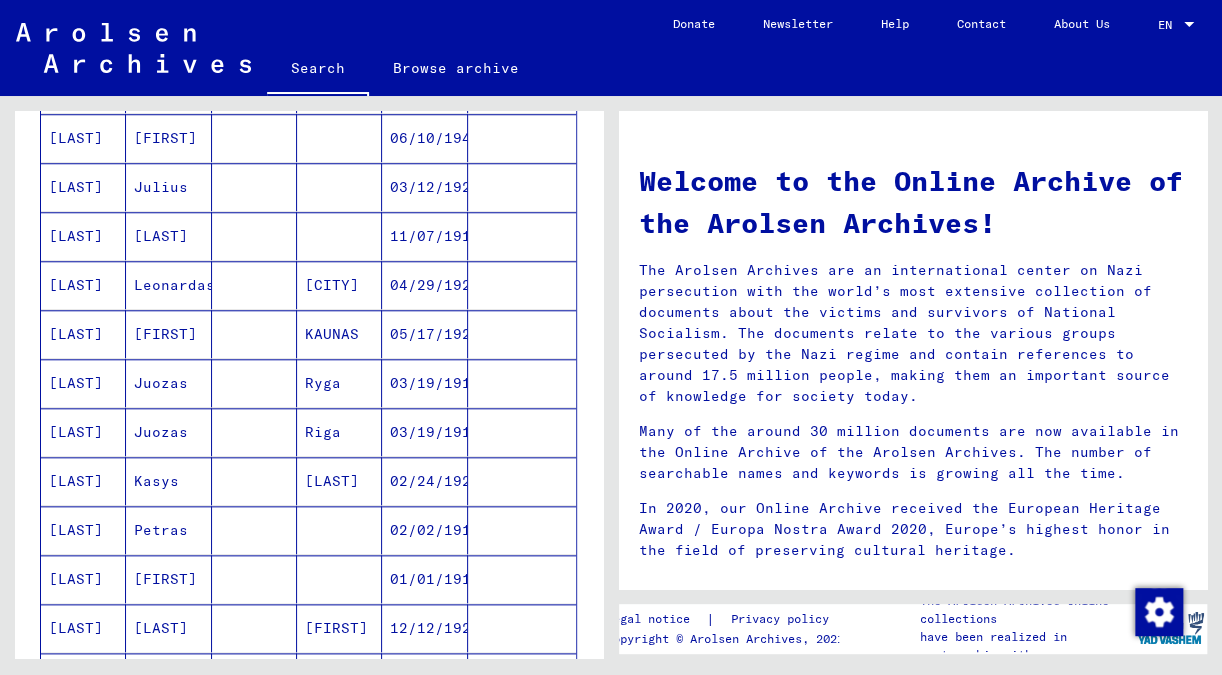 scroll, scrollTop: 1166, scrollLeft: 0, axis: vertical 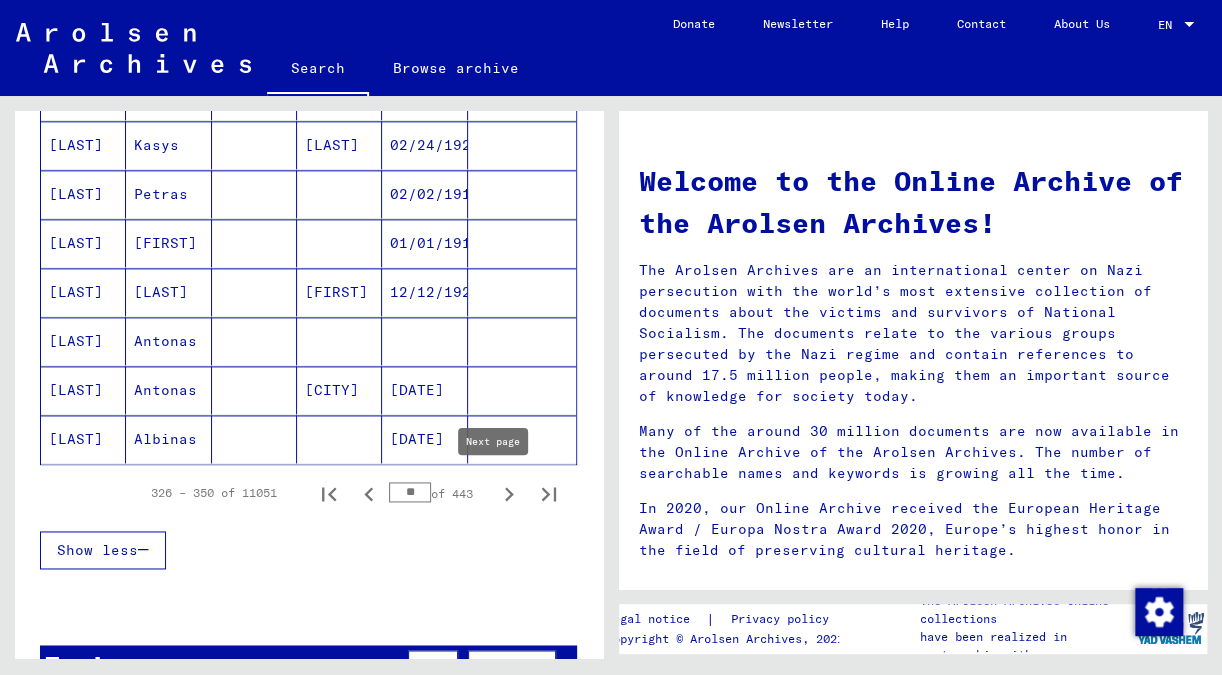 click 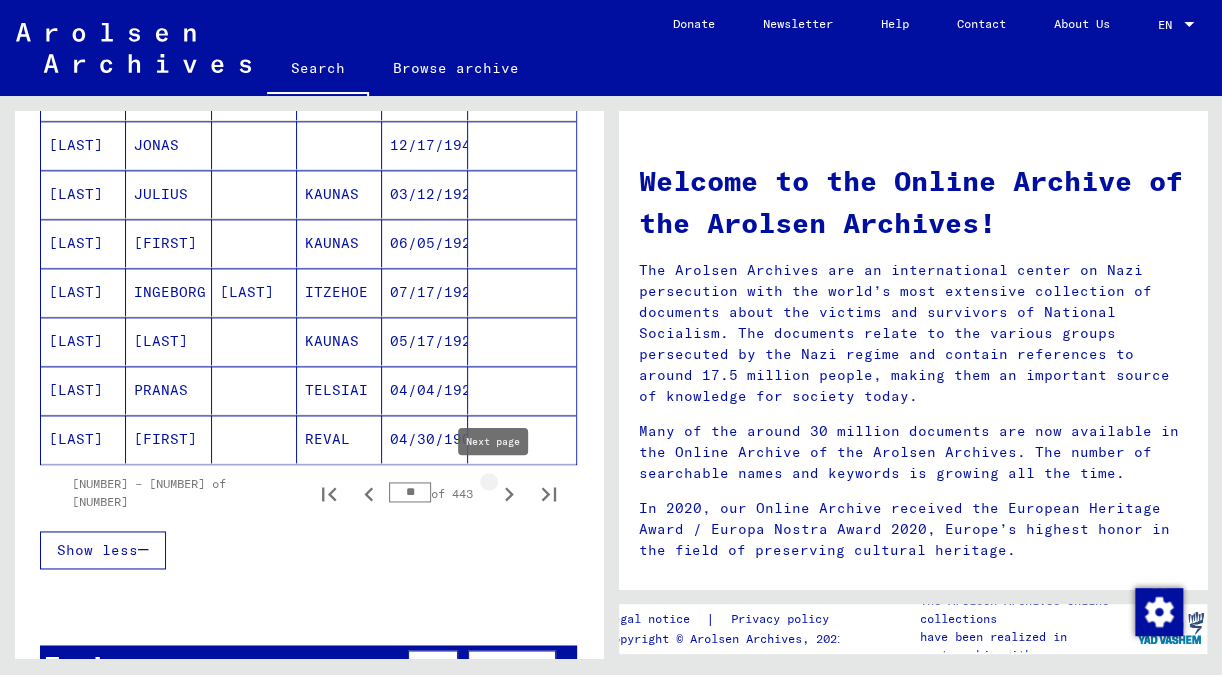 type on "**" 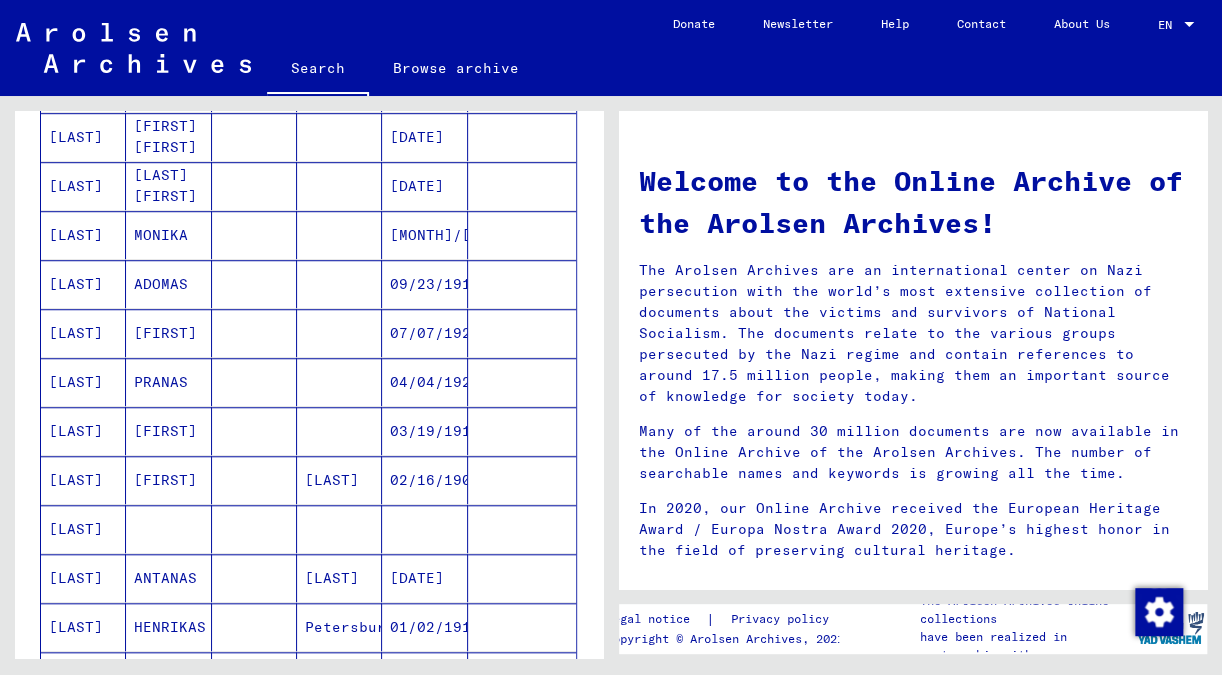 scroll, scrollTop: 636, scrollLeft: 0, axis: vertical 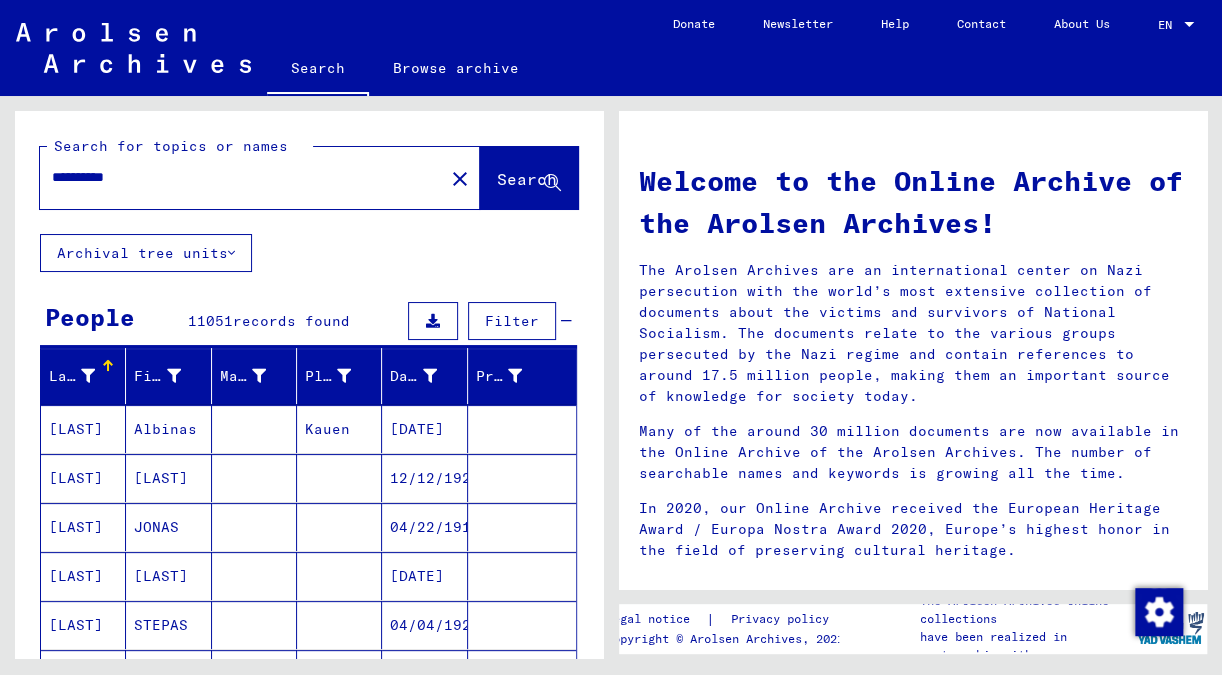 click on "**********" at bounding box center [236, 177] 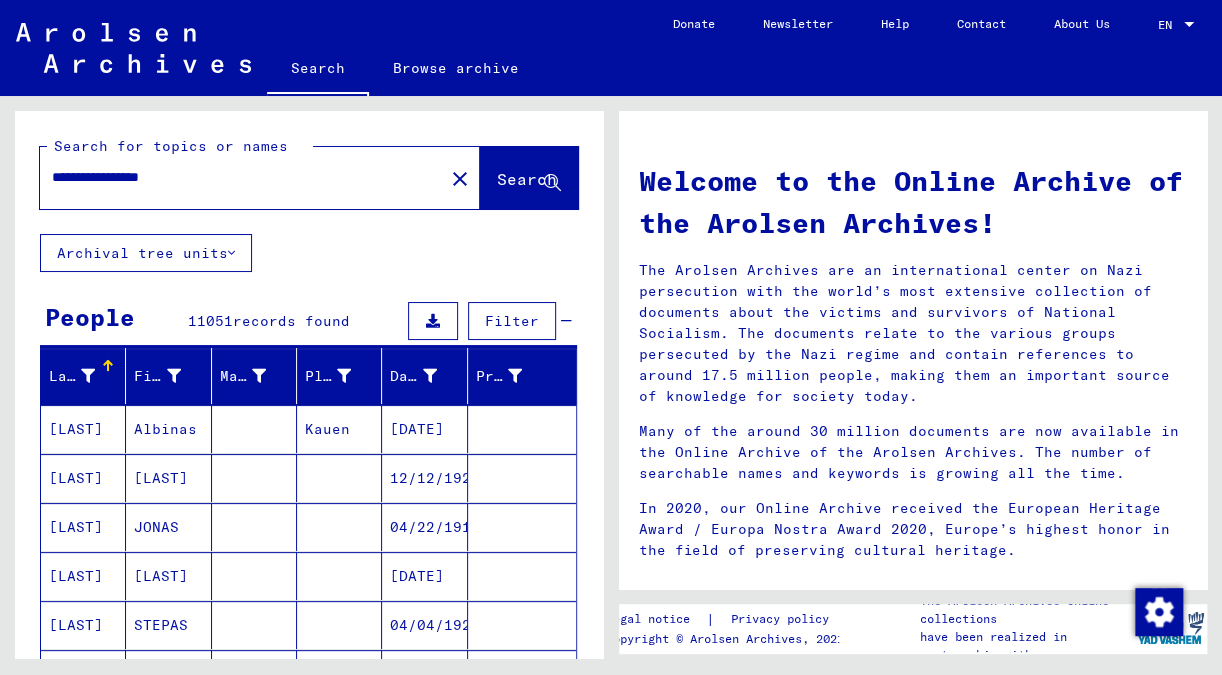 type on "**********" 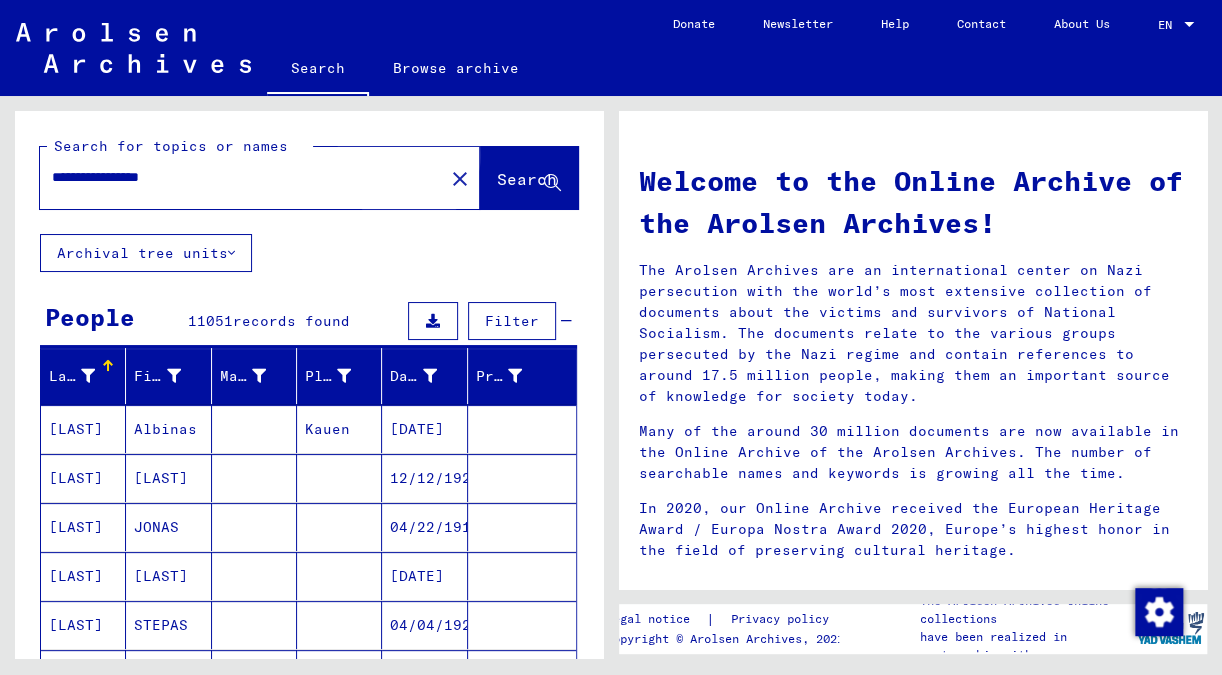 click on "Search" 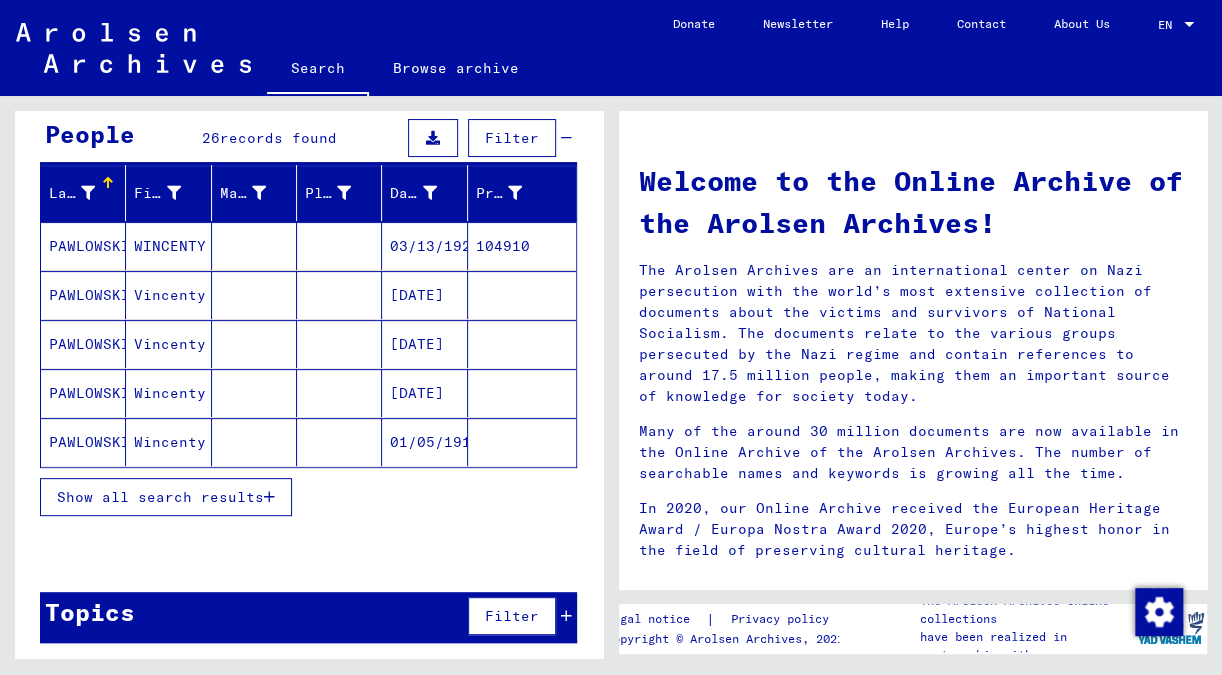 scroll, scrollTop: 186, scrollLeft: 0, axis: vertical 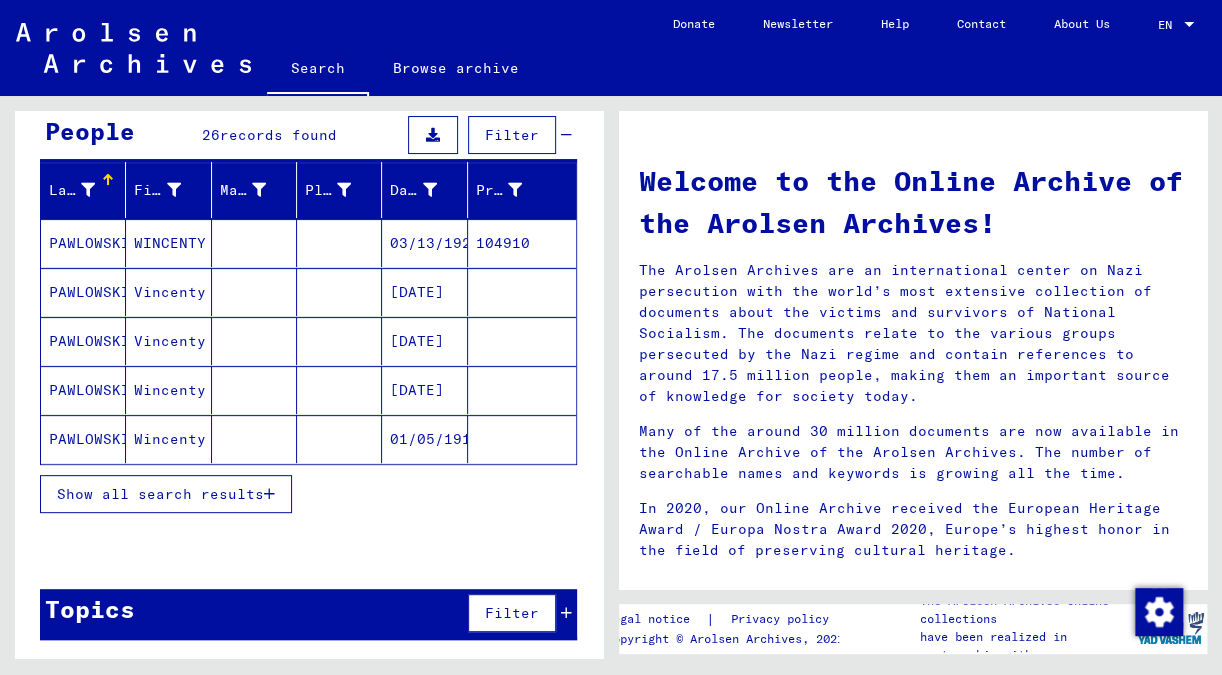 click on "Show all search results" at bounding box center (160, 494) 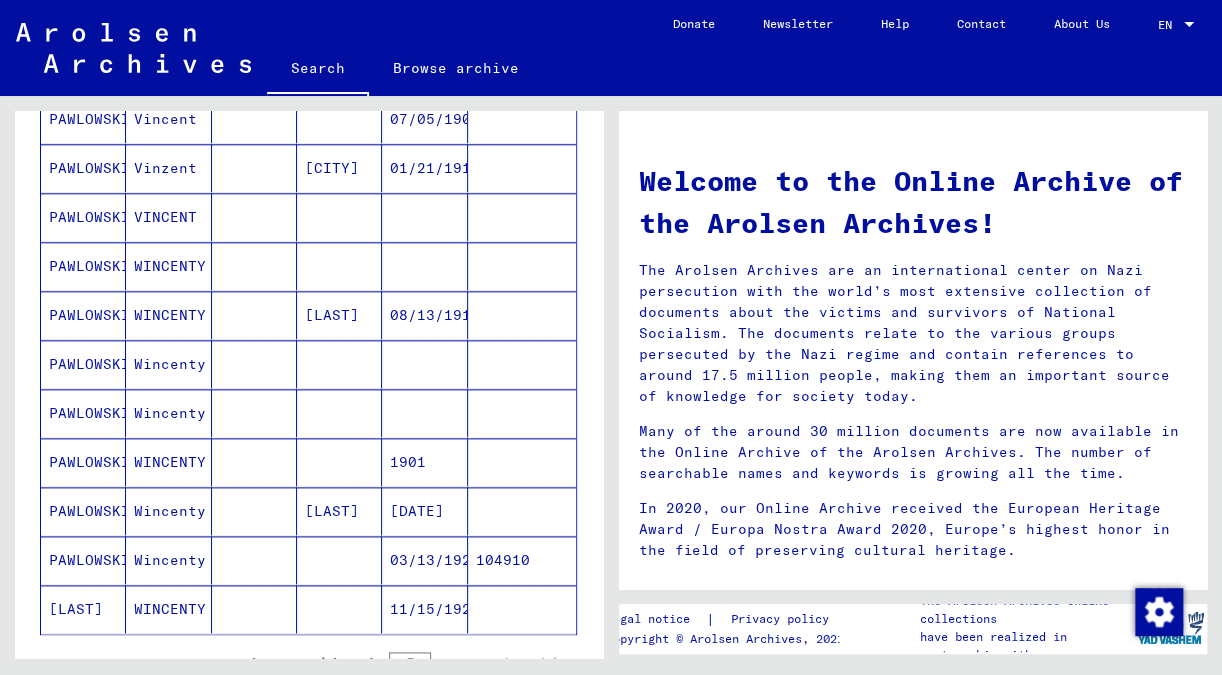 scroll, scrollTop: 1034, scrollLeft: 0, axis: vertical 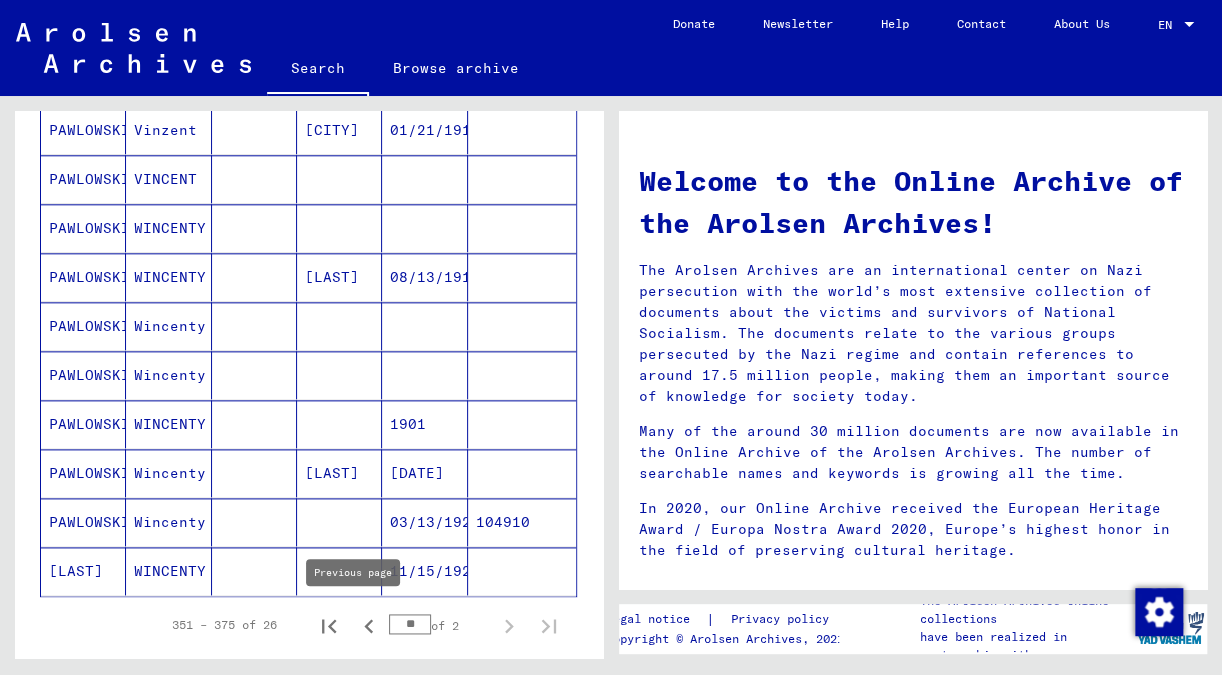 click 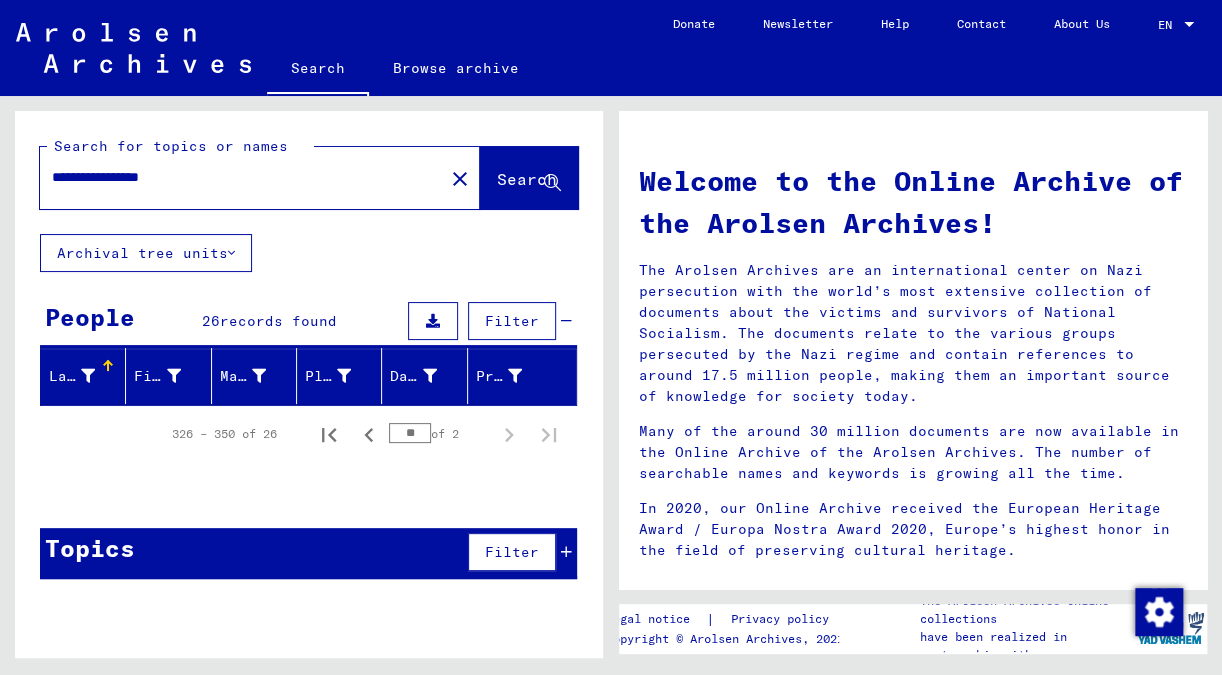 click on "records found" at bounding box center (278, 321) 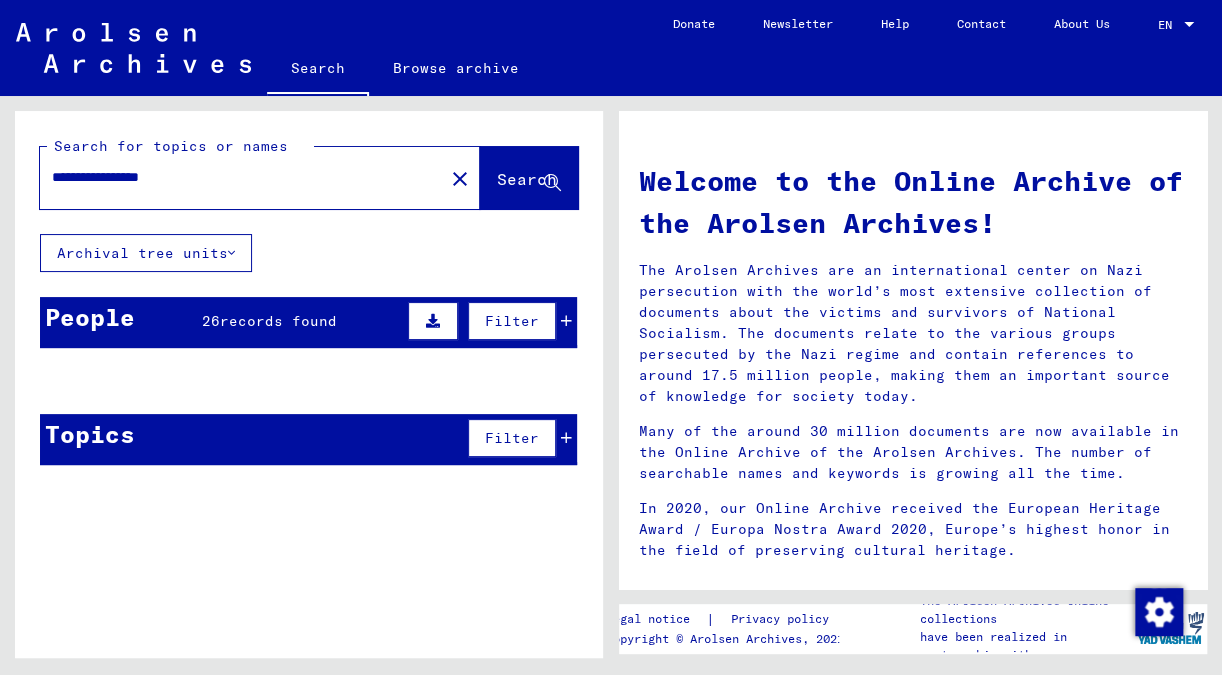 click on "records found" at bounding box center [278, 321] 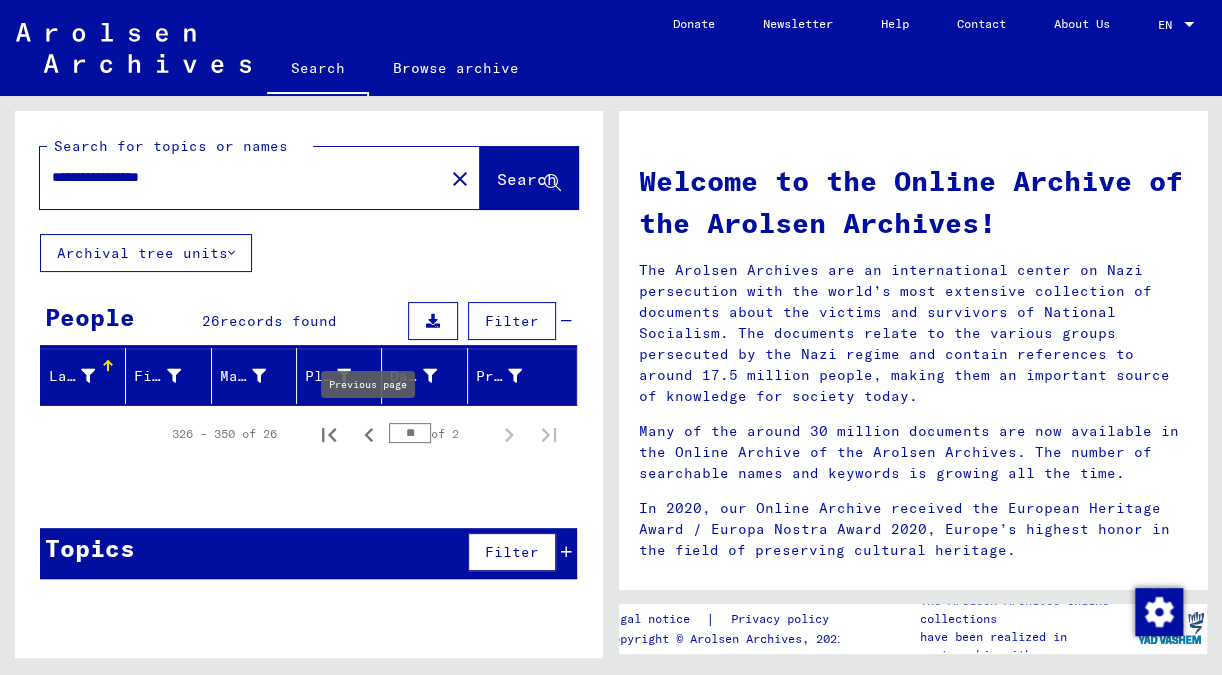 click 